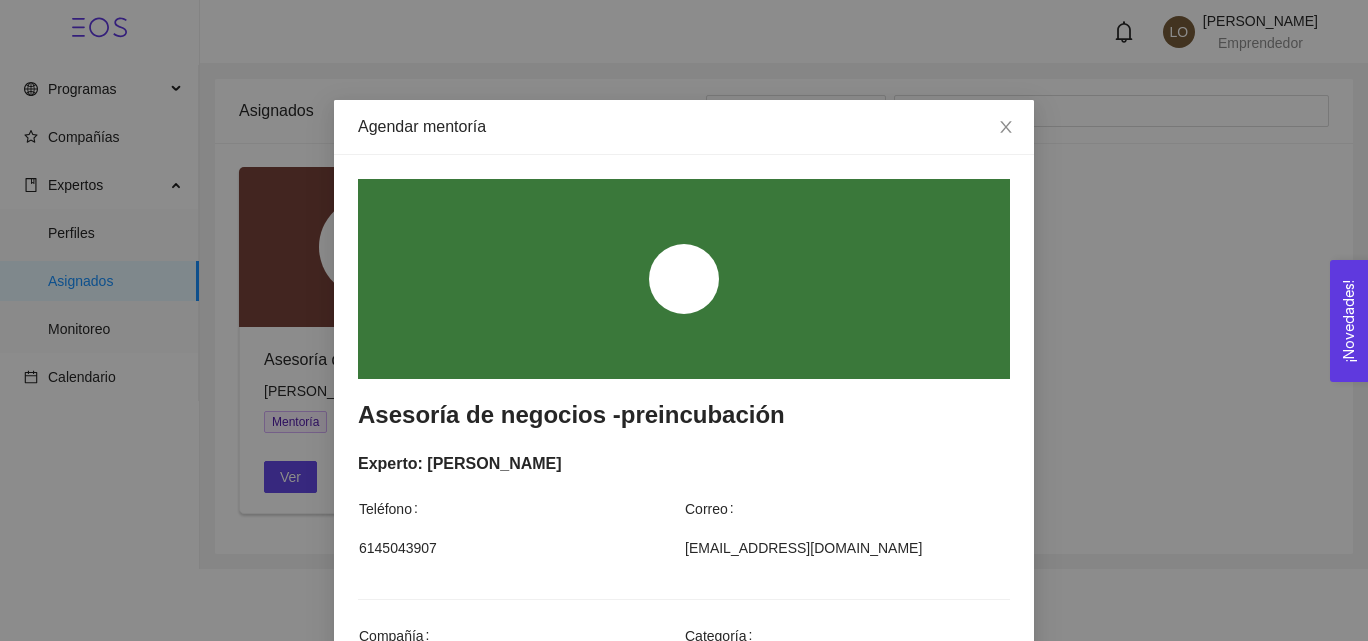 scroll, scrollTop: 0, scrollLeft: 0, axis: both 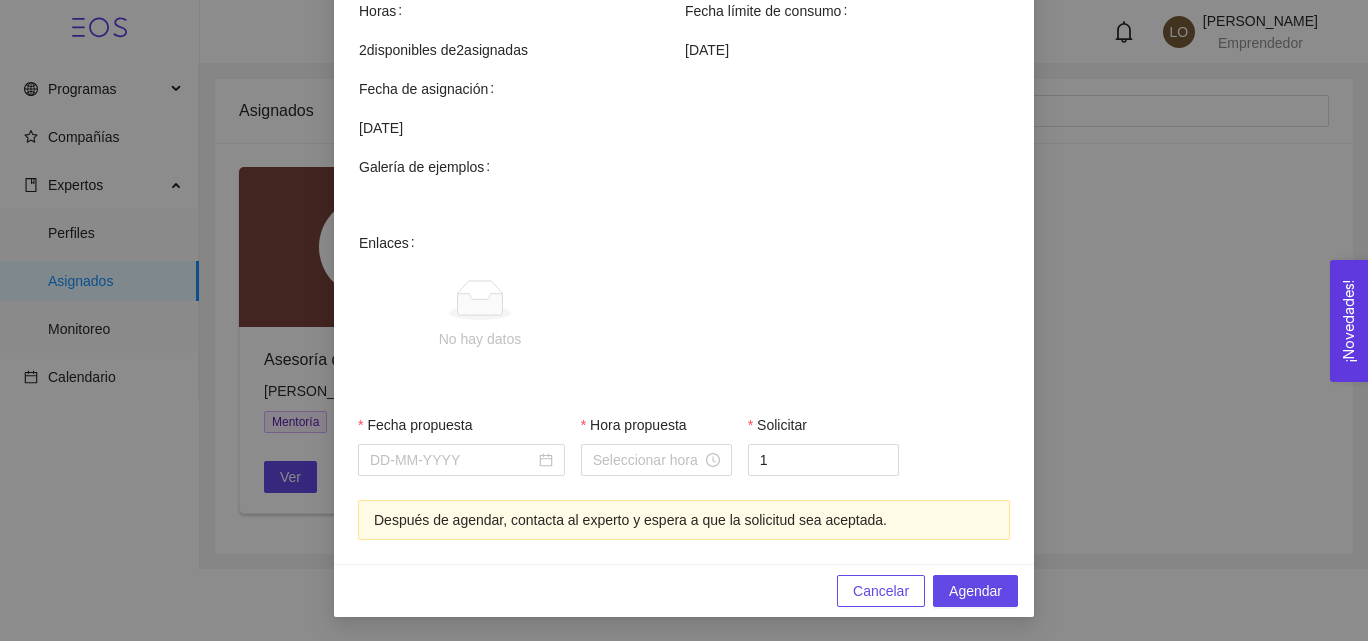 click on "Fecha propuesta" at bounding box center (452, 460) 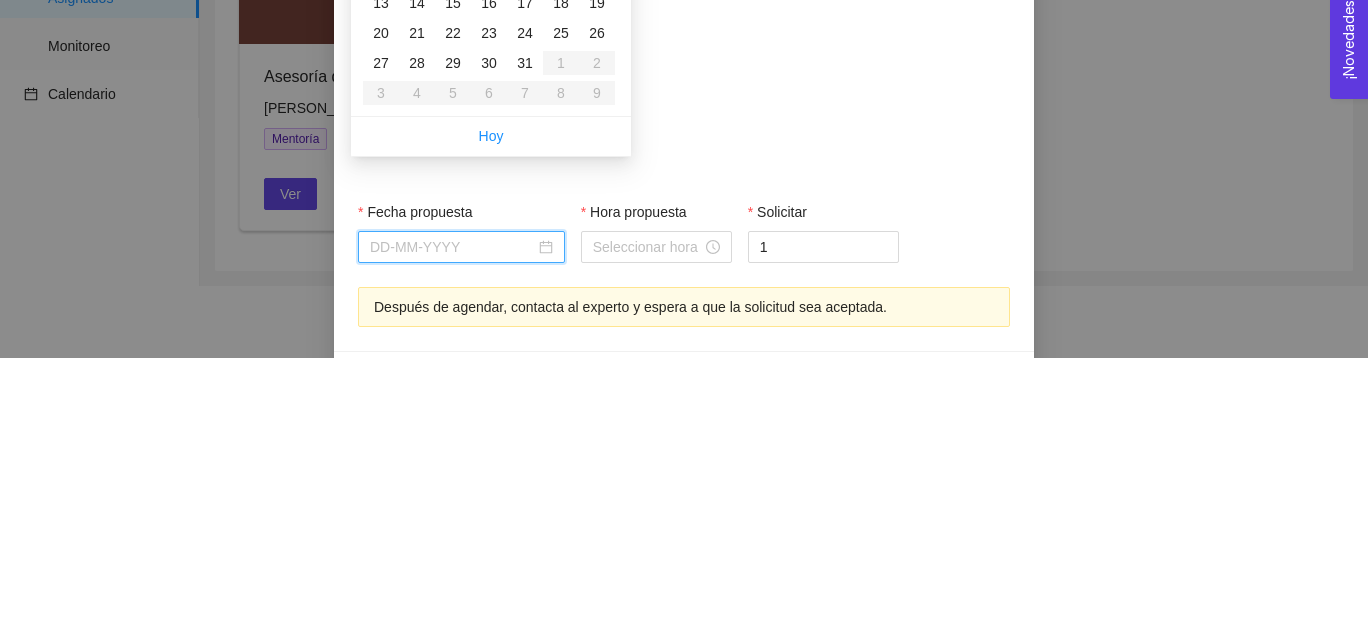 scroll, scrollTop: 632, scrollLeft: 0, axis: vertical 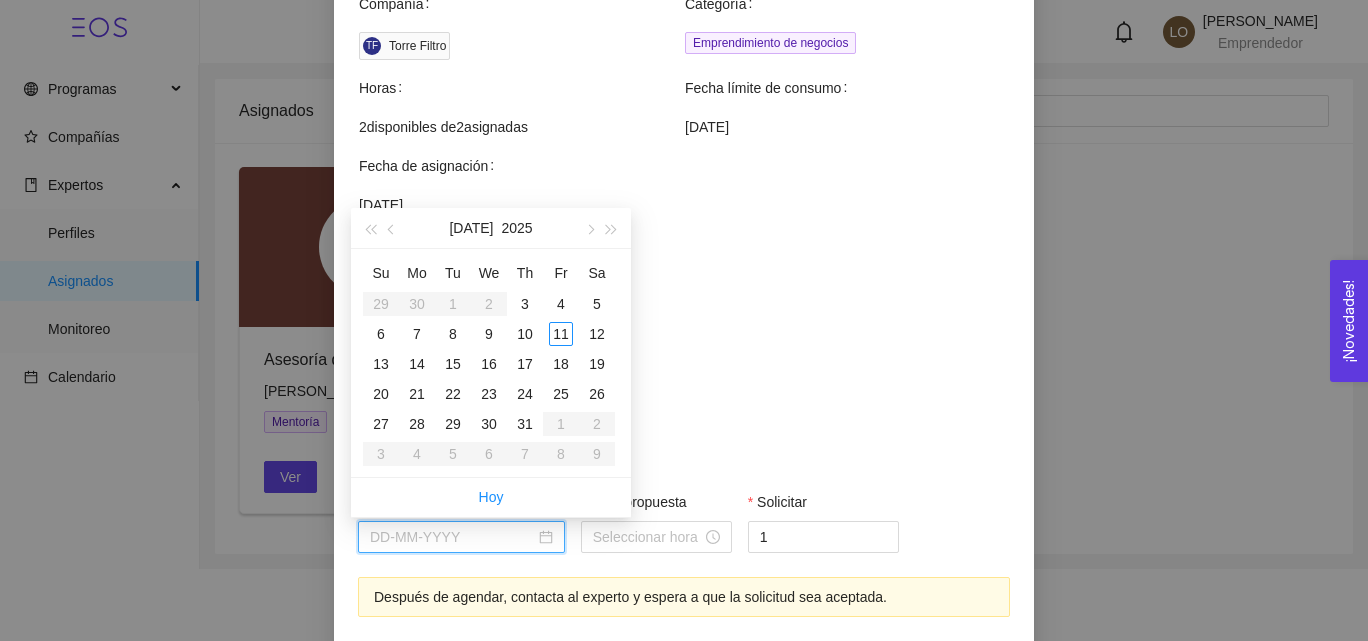 click on "14" at bounding box center (417, 364) 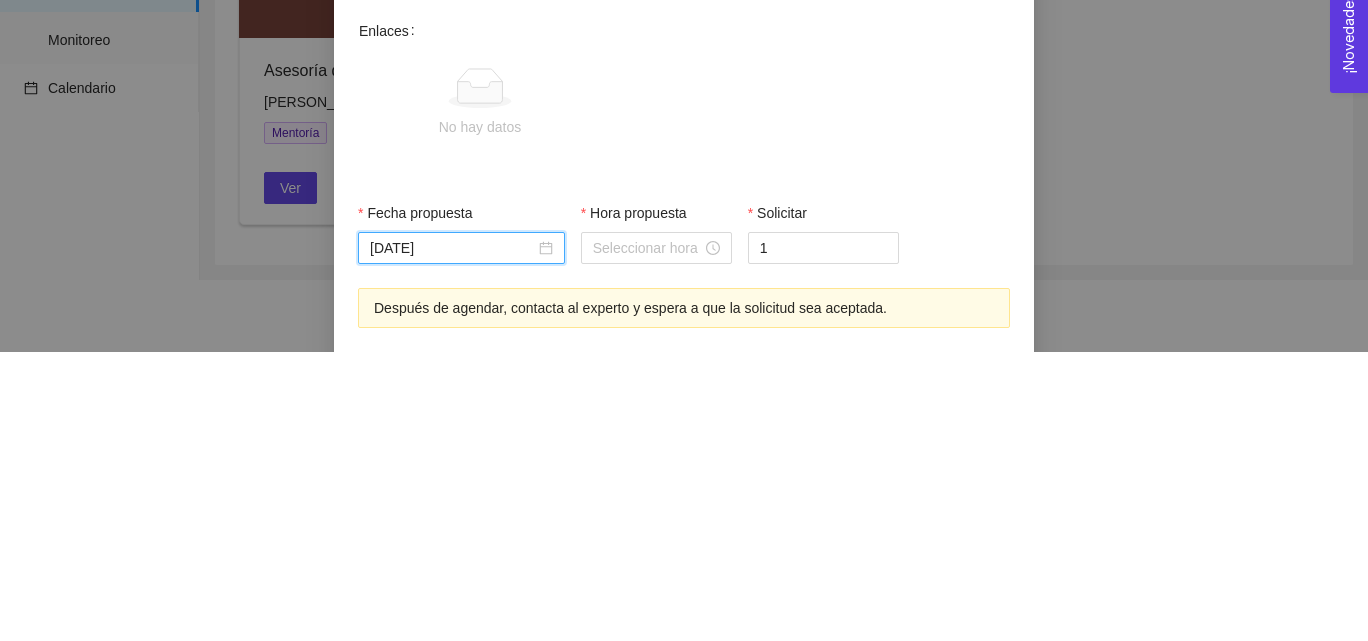 click on "Hora propuesta" at bounding box center (647, 537) 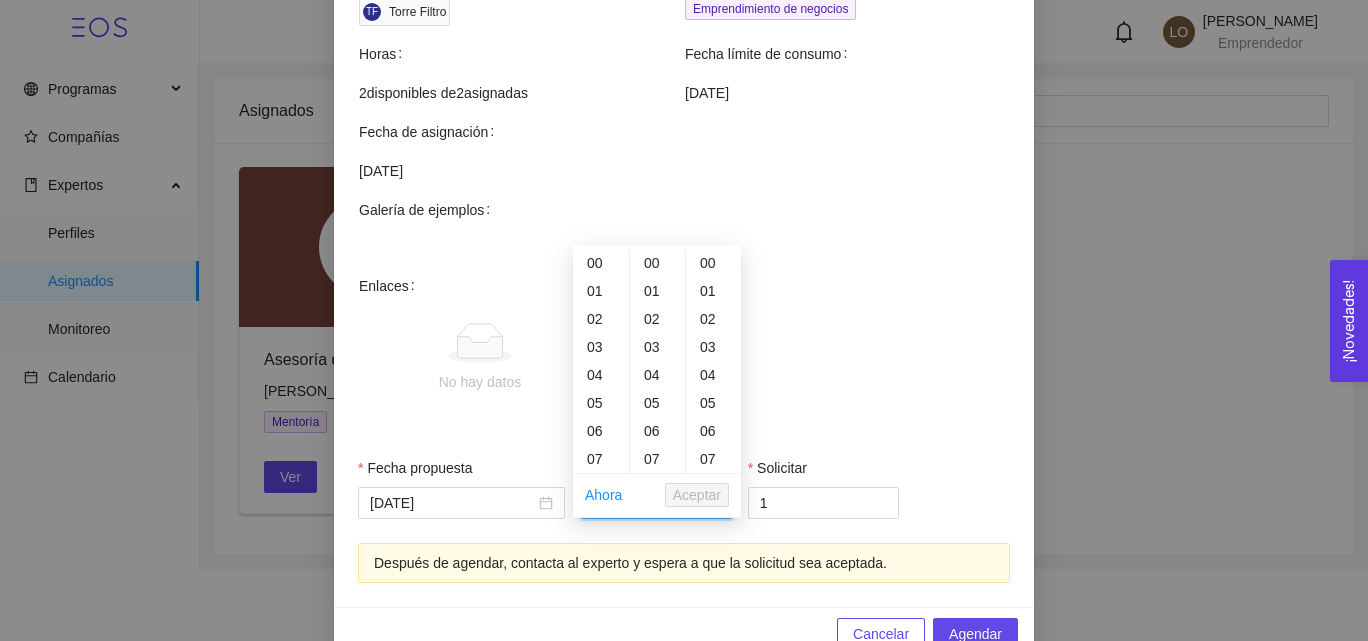 scroll, scrollTop: 669, scrollLeft: 0, axis: vertical 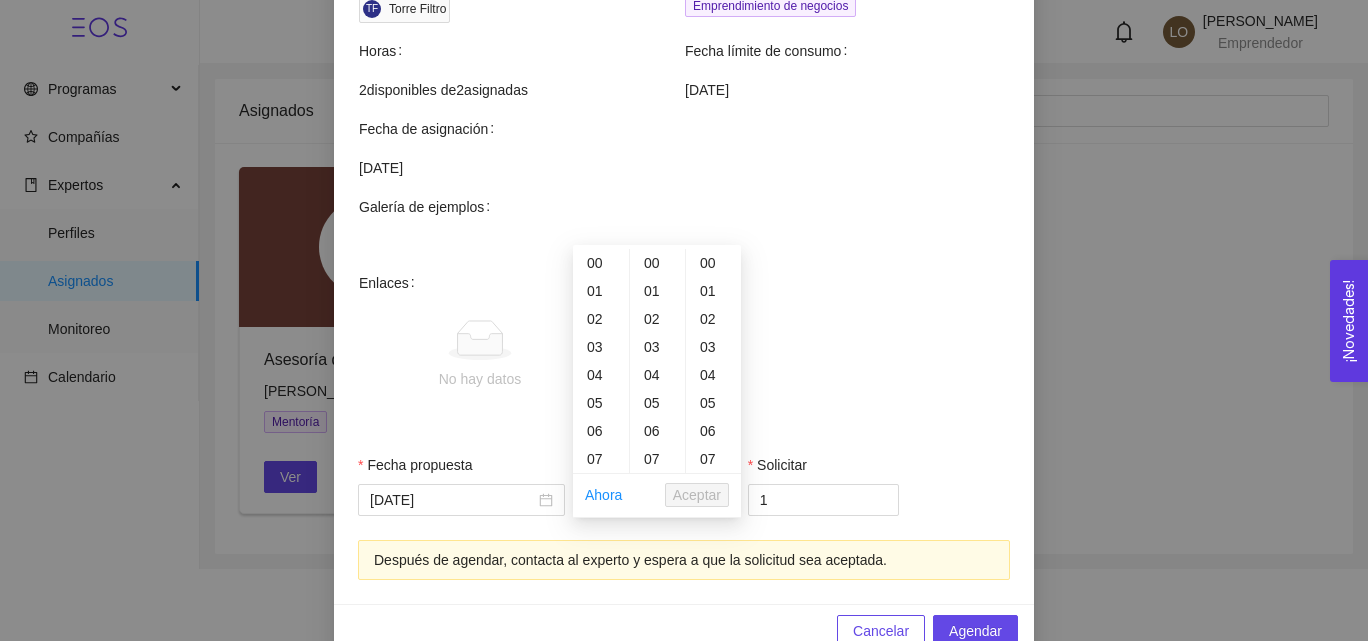 click on "03" at bounding box center (601, 347) 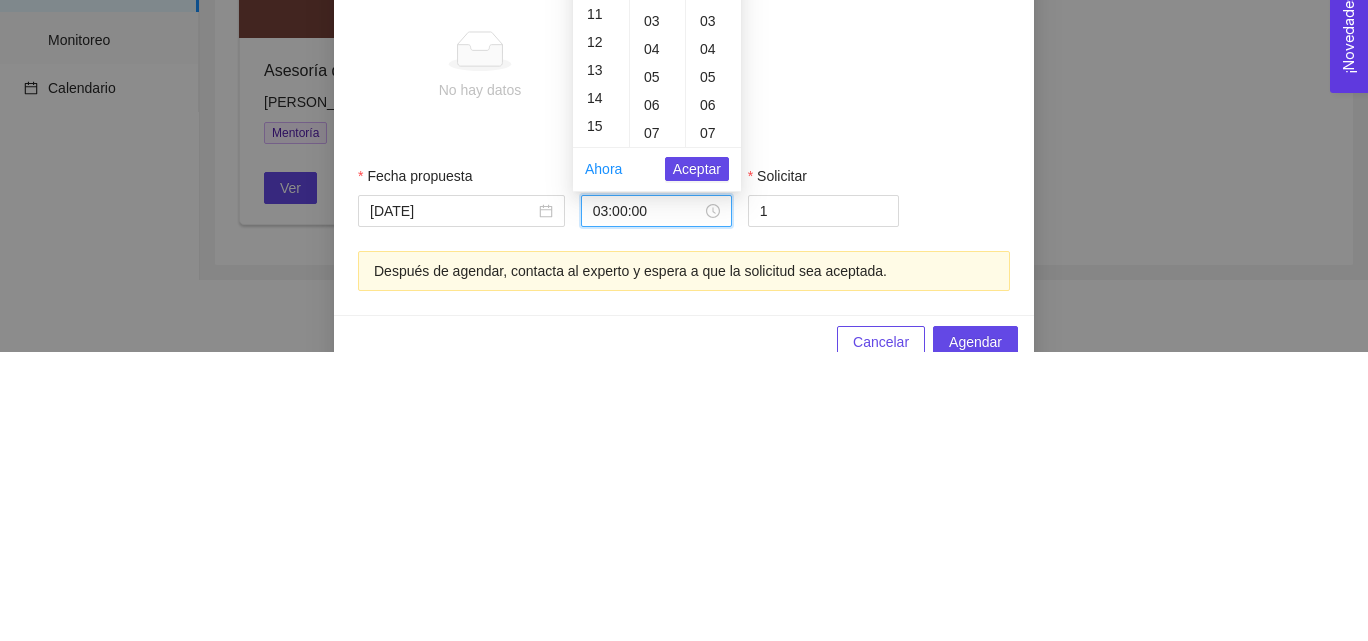 scroll, scrollTop: 280, scrollLeft: 0, axis: vertical 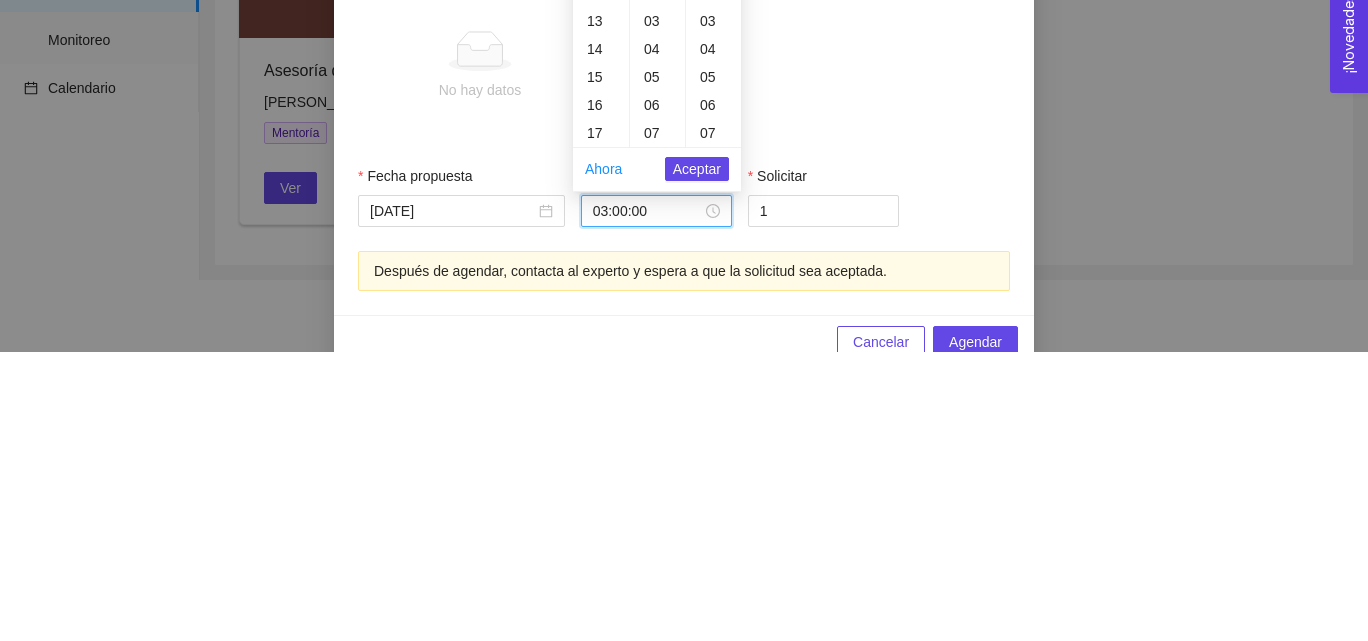 click on "15" at bounding box center [601, 366] 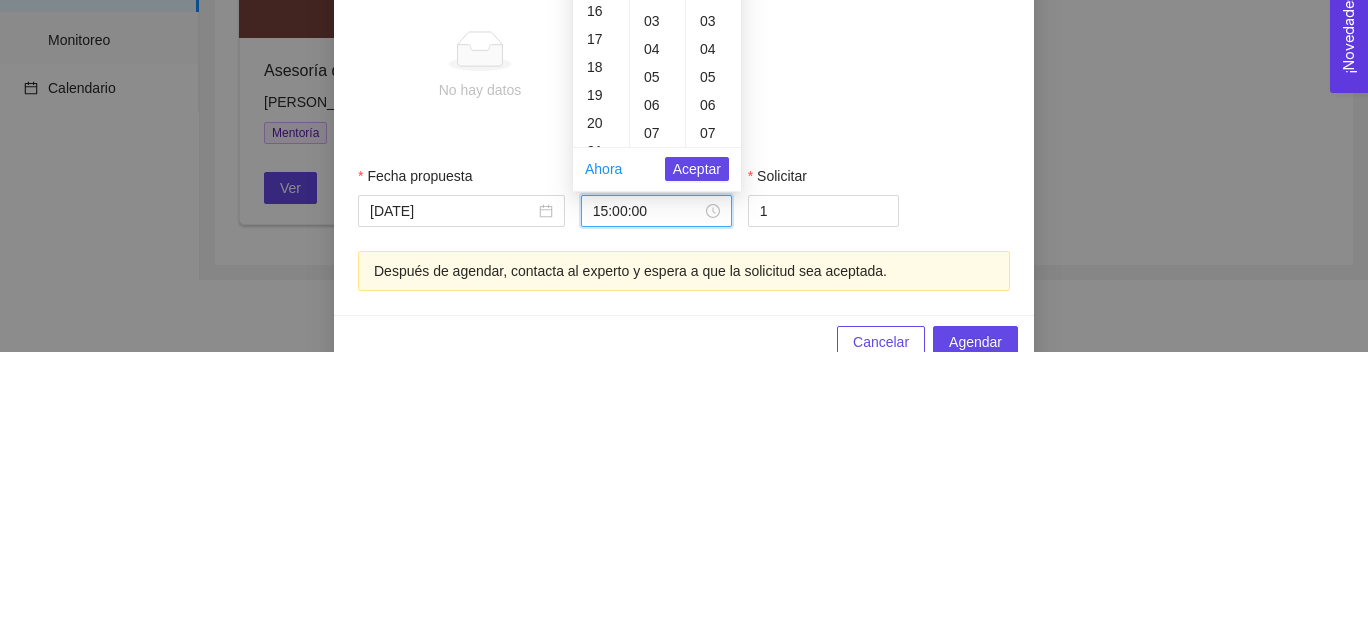 scroll, scrollTop: 420, scrollLeft: 0, axis: vertical 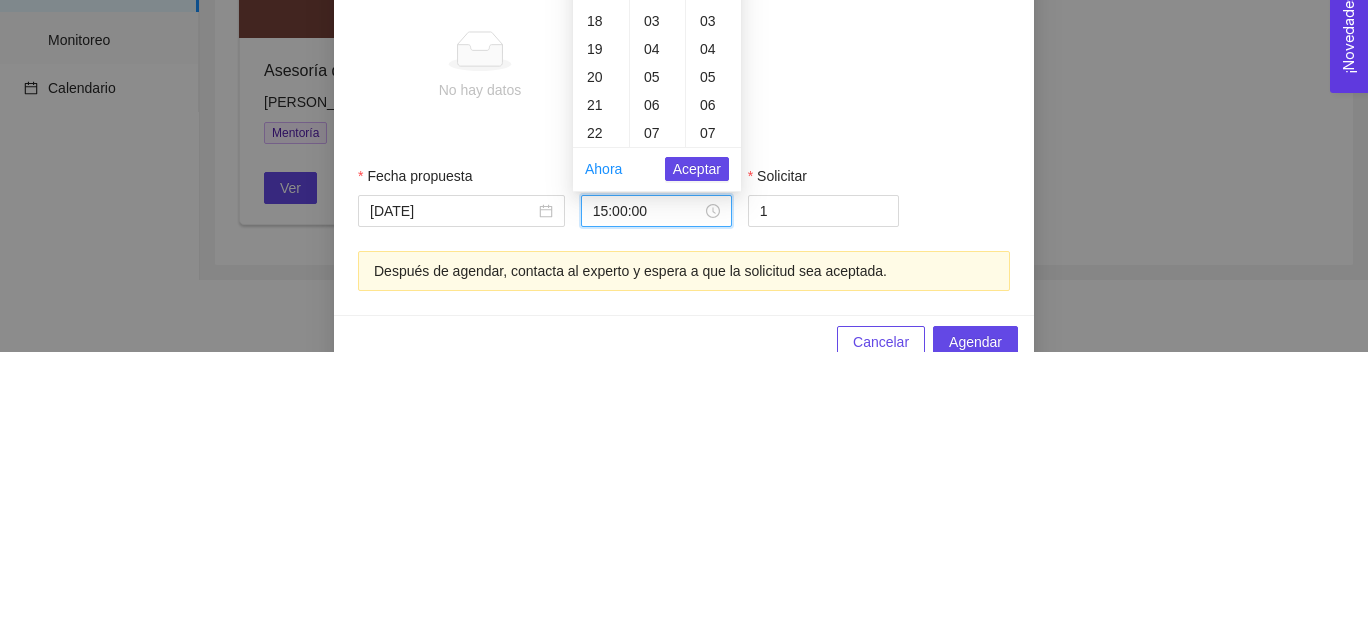 click on "Aceptar" at bounding box center (697, 458) 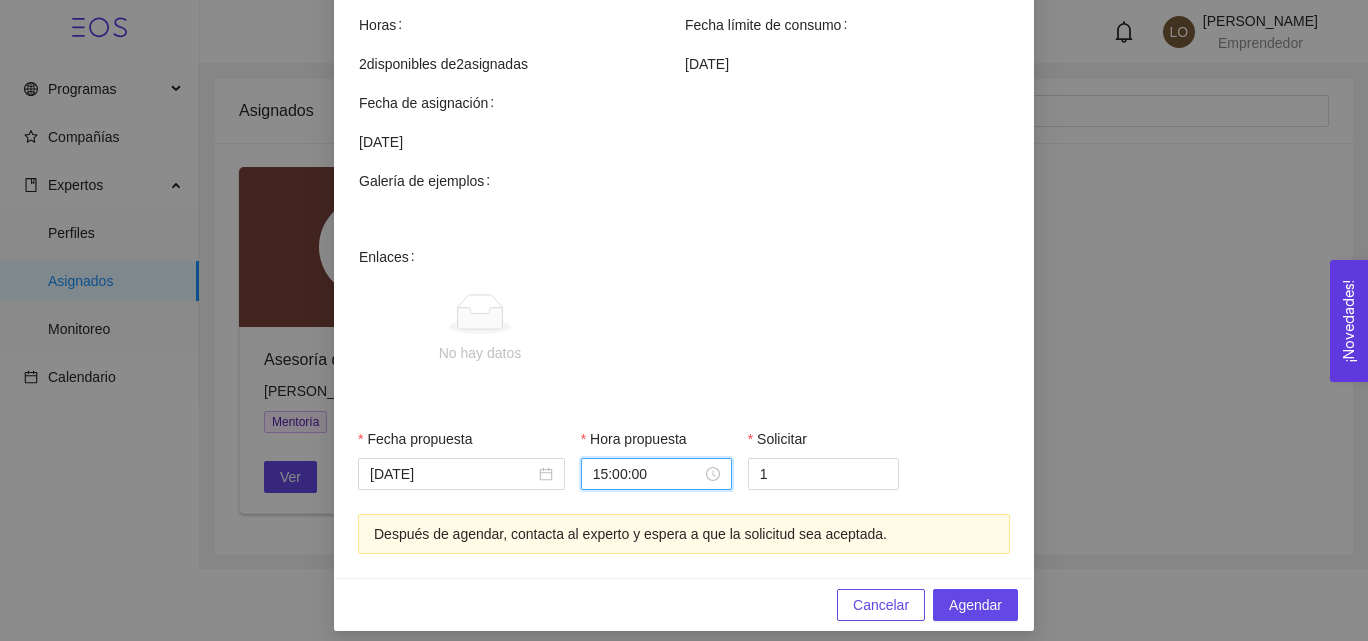 scroll, scrollTop: 699, scrollLeft: 0, axis: vertical 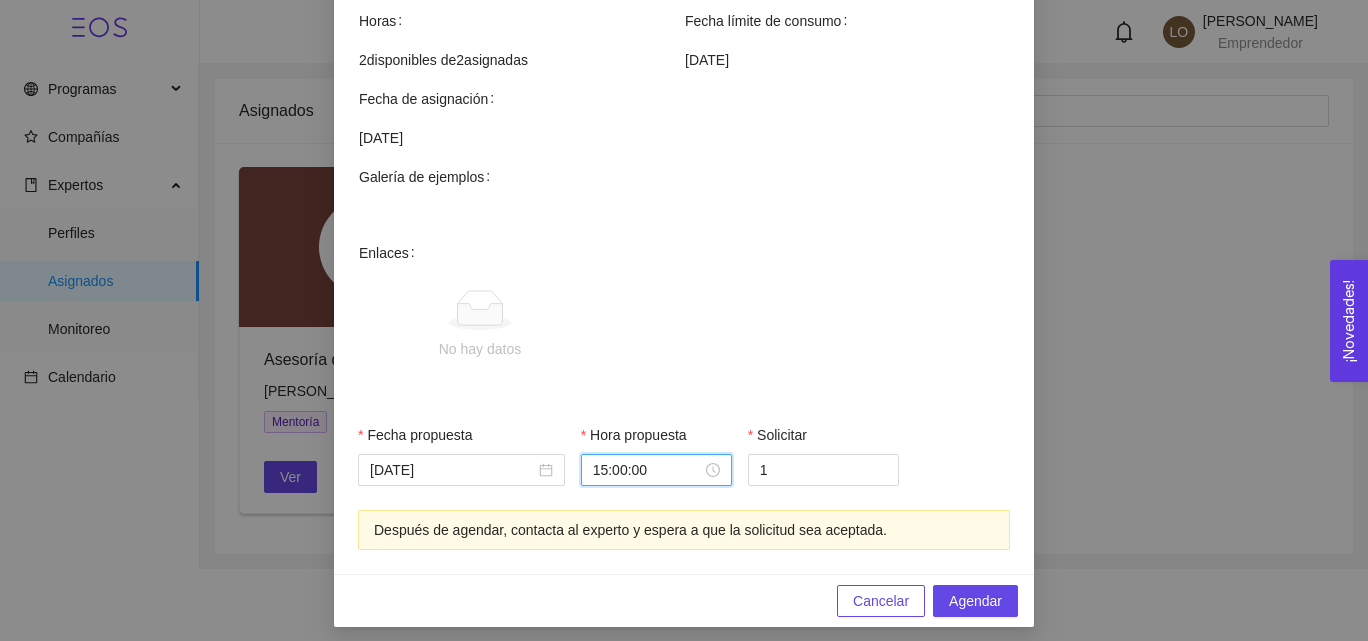click on "Cancelar" at bounding box center [881, 601] 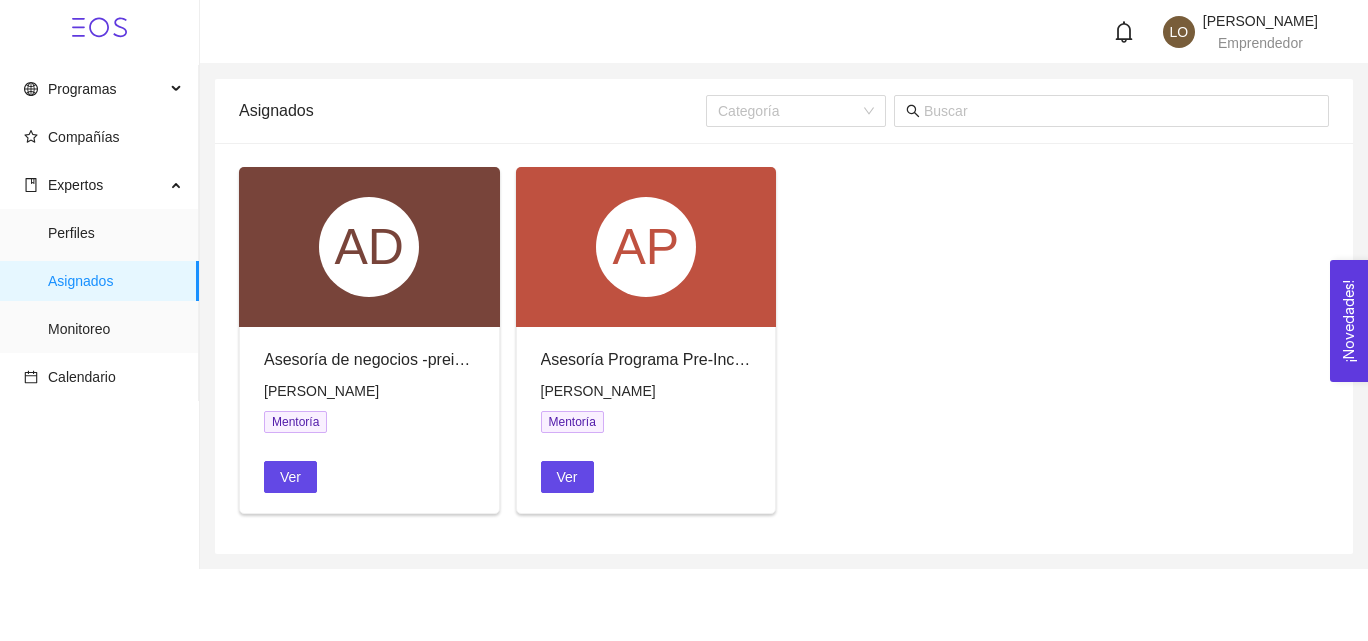 scroll, scrollTop: 610, scrollLeft: 0, axis: vertical 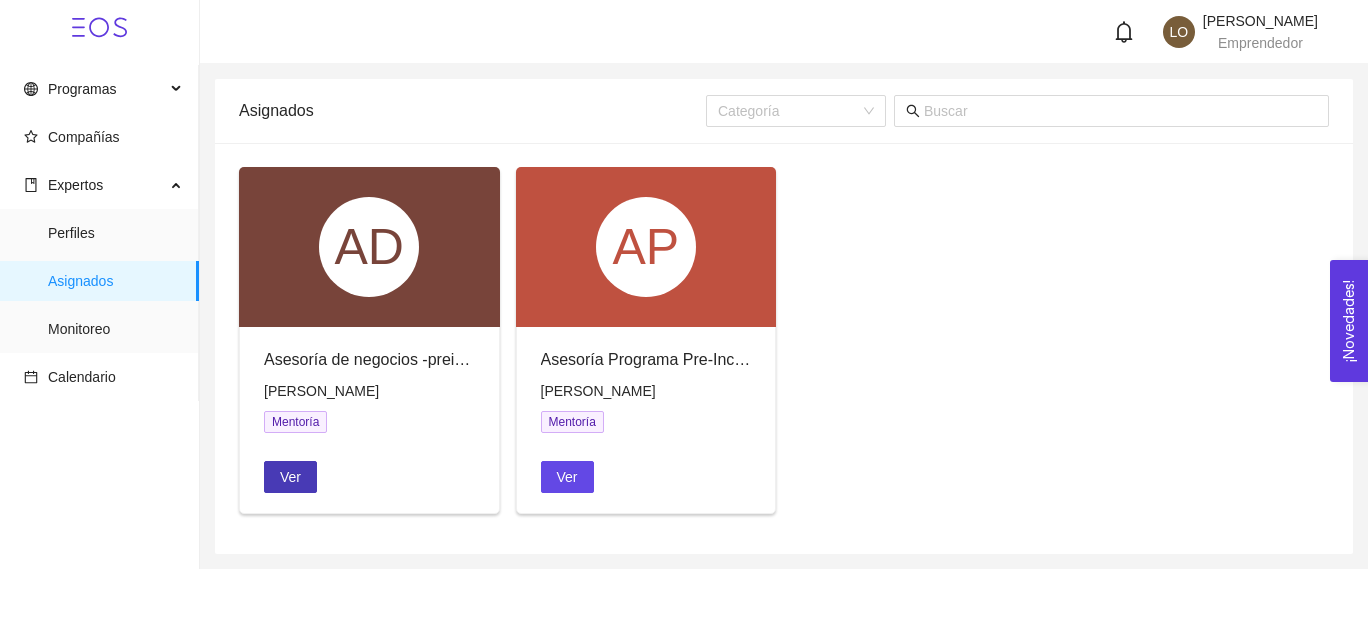 click on "Ver" at bounding box center (290, 477) 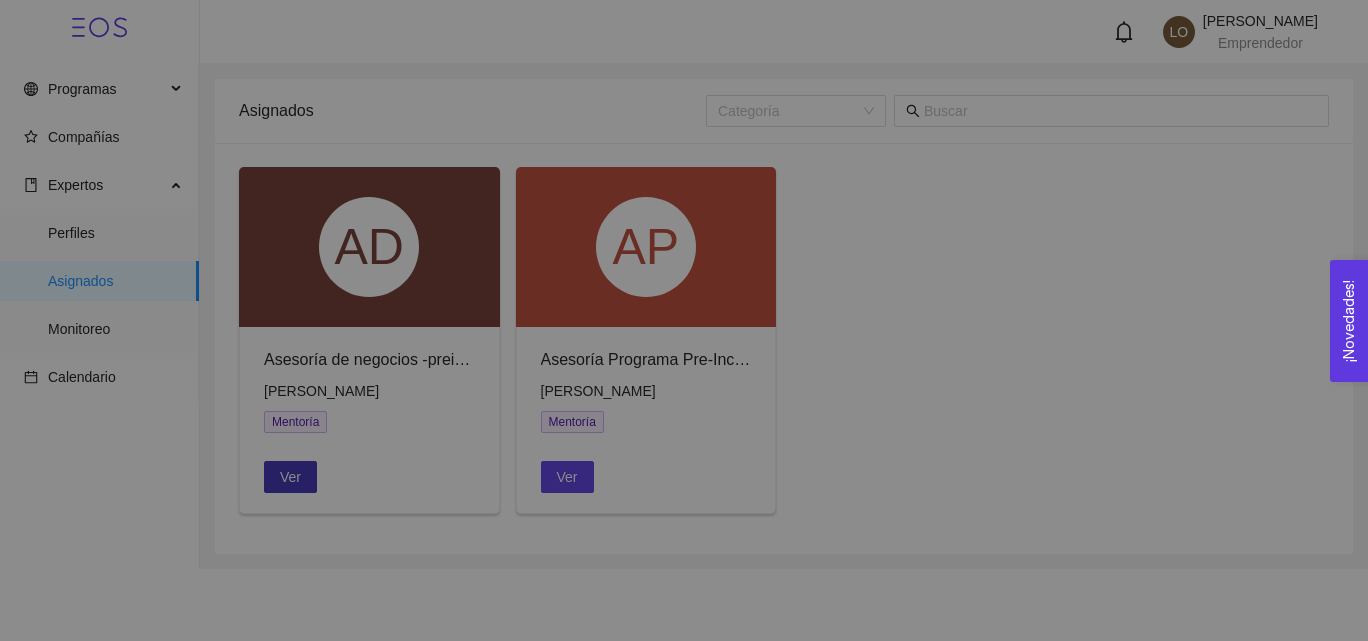 scroll, scrollTop: 526, scrollLeft: 0, axis: vertical 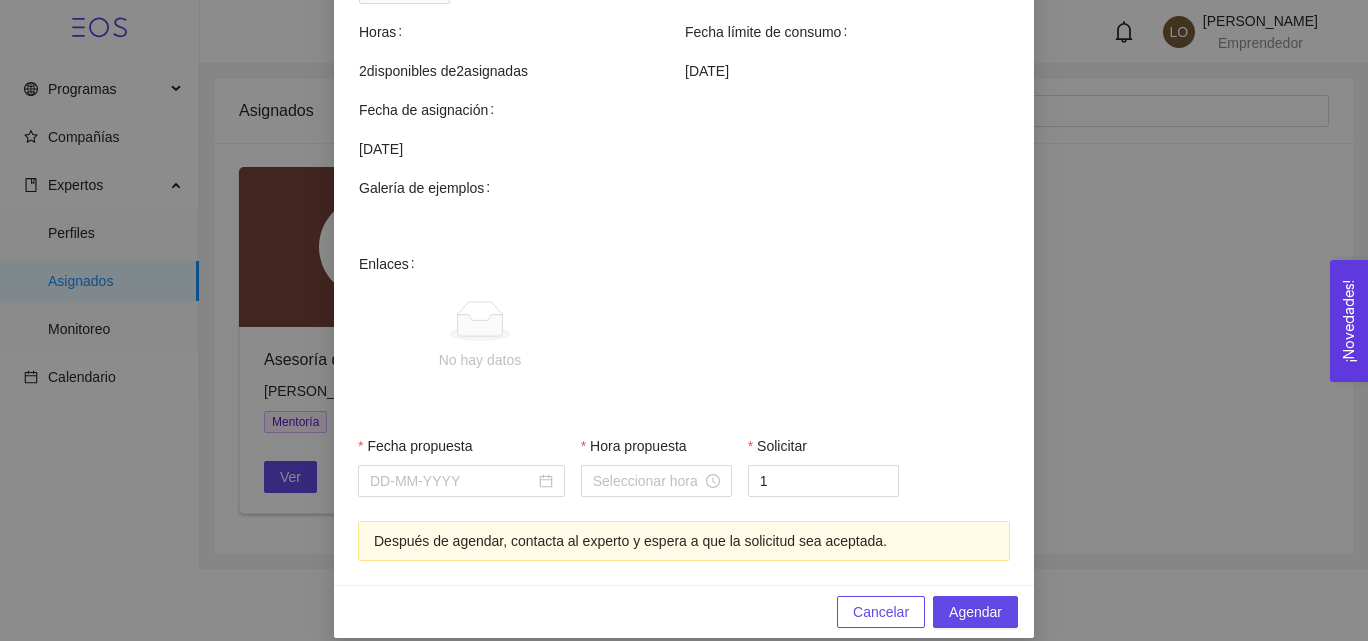 click on "Agendar mentoría Asesoría de negocios -preincubación Experto: [PERSON_NAME] Teléfono Correo [PHONE_NUMBER] [EMAIL_ADDRESS][DOMAIN_NAME] Compañía Categoría TF Torre Filtro  Emprendimiento de negocios Horas Fecha límite de consumo 2  disponibles de  2  asignadas [DATE] Fecha de asignación [DATE] Galería de ejemplos Enlaces No hay datos Fecha propuesta Hora propuesta Solicitar 1 Después de agendar, contacta al experto y espera a que la solicitud sea aceptada. Cancelar Agendar" at bounding box center (684, 320) 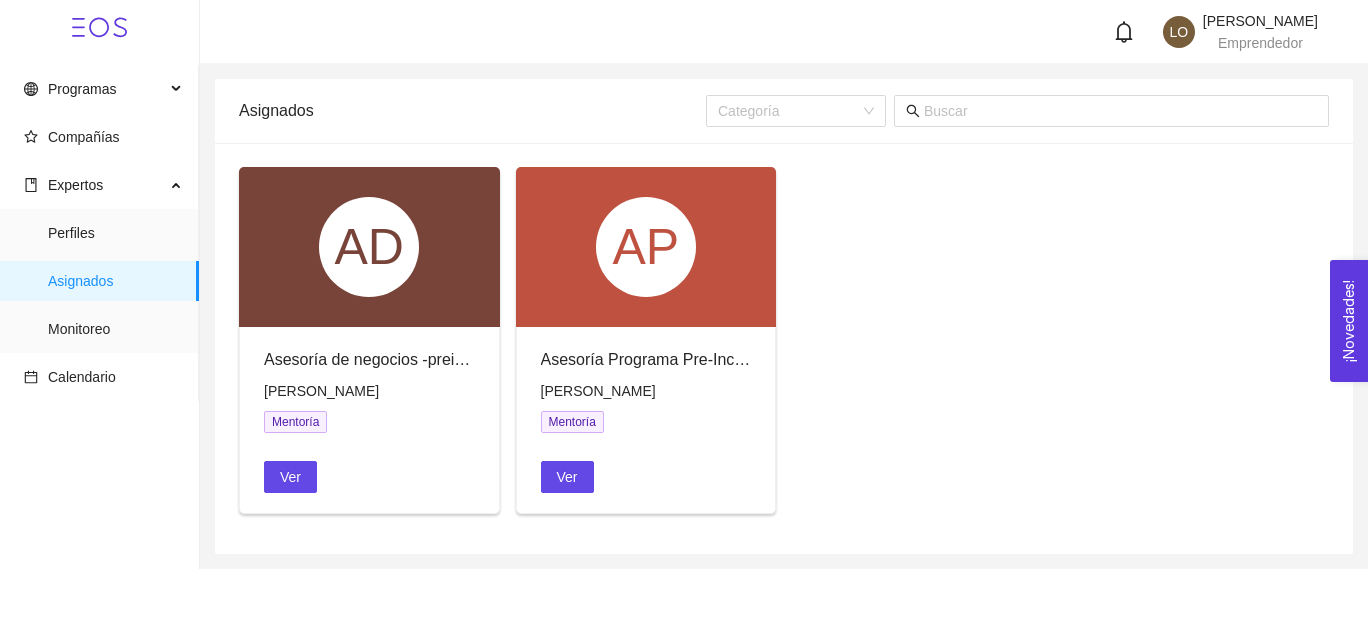 scroll, scrollTop: 610, scrollLeft: 0, axis: vertical 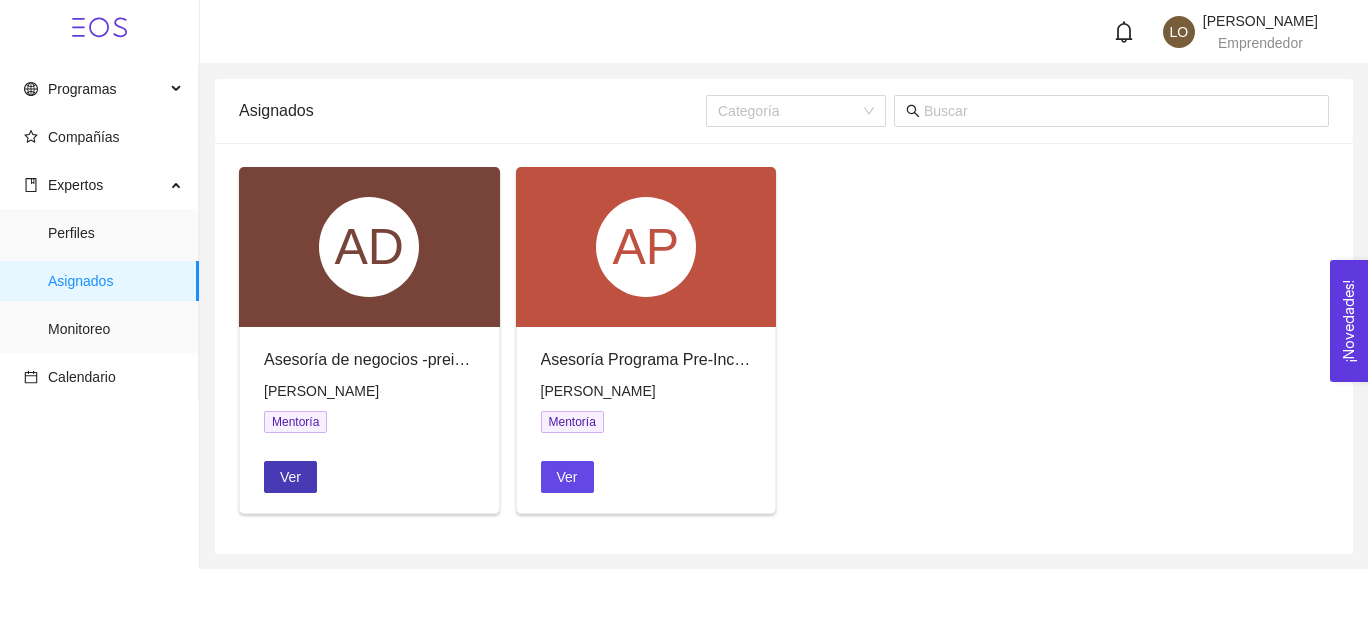 click on "Ver" at bounding box center [290, 477] 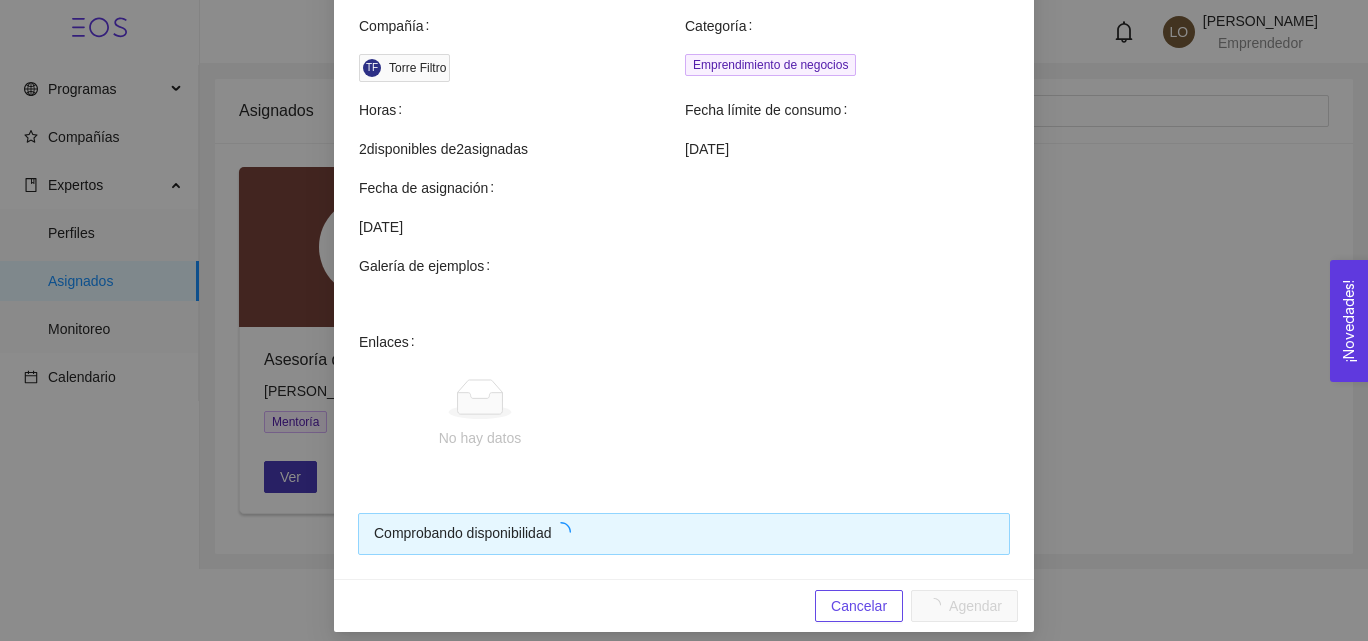 scroll, scrollTop: 526, scrollLeft: 0, axis: vertical 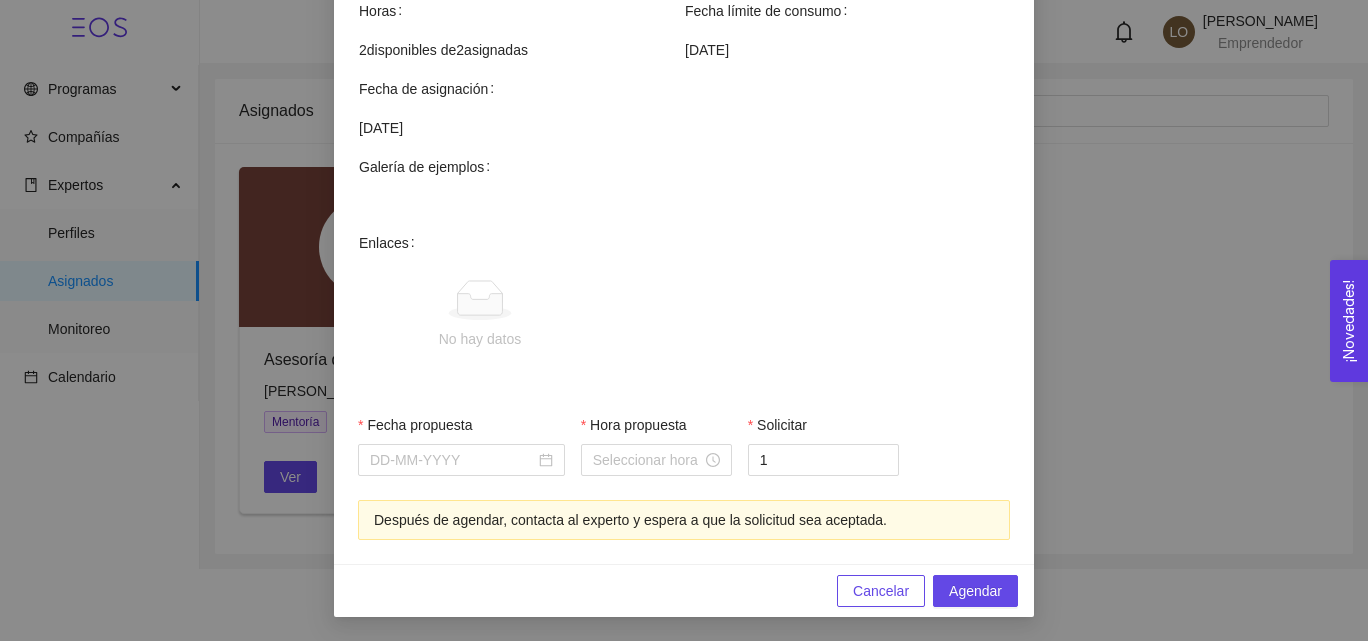 click on "Fecha propuesta" at bounding box center [452, 460] 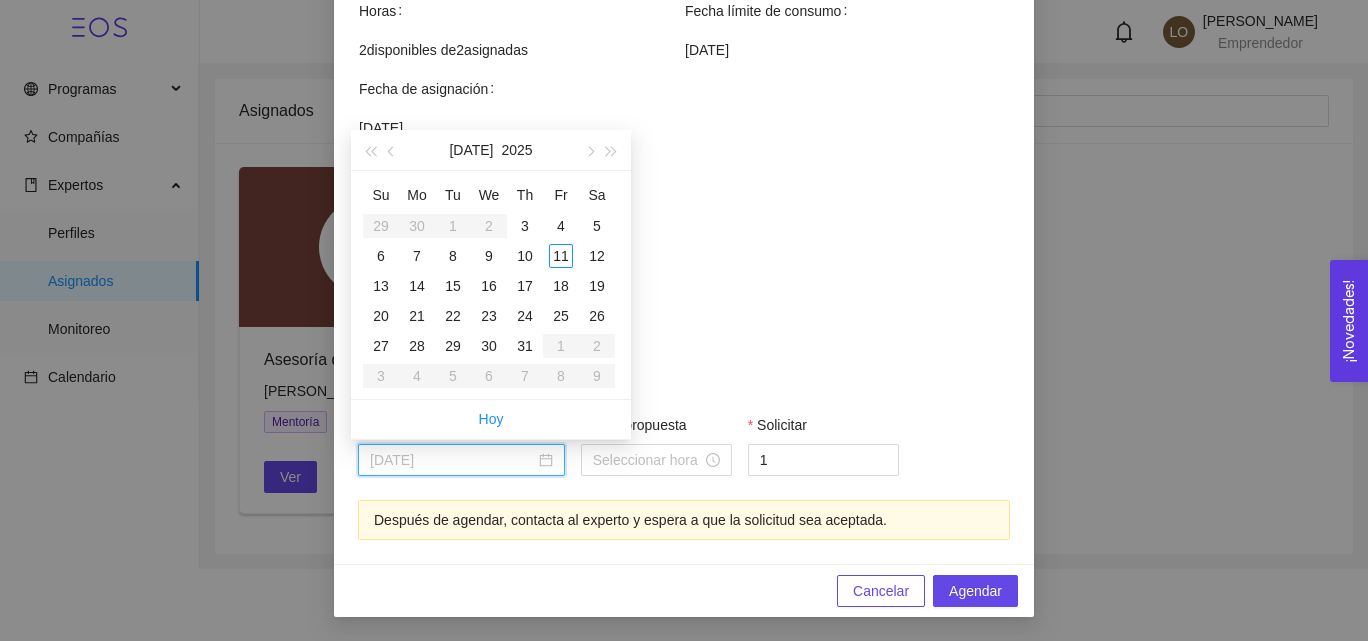 type on "[DATE]" 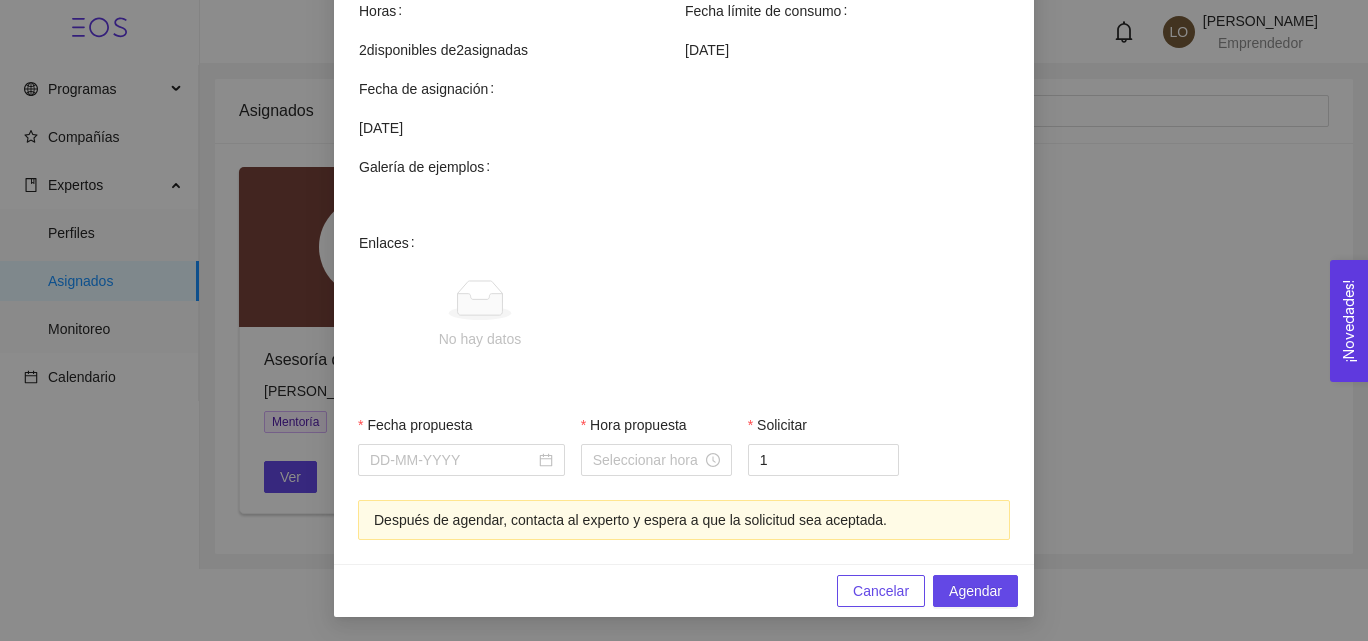 click on "Fecha propuesta" at bounding box center (452, 460) 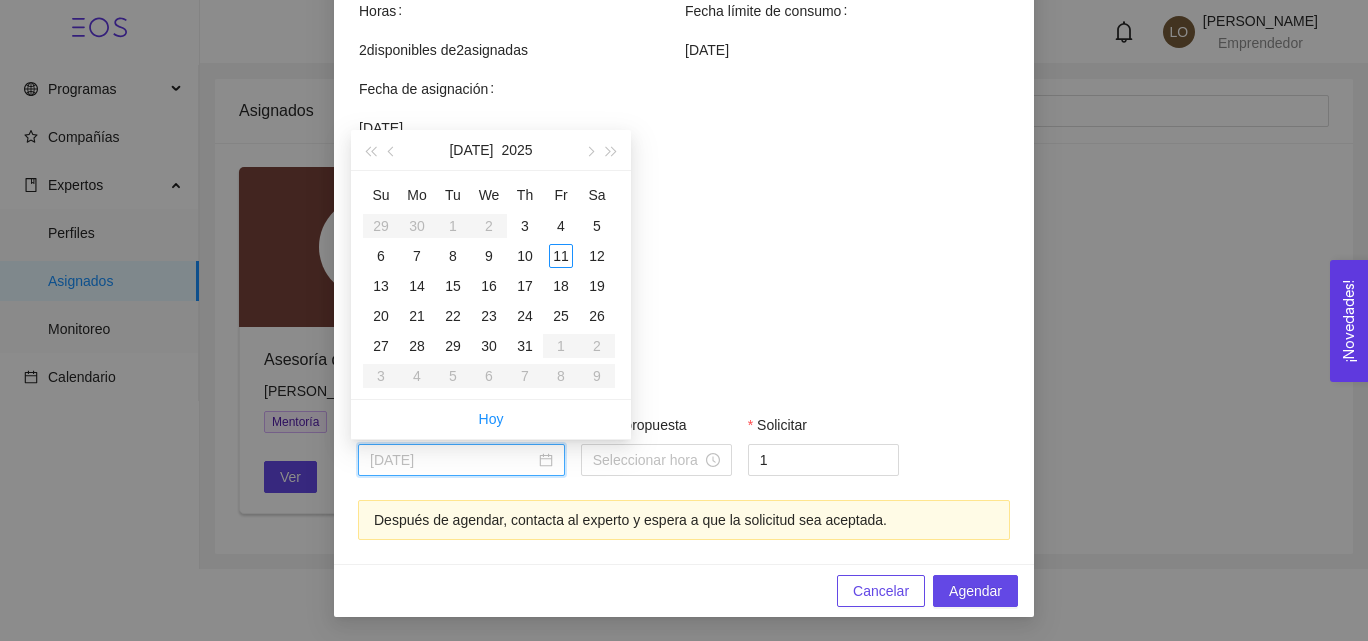type on "[DATE]" 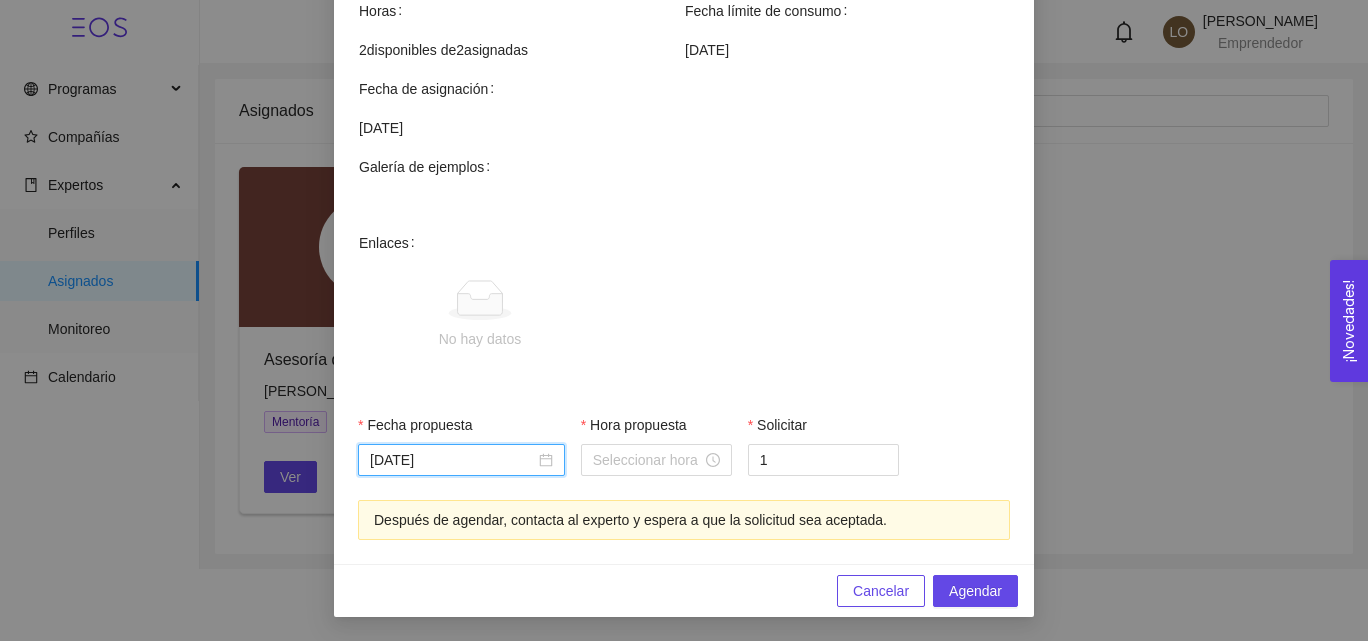 click on "Hora propuesta" at bounding box center [647, 460] 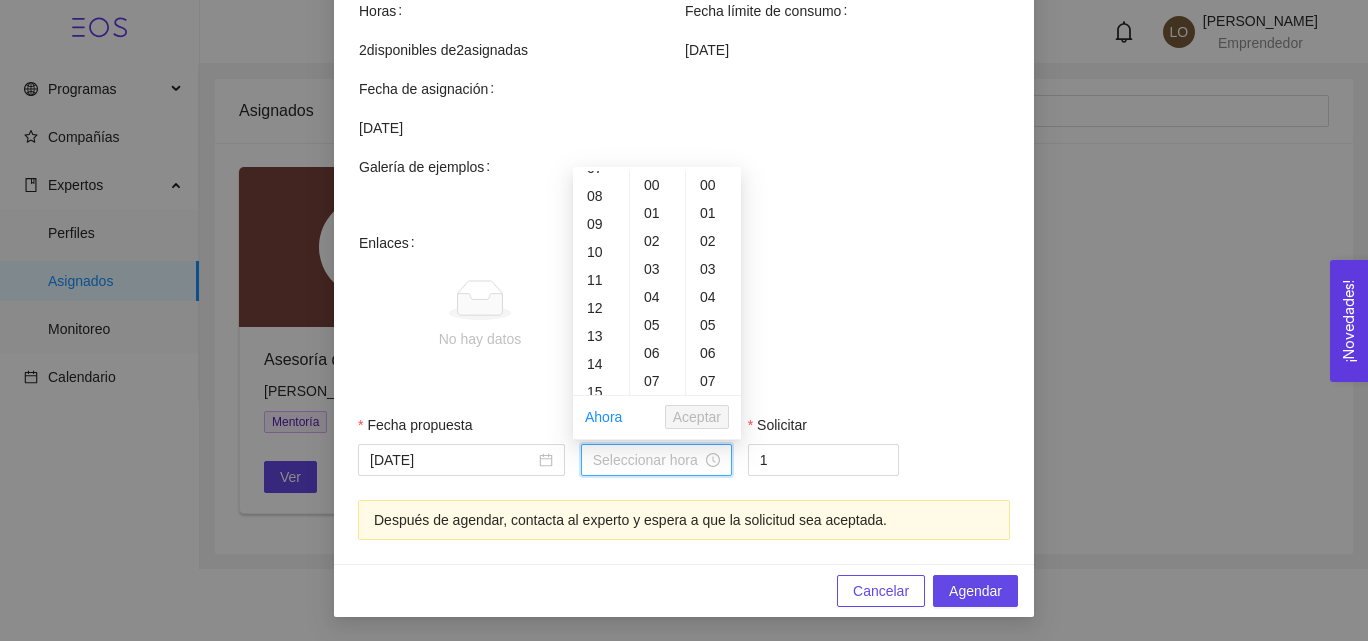 scroll, scrollTop: 241, scrollLeft: 0, axis: vertical 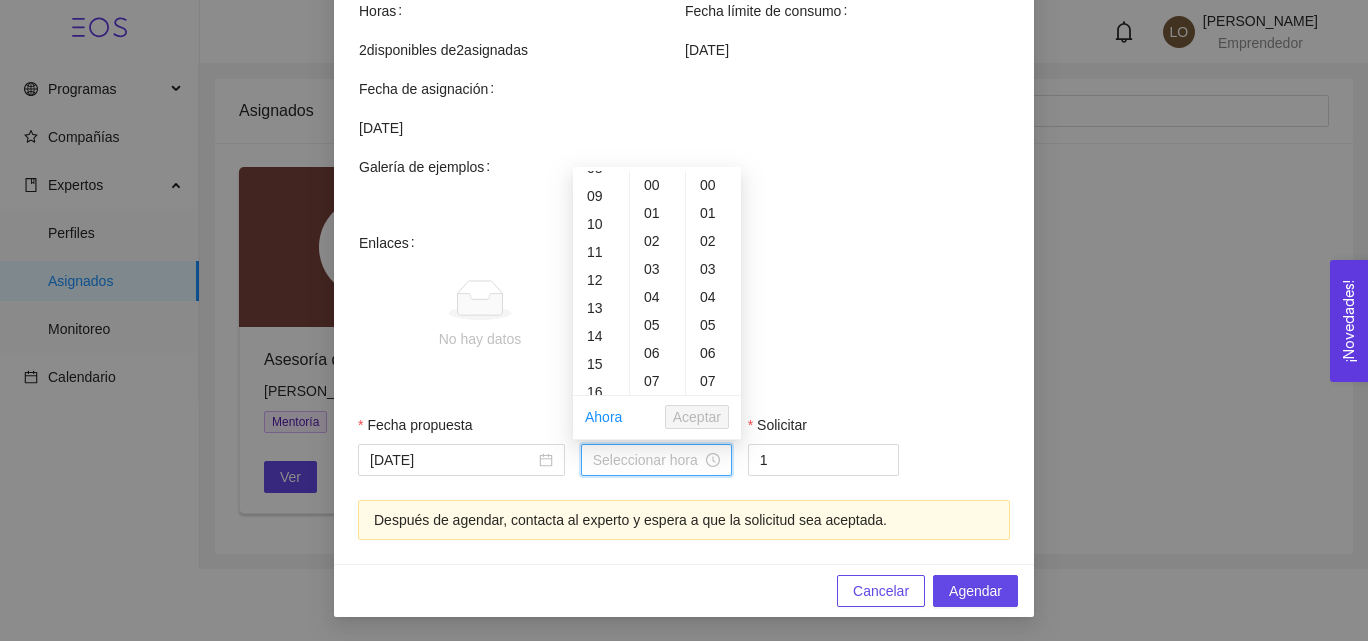 click on "15" at bounding box center (601, 364) 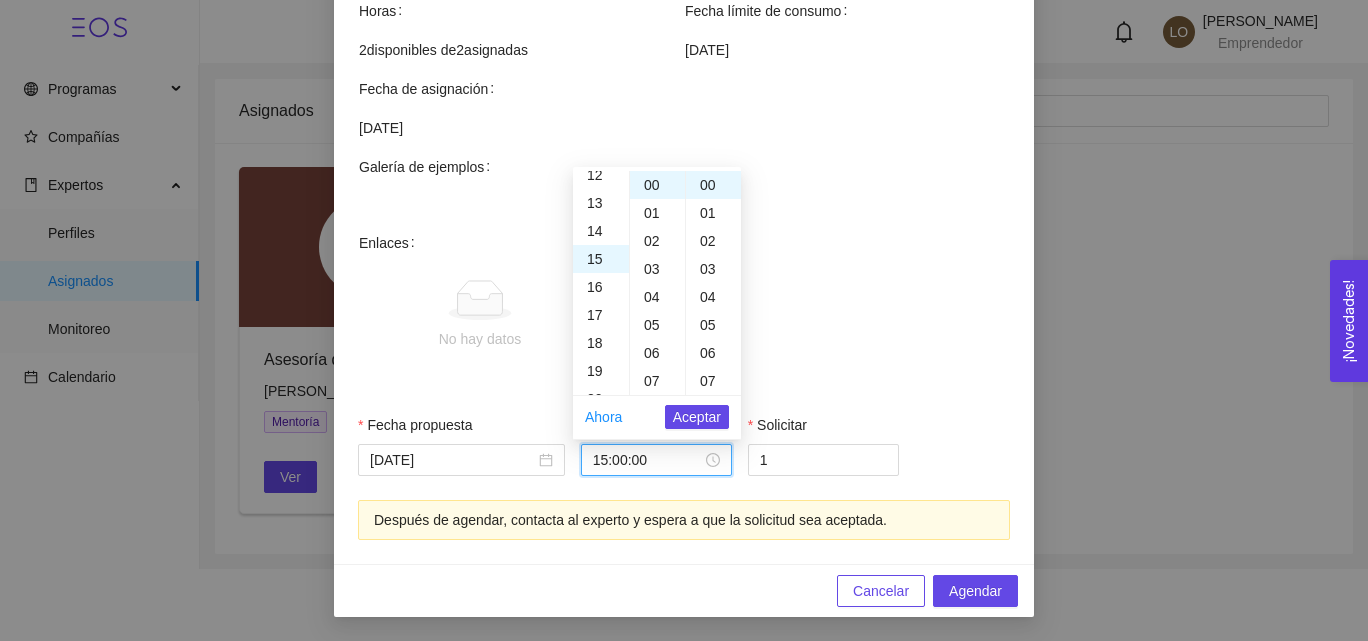 scroll, scrollTop: 420, scrollLeft: 0, axis: vertical 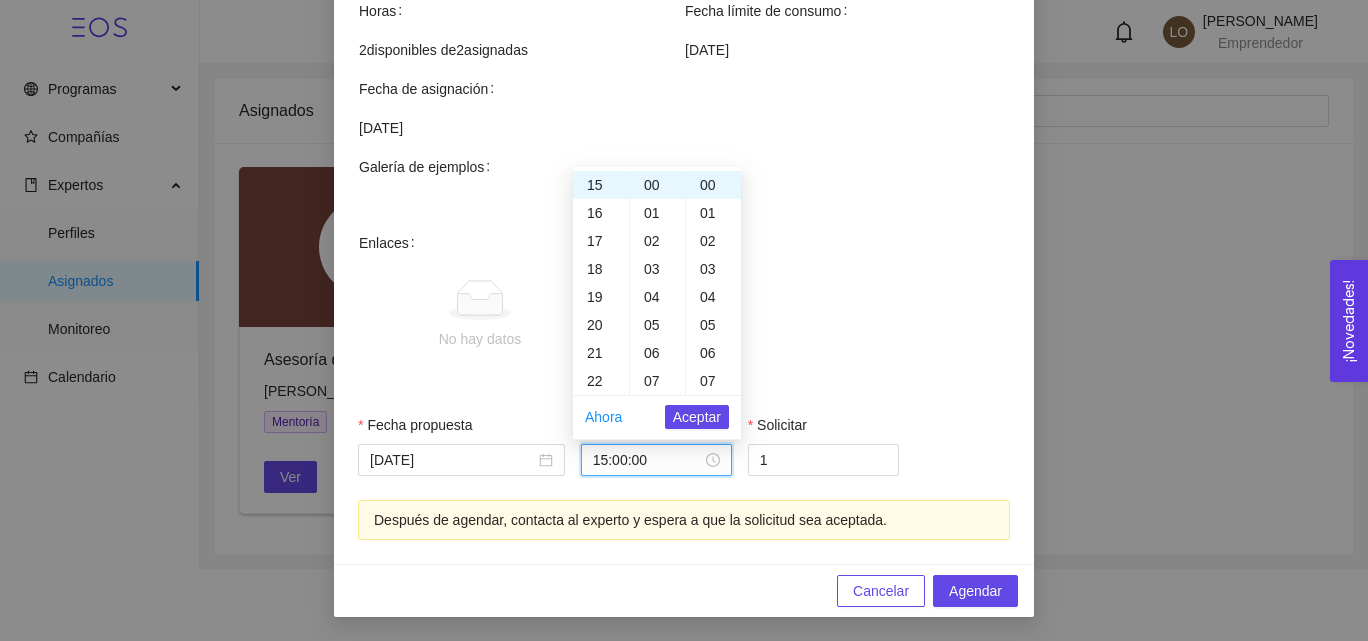 click on "Aceptar" at bounding box center [697, 417] 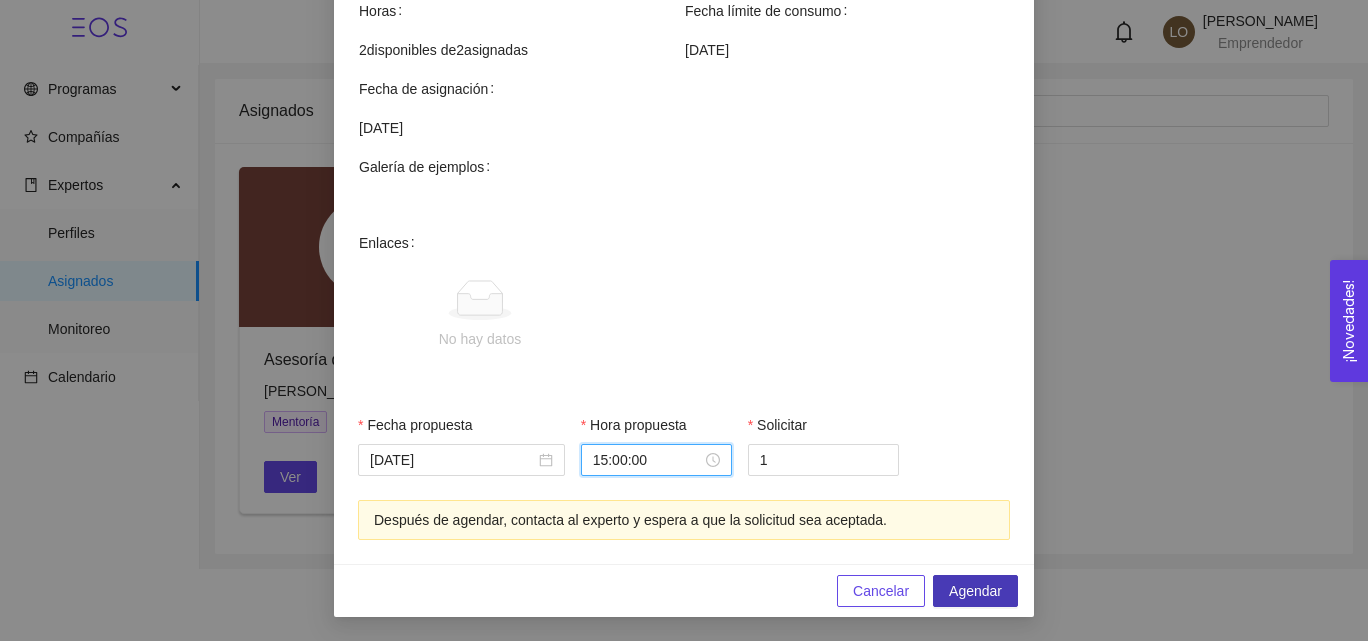 click on "Agendar" at bounding box center [975, 591] 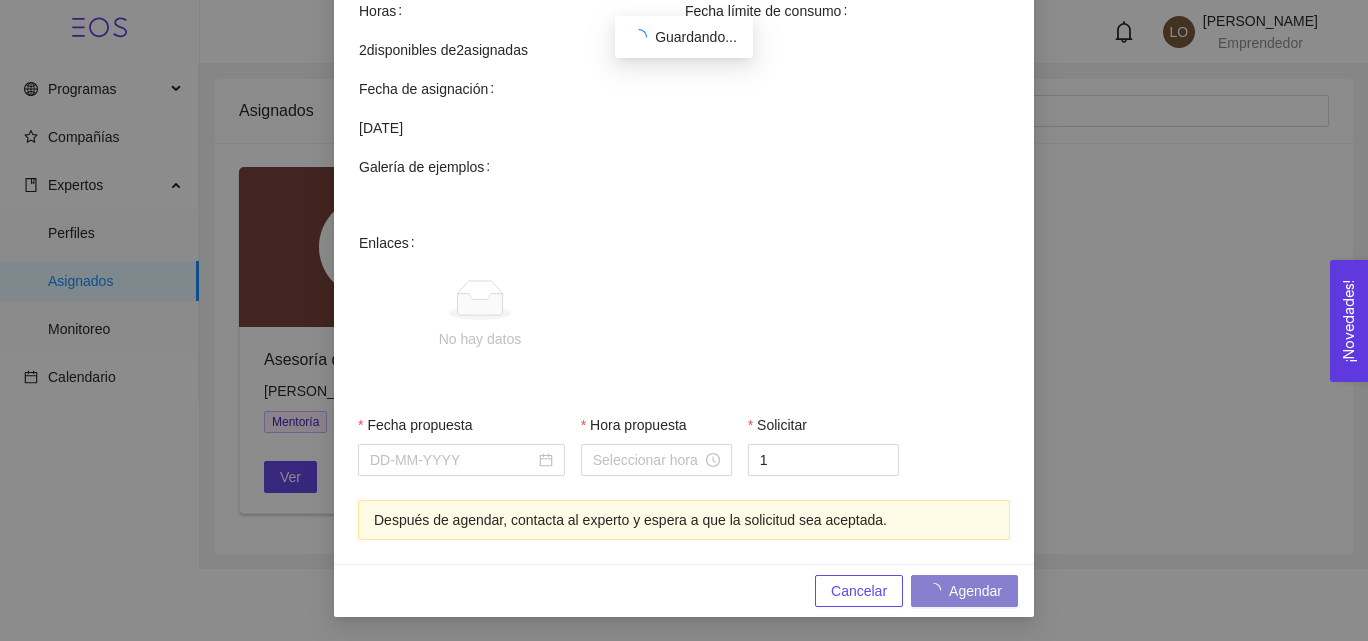 scroll, scrollTop: 610, scrollLeft: 0, axis: vertical 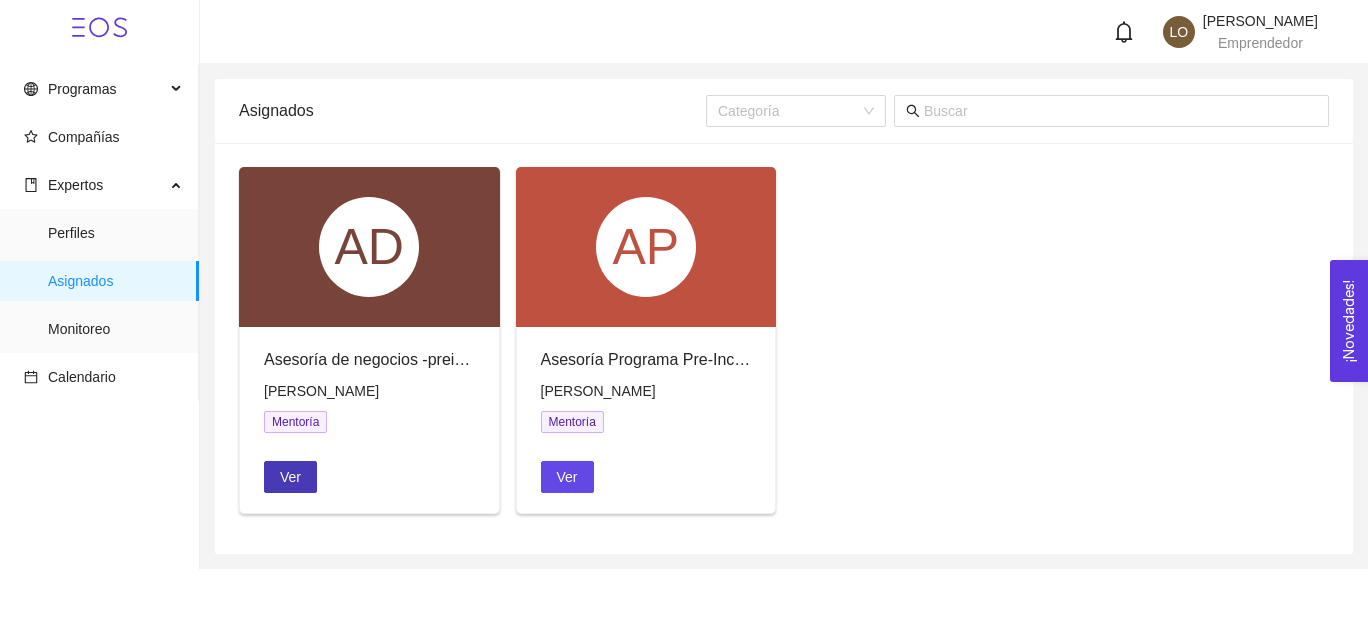 click on "Ver" at bounding box center [290, 477] 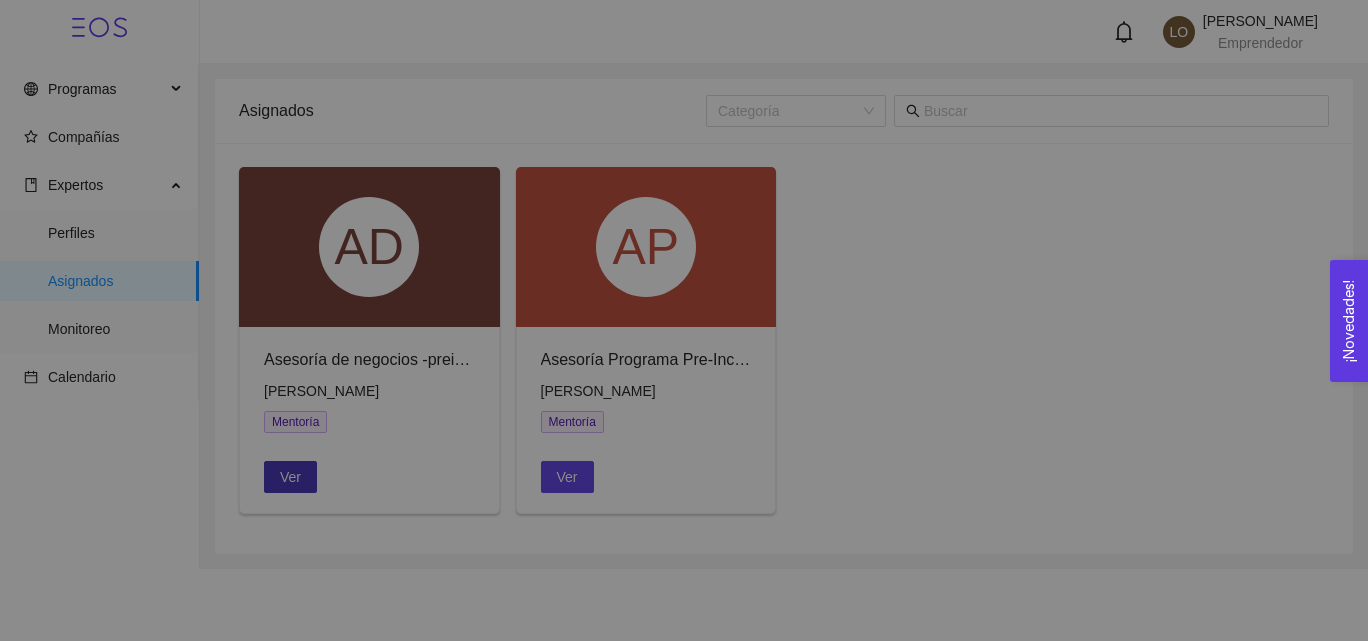 scroll, scrollTop: 526, scrollLeft: 0, axis: vertical 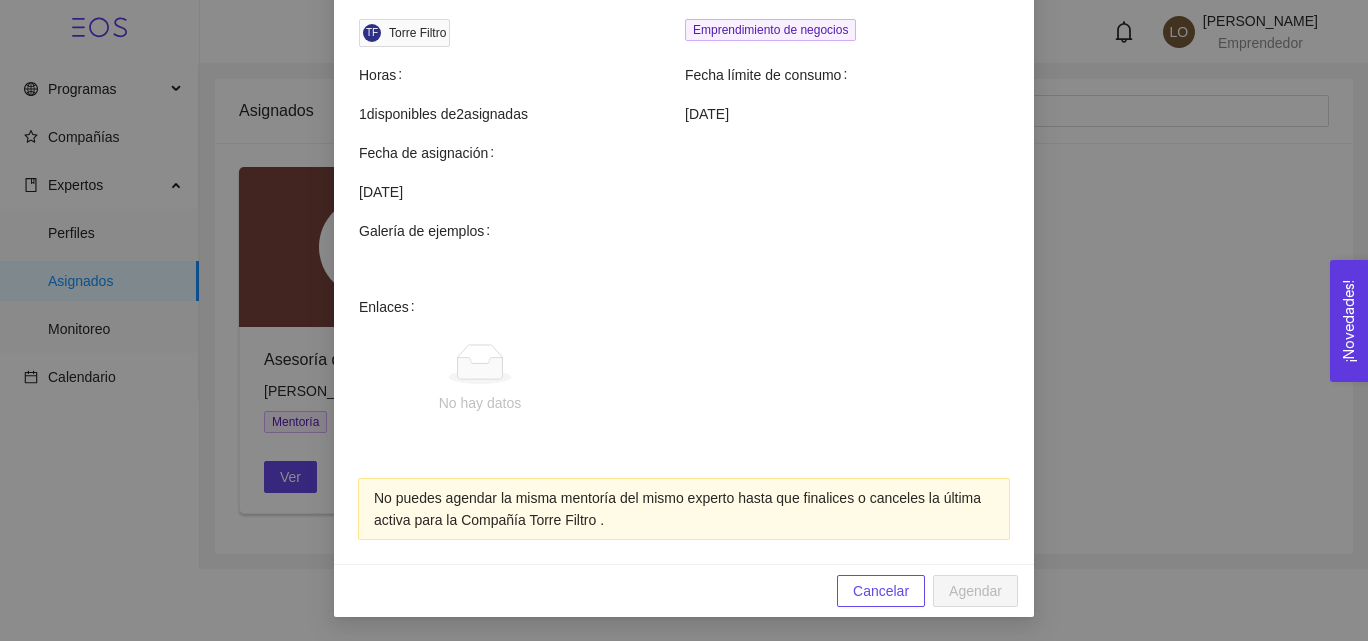 click on "Agendar mentoría Asesoría de negocios -preincubación Experto: [PERSON_NAME] Teléfono Correo [PHONE_NUMBER] [EMAIL_ADDRESS][DOMAIN_NAME] Compañía Categoría TF Torre Filtro  Emprendimiento de negocios Horas Fecha límite de consumo 1  disponibles de  2  asignadas [DATE] Fecha de asignación [DATE] Galería de ejemplos Enlaces No hay datos No puedes agendar la misma mentoría del mismo experto
hasta que finalices o canceles la última activa para la Compañía
Torre Filtro . Cancelar Agendar" at bounding box center [684, 320] 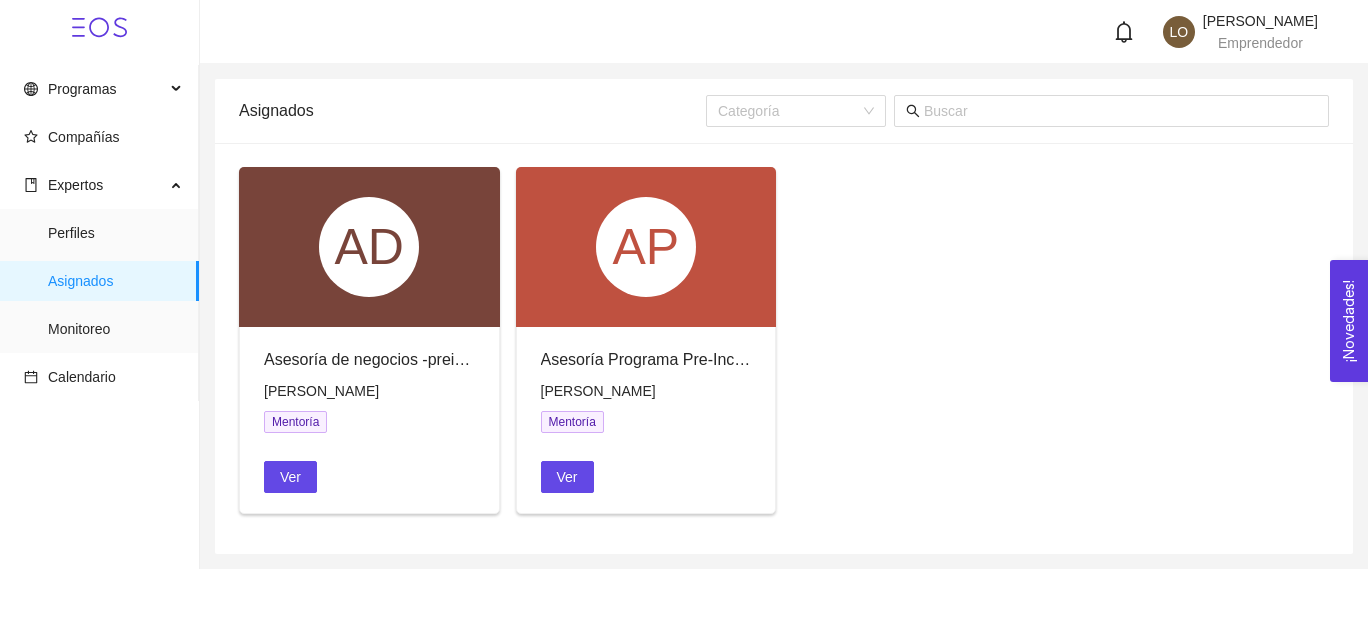 scroll, scrollTop: 546, scrollLeft: 0, axis: vertical 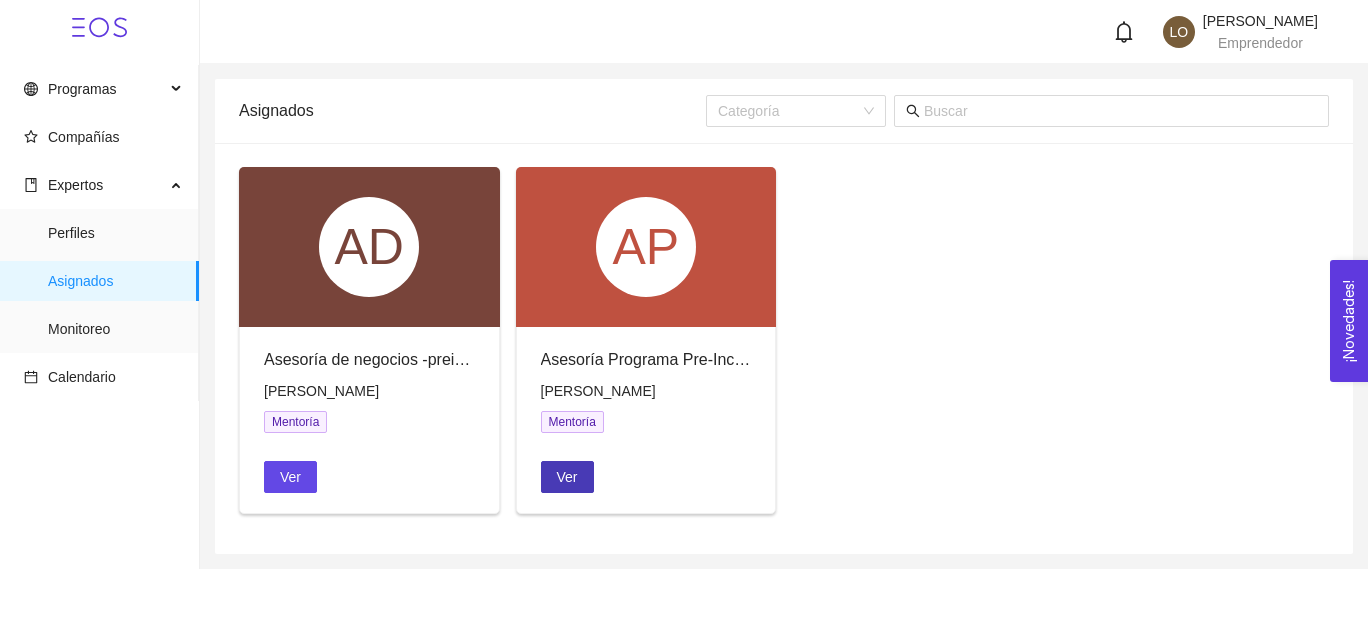click on "Ver" at bounding box center (567, 477) 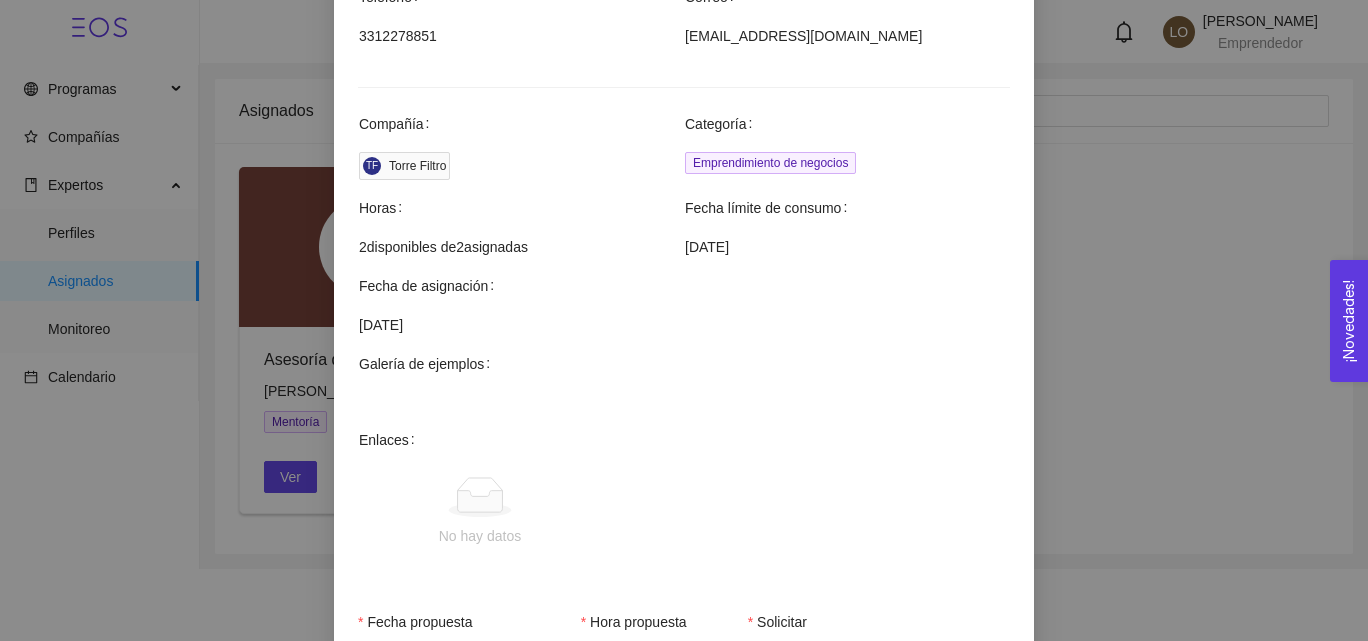 scroll, scrollTop: 0, scrollLeft: 0, axis: both 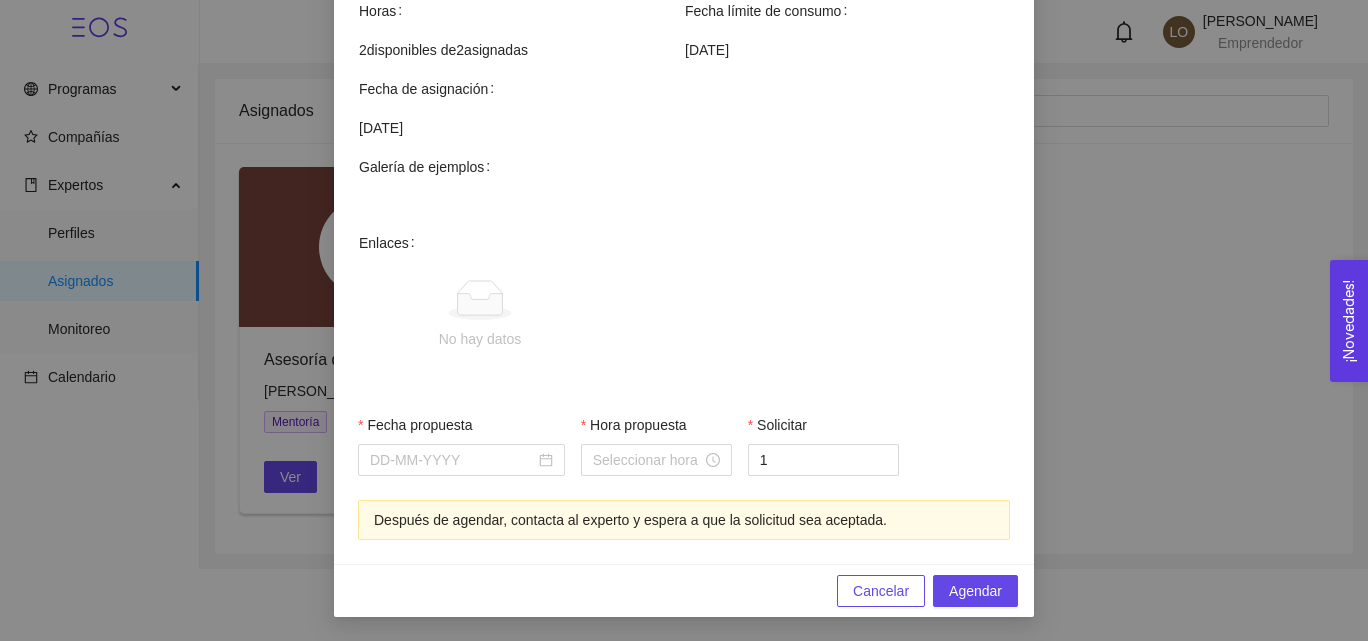 click on "Fecha propuesta" at bounding box center (452, 460) 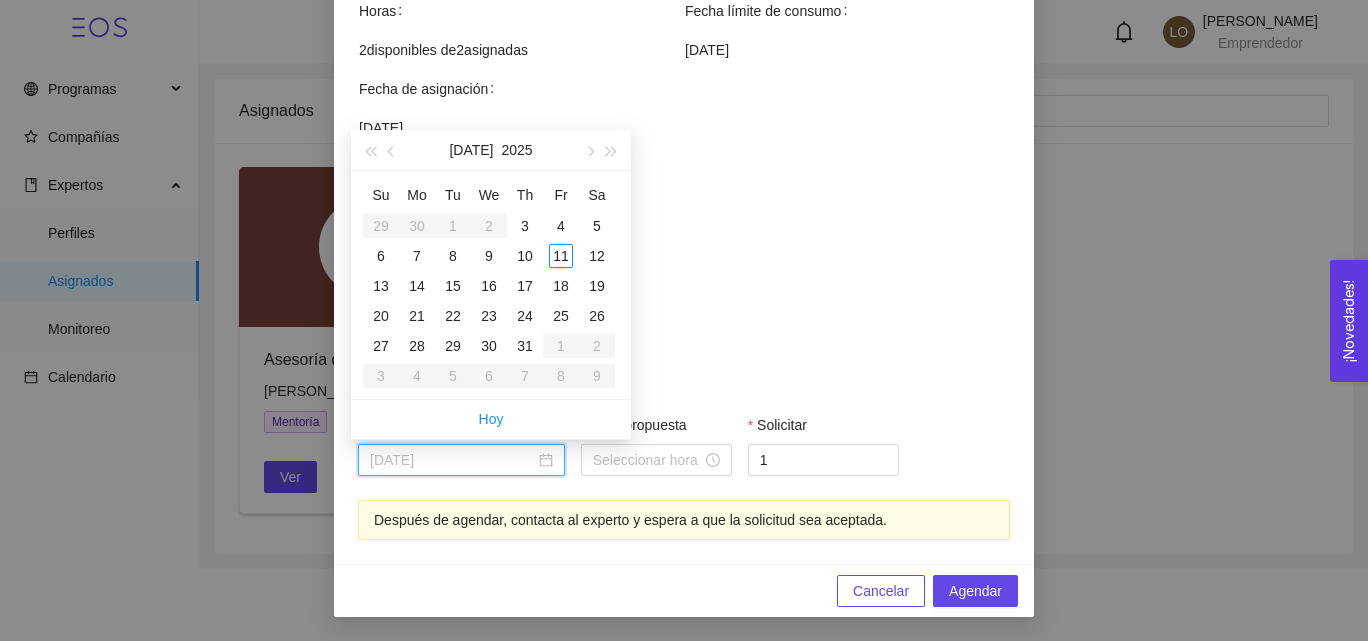 type on "[DATE]" 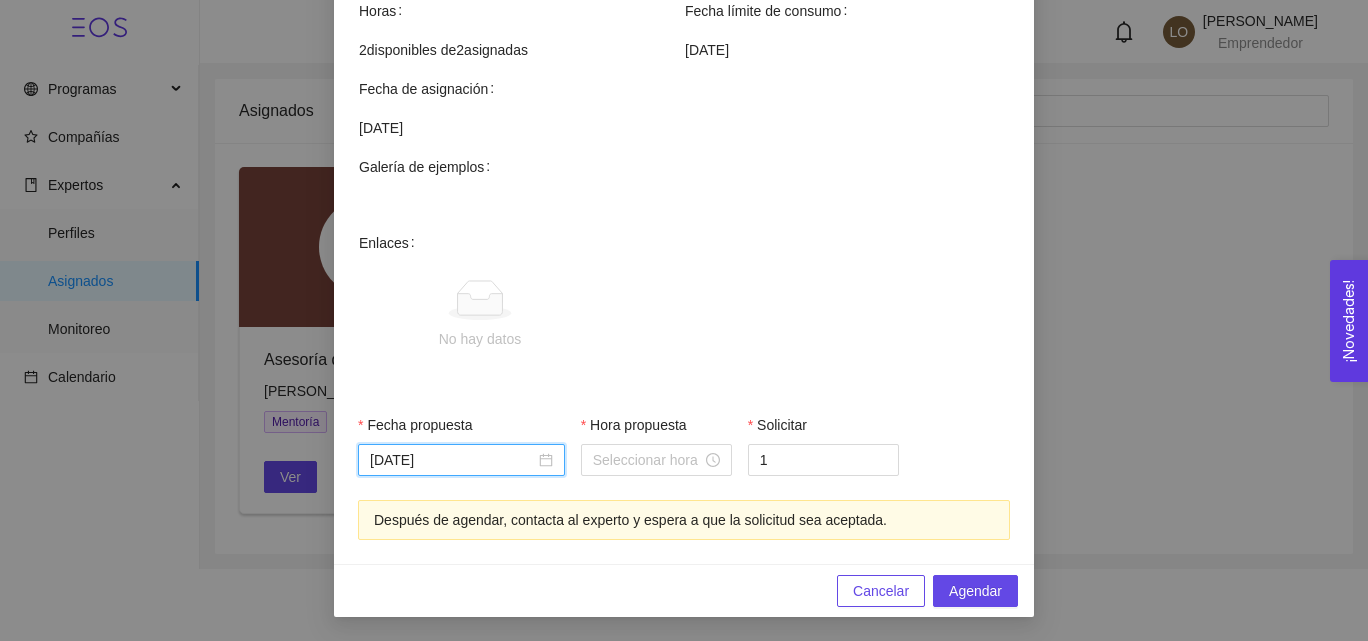 click at bounding box center (656, 460) 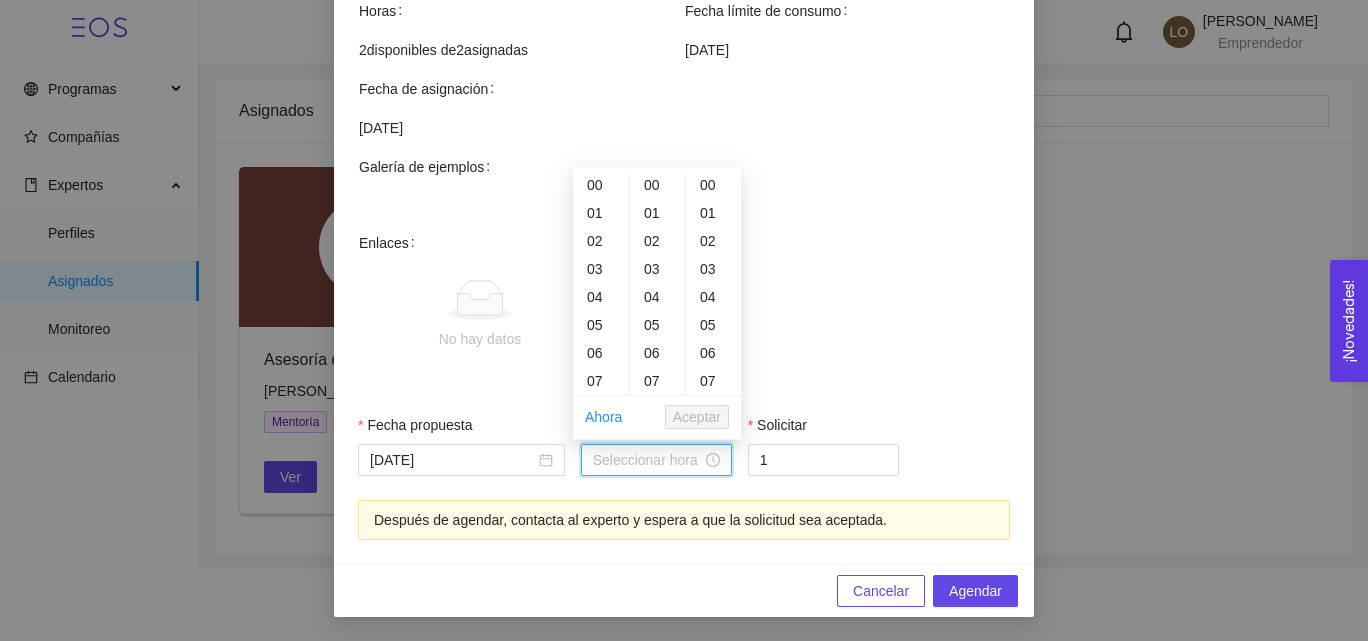 scroll, scrollTop: 196, scrollLeft: 0, axis: vertical 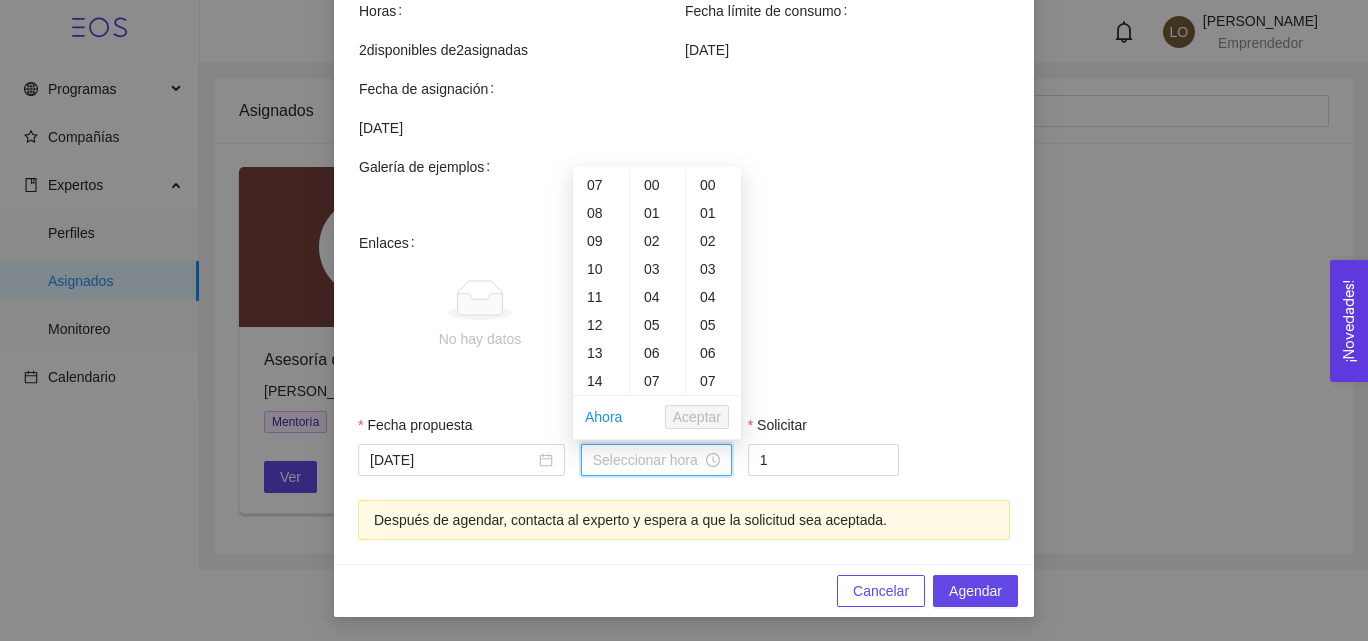click on "13" at bounding box center (601, 353) 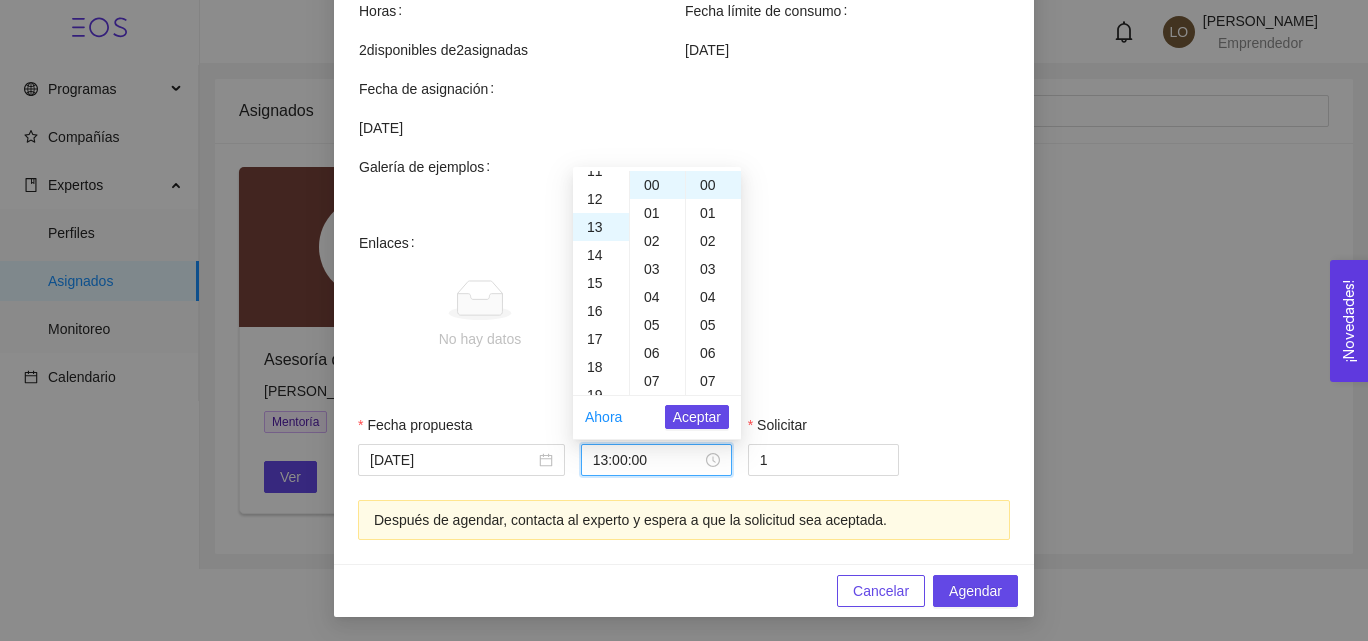 scroll, scrollTop: 364, scrollLeft: 0, axis: vertical 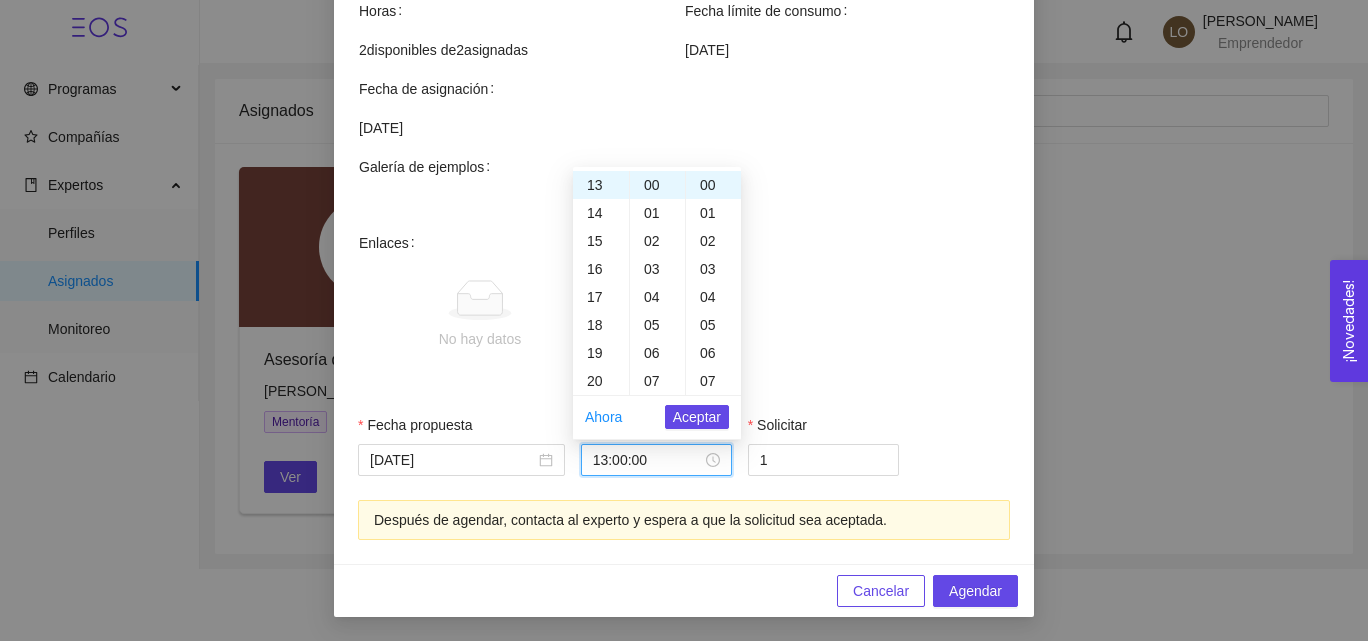 click on "Aceptar" at bounding box center [697, 417] 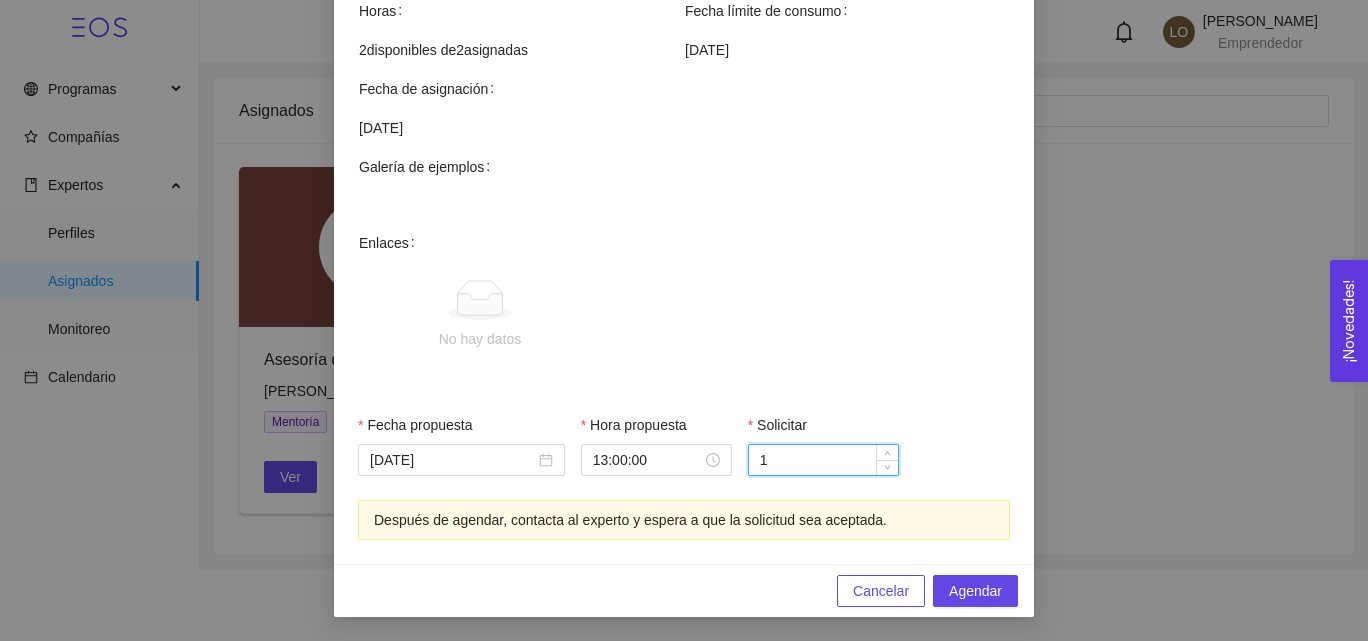 click on "1" at bounding box center (823, 460) 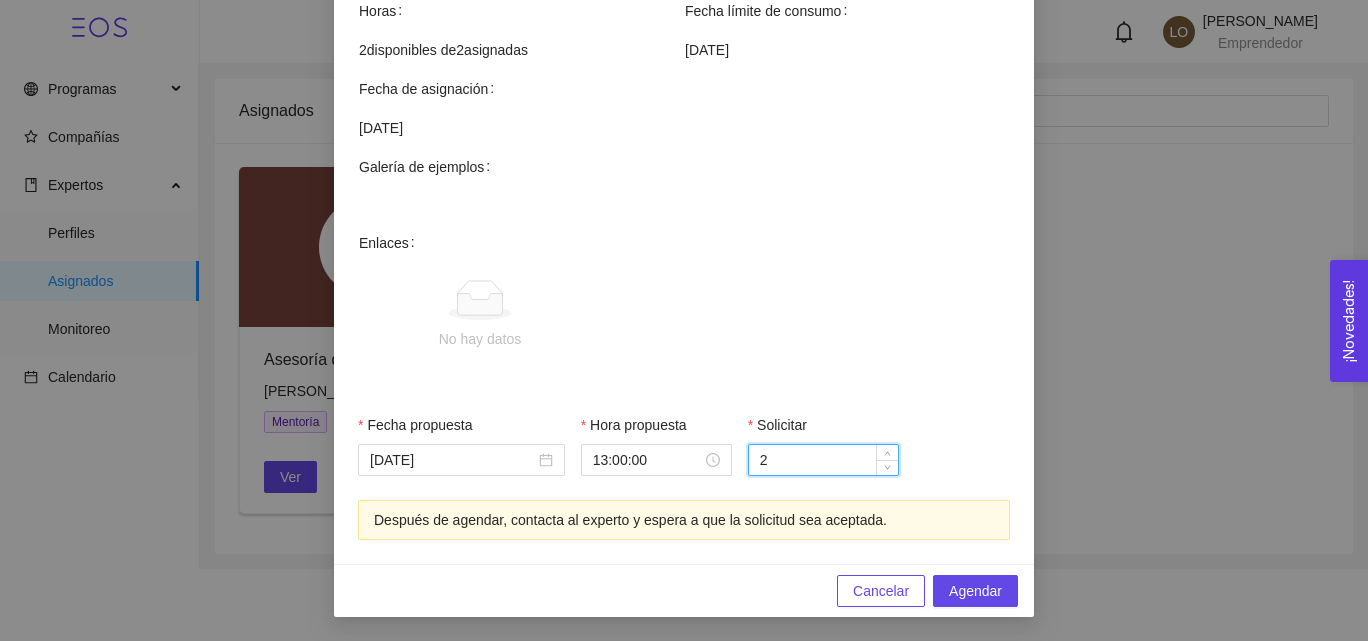 click at bounding box center [888, 468] 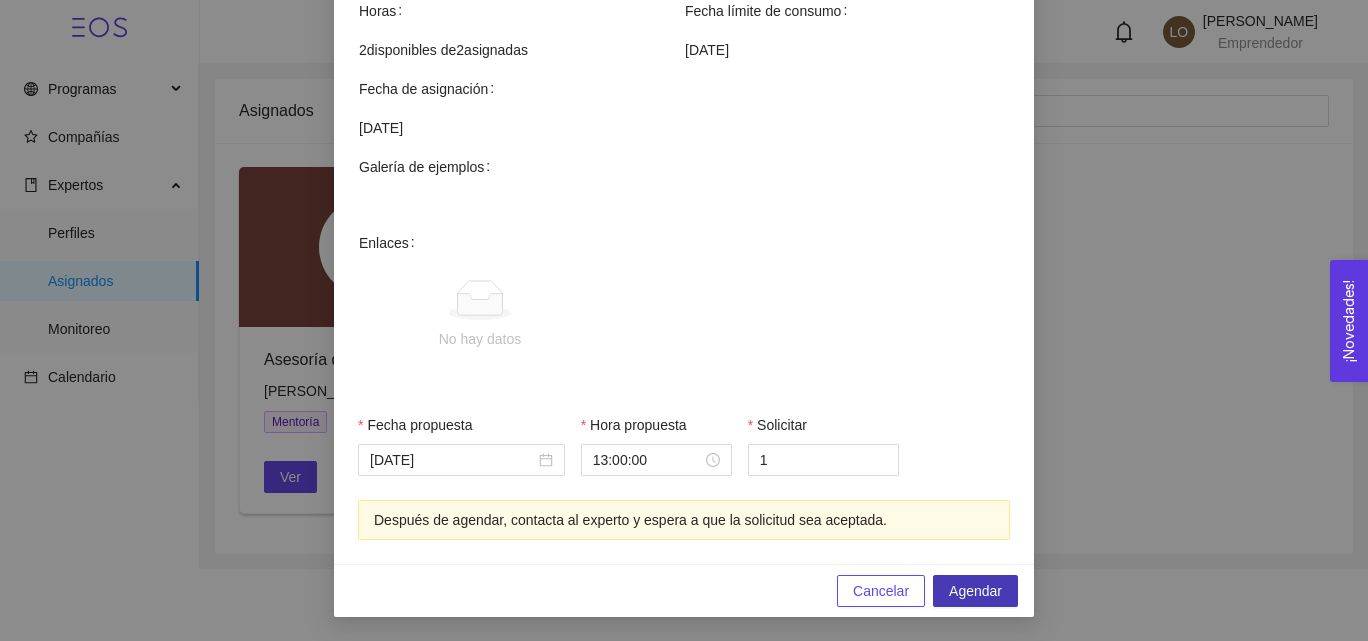 click on "Agendar" at bounding box center (975, 591) 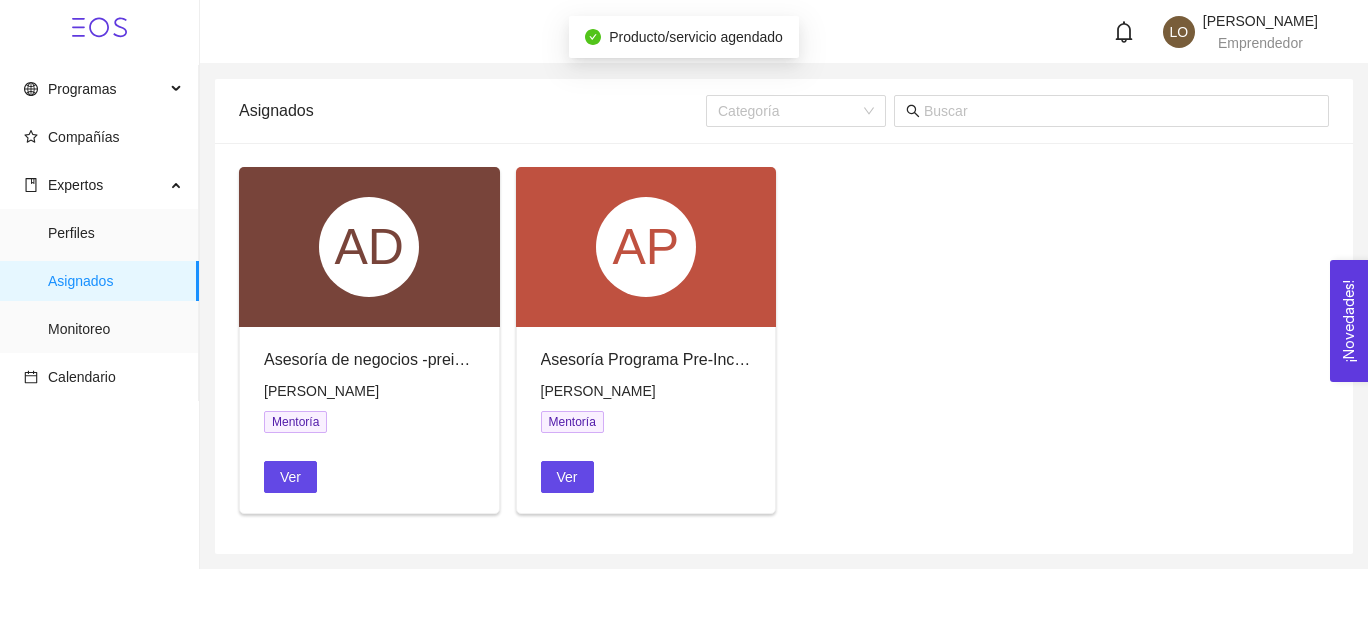 scroll, scrollTop: 644, scrollLeft: 0, axis: vertical 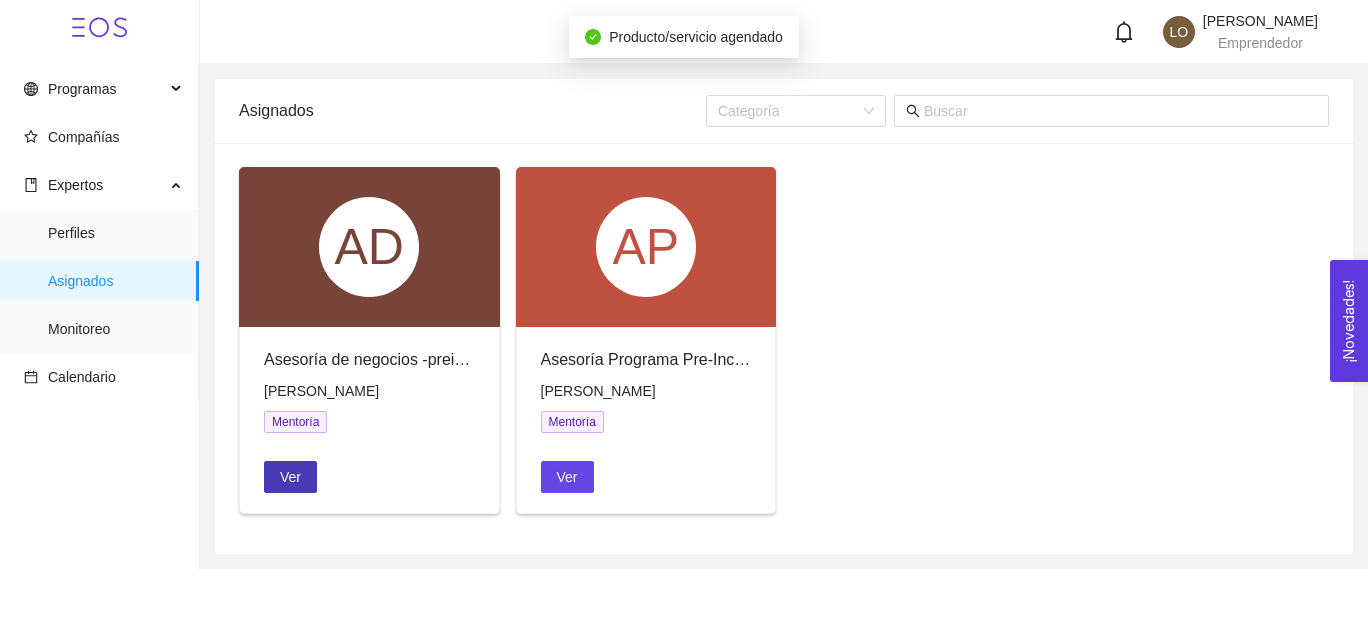 click on "Ver" at bounding box center (290, 477) 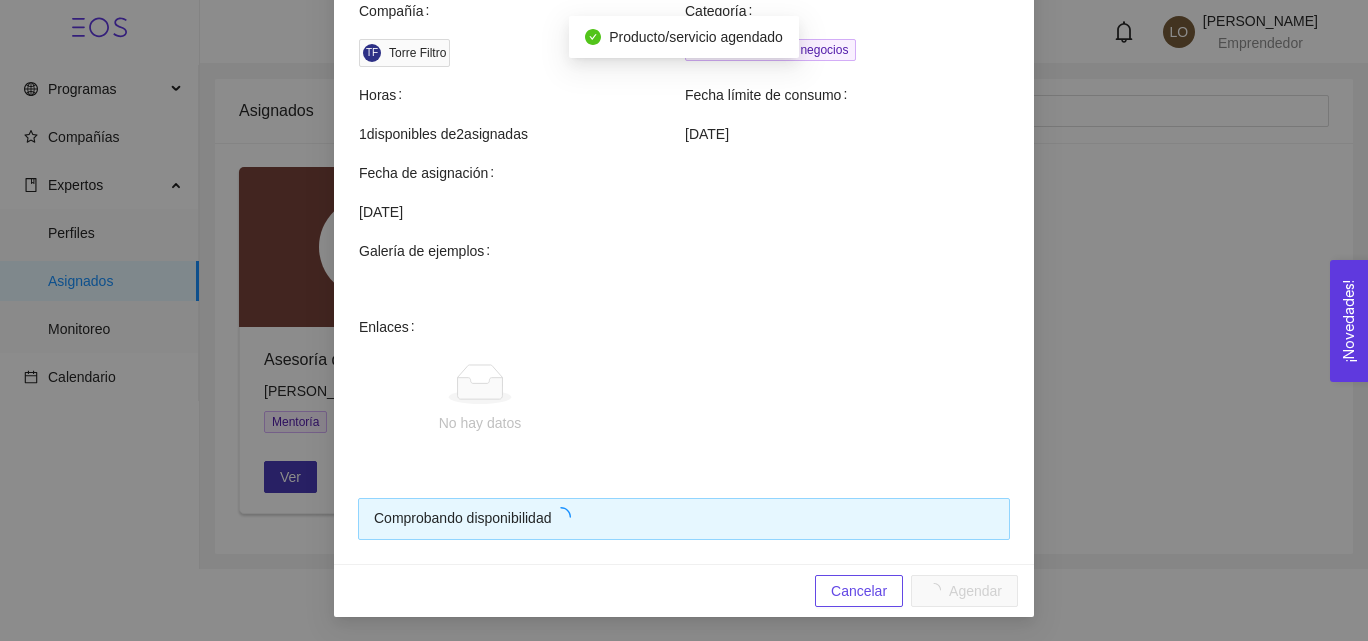 scroll, scrollTop: 526, scrollLeft: 0, axis: vertical 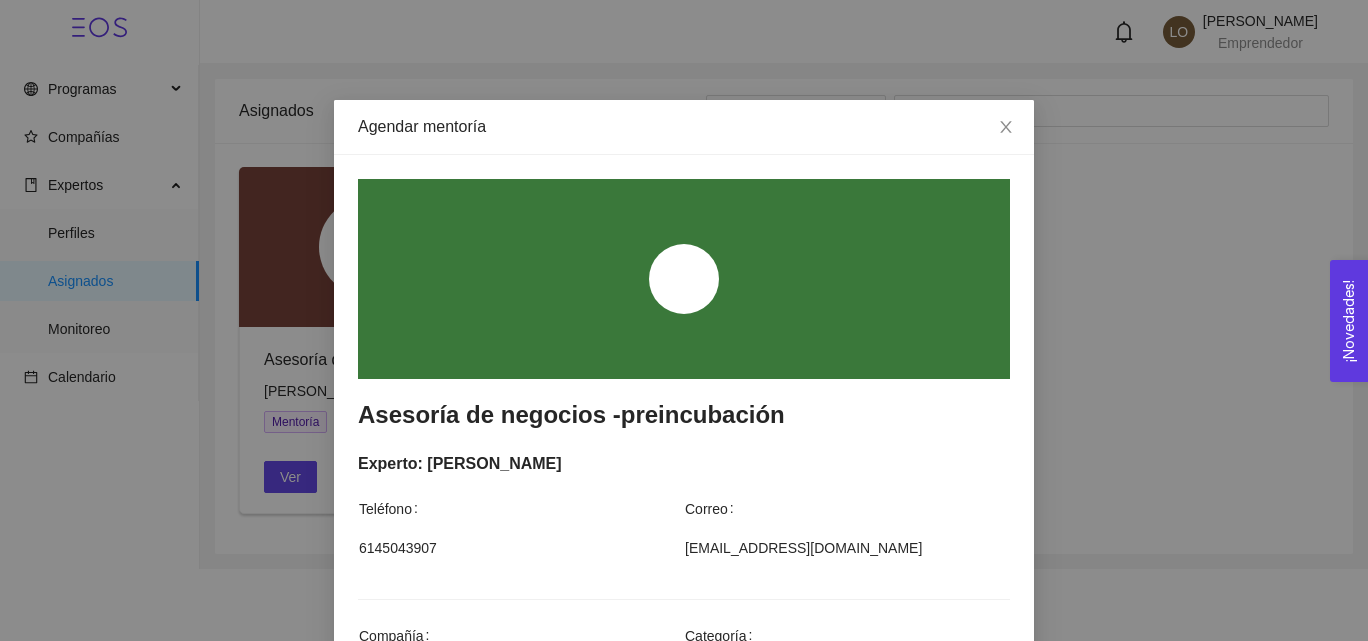 click on "Agendar mentoría Asesoría de negocios -preincubación Experto: [PERSON_NAME] Teléfono Correo [PHONE_NUMBER] [EMAIL_ADDRESS][DOMAIN_NAME] Compañía Categoría TF Torre Filtro  Emprendimiento de negocios Horas Fecha límite de consumo 1  disponibles de  2  asignadas [DATE] Fecha de asignación [DATE] Galería de ejemplos Enlaces No hay datos No puedes agendar la misma mentoría del mismo experto
hasta que finalices o canceles la última activa para la Compañía
Torre Filtro . Cancelar Agendar" at bounding box center [684, 320] 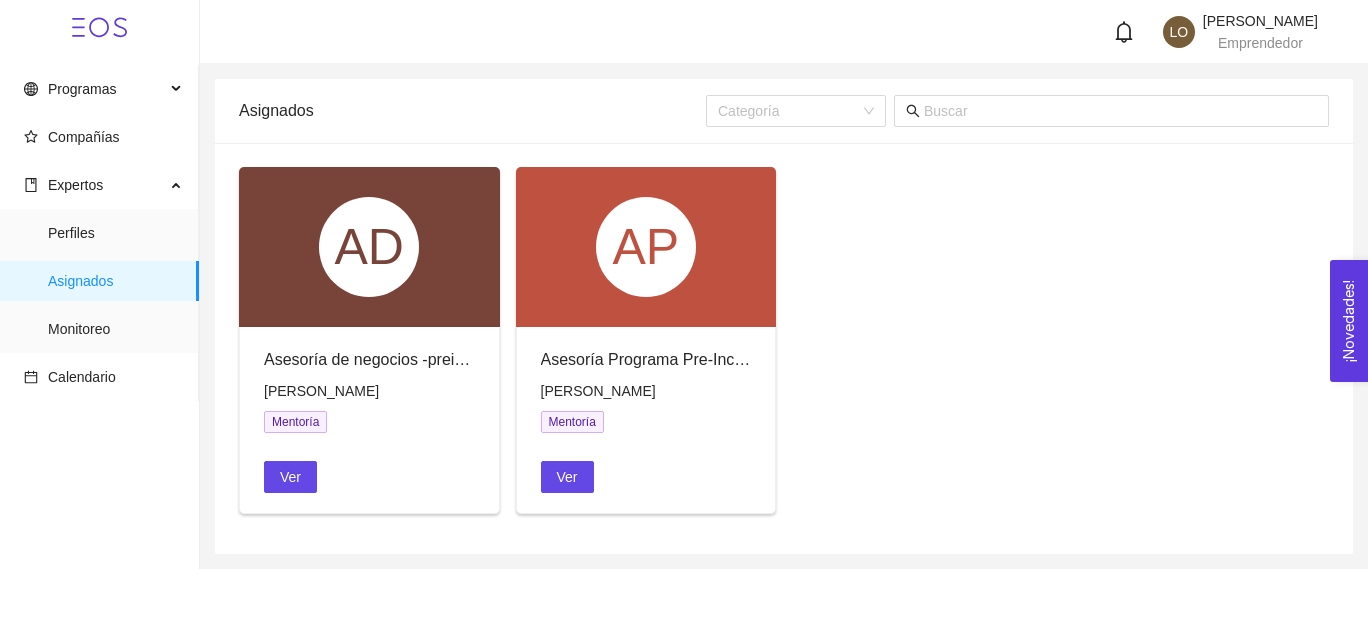 click on "Ver" at bounding box center (369, 467) 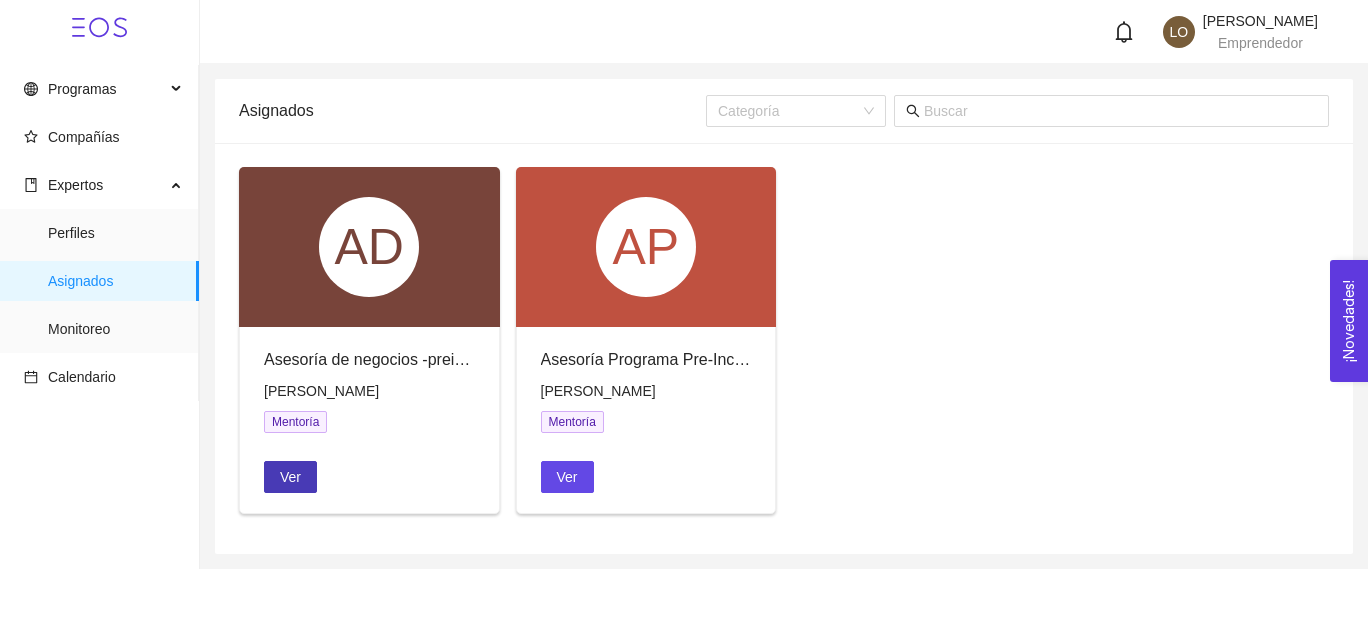 click on "Ver" at bounding box center (290, 477) 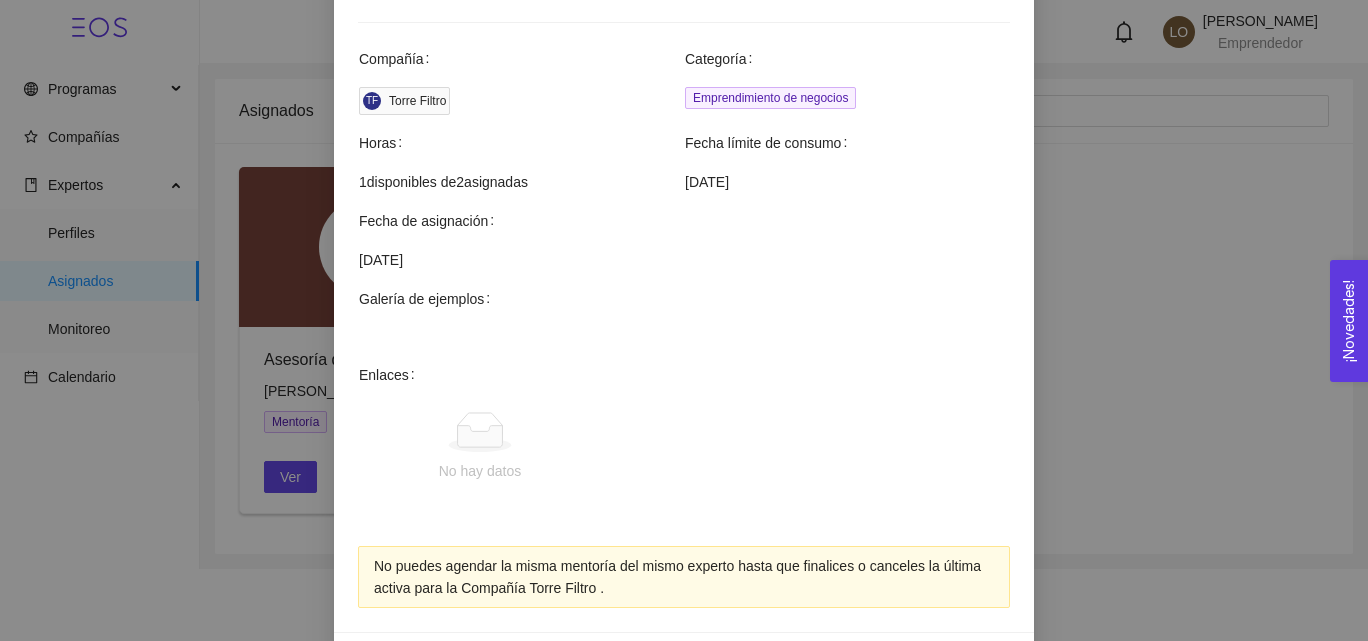 scroll, scrollTop: 646, scrollLeft: 0, axis: vertical 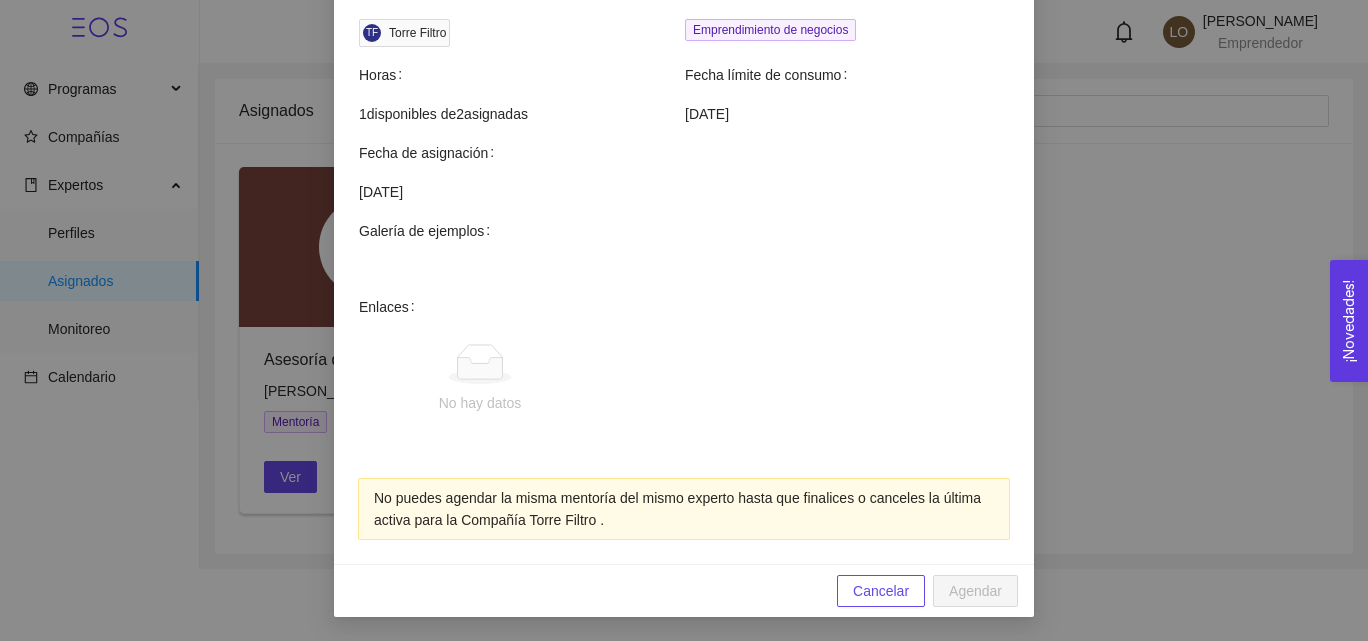 click on "Agendar mentoría Asesoría de negocios -preincubación Experto: [PERSON_NAME] Teléfono Correo [PHONE_NUMBER] [EMAIL_ADDRESS][DOMAIN_NAME] Compañía Categoría TF Torre Filtro  Emprendimiento de negocios Horas Fecha límite de consumo 1  disponibles de  2  asignadas [DATE] Fecha de asignación [DATE] Galería de ejemplos Enlaces No hay datos No puedes agendar la misma mentoría del mismo experto
hasta que finalices o canceles la última activa para la Compañía
Torre Filtro . Cancelar Agendar" at bounding box center [684, 320] 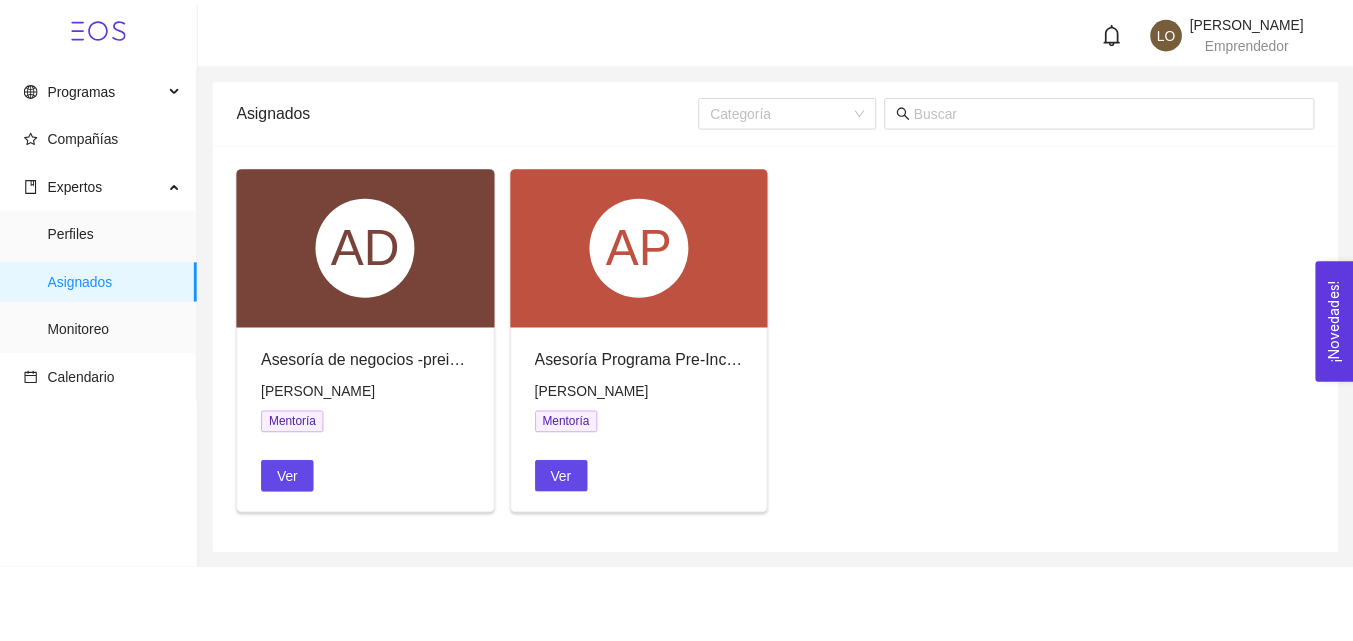 scroll, scrollTop: 546, scrollLeft: 0, axis: vertical 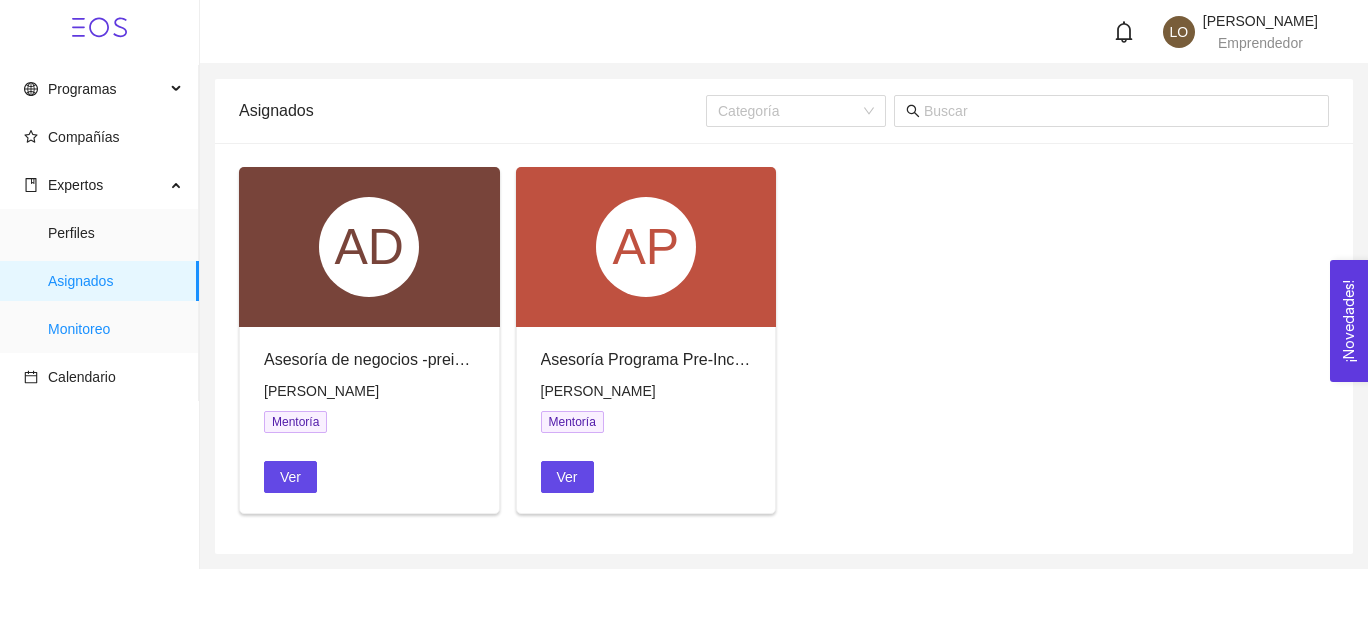 click on "Monitoreo" at bounding box center (115, 329) 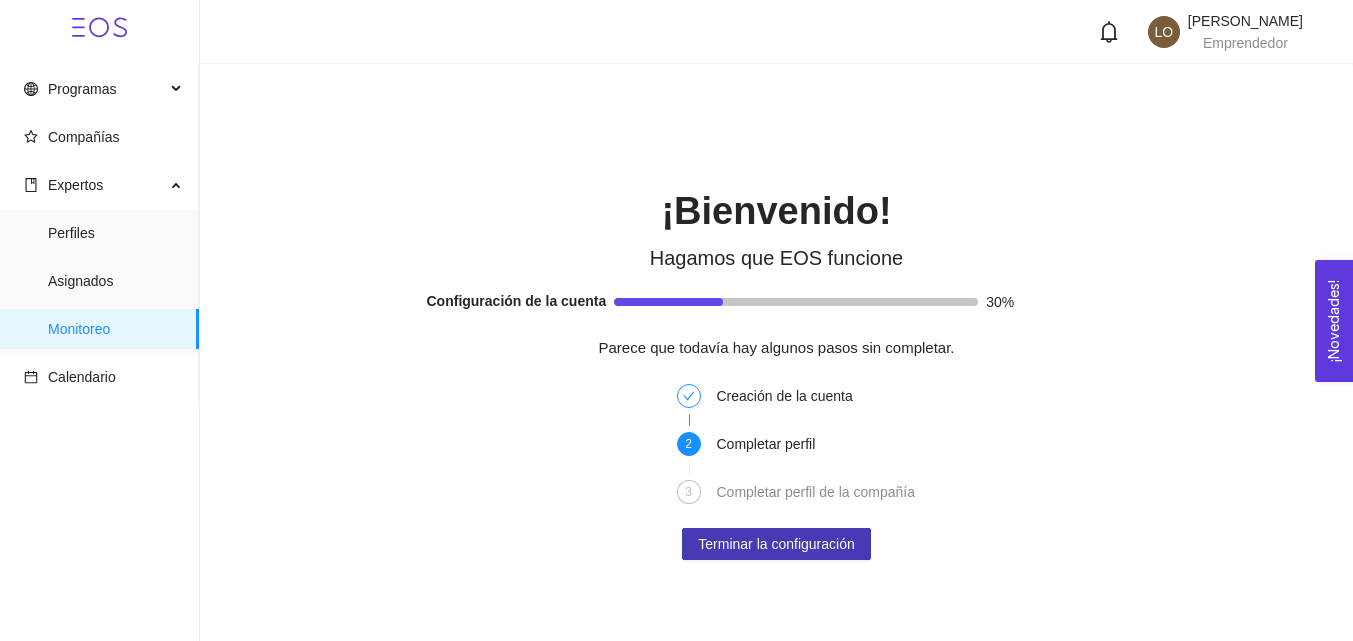 click on "Terminar la configuración" at bounding box center [776, 544] 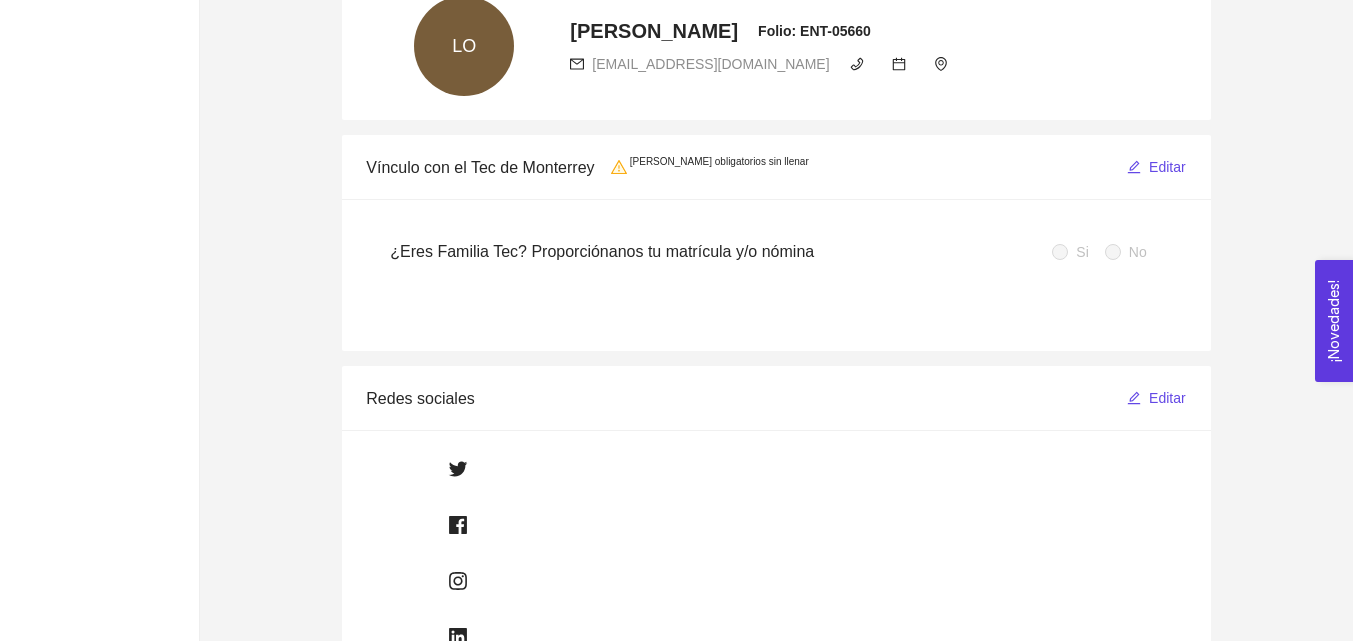 scroll, scrollTop: 381, scrollLeft: 0, axis: vertical 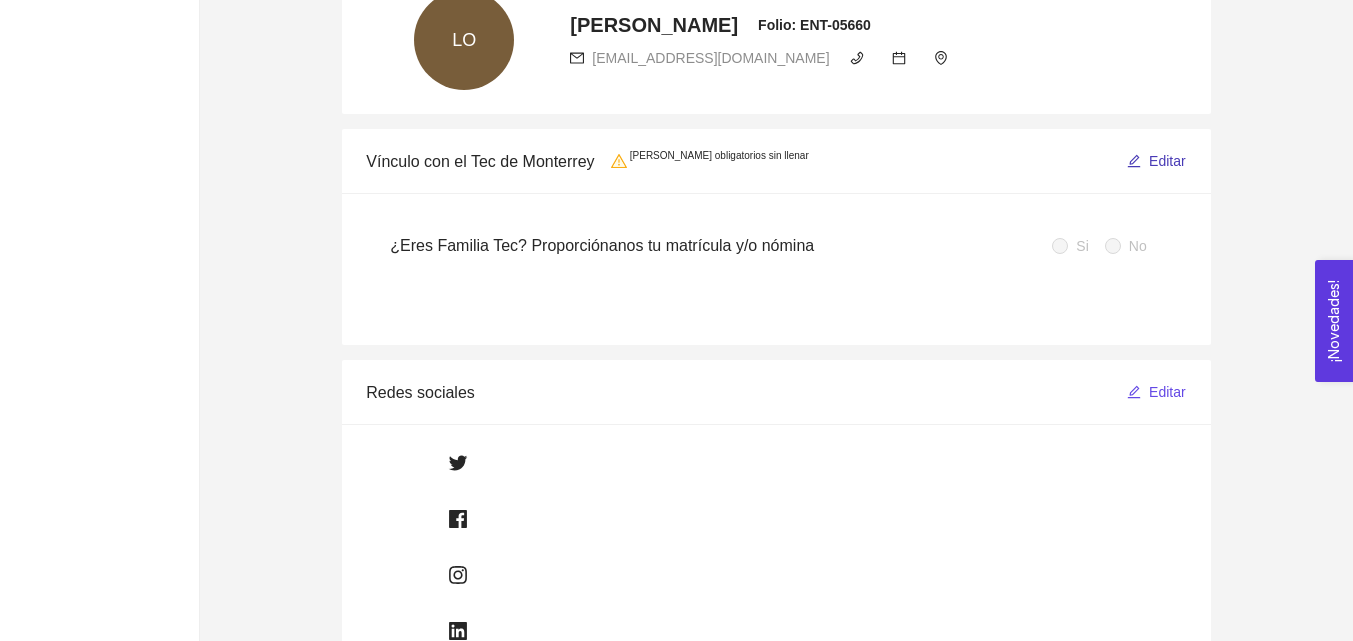 click on "Editar" at bounding box center (1156, 161) 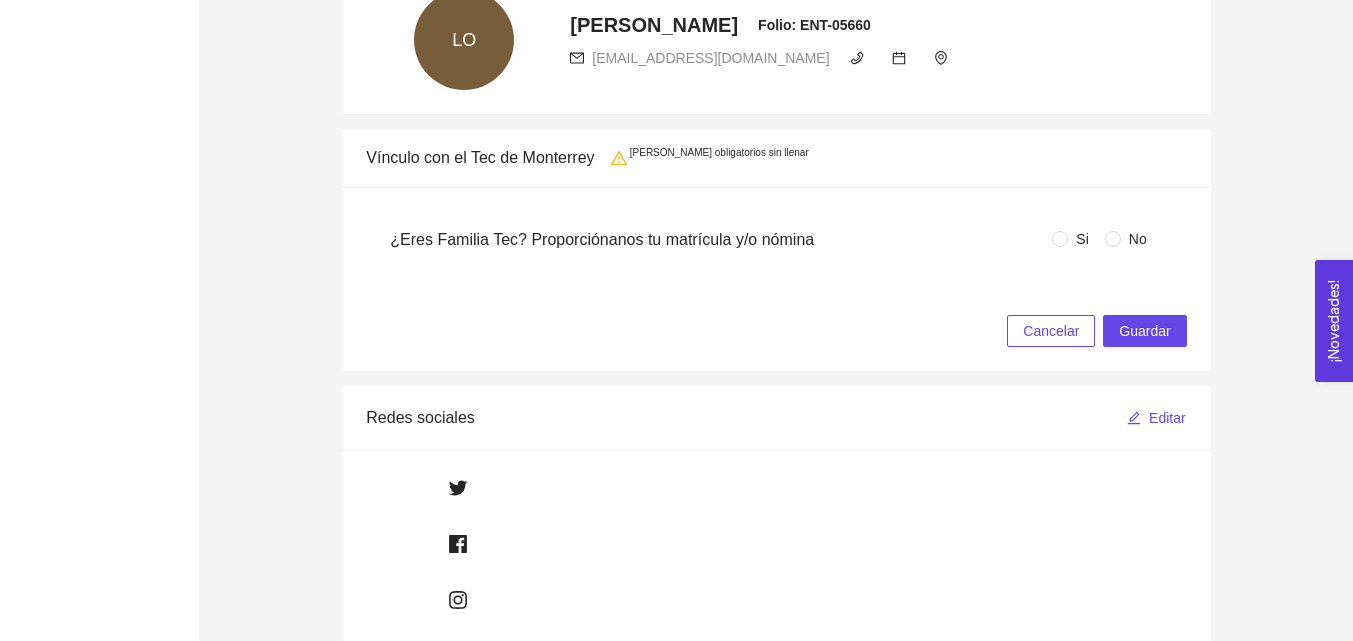 click on "Si No" at bounding box center (1107, 239) 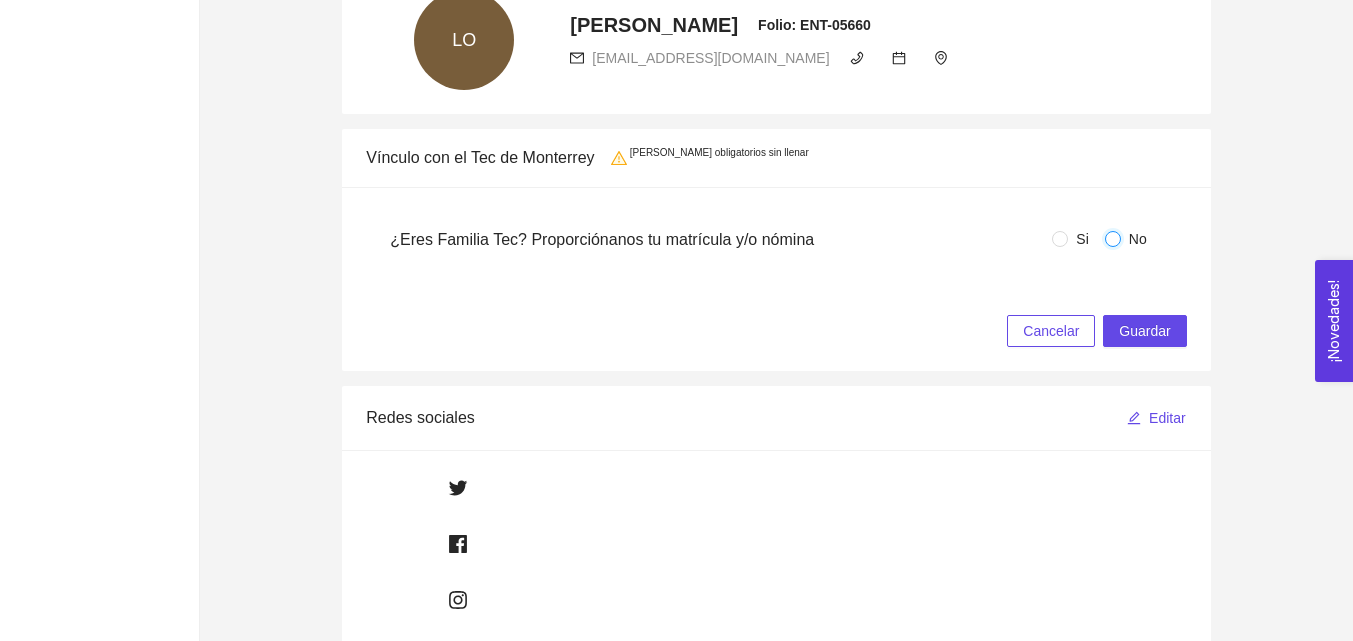 click on "No" at bounding box center (1113, 239) 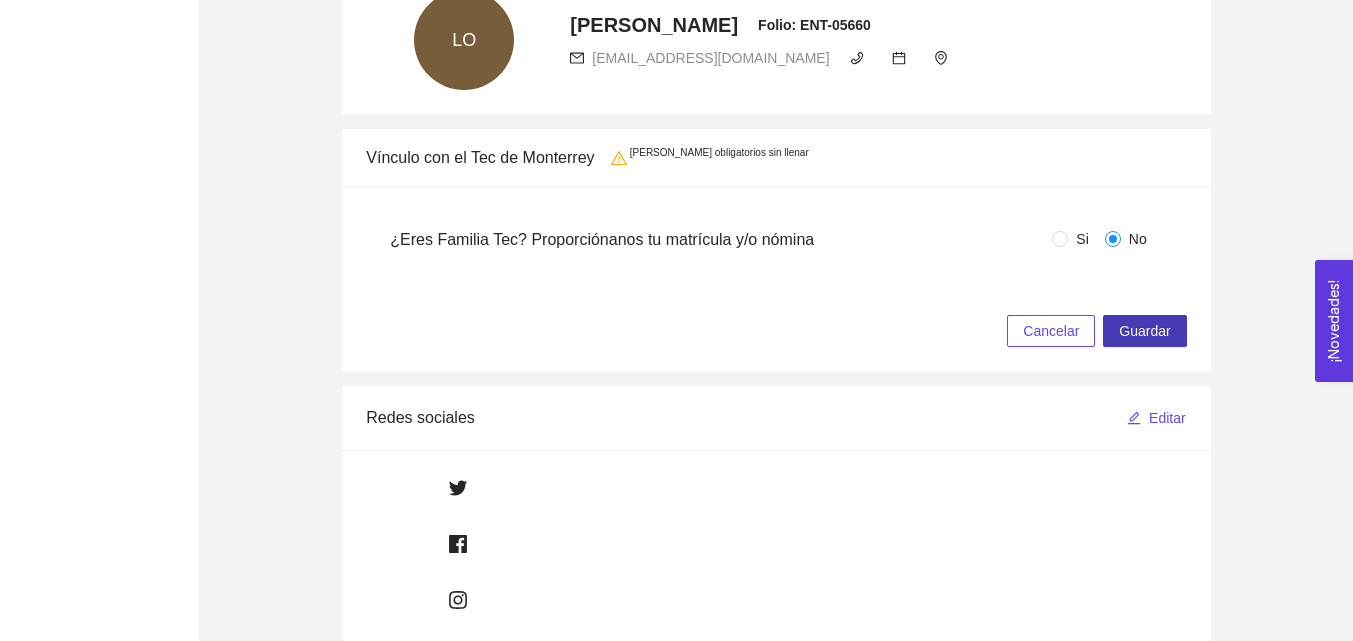 click on "Guardar" at bounding box center (1144, 331) 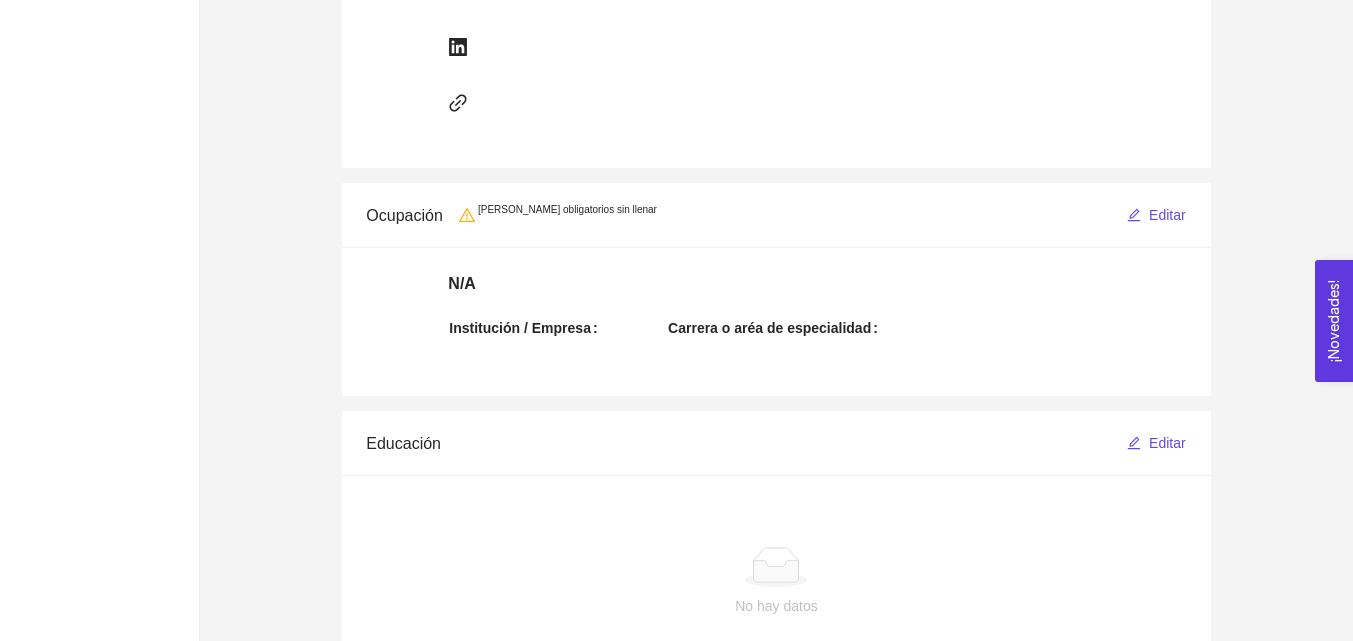 scroll, scrollTop: 1029, scrollLeft: 0, axis: vertical 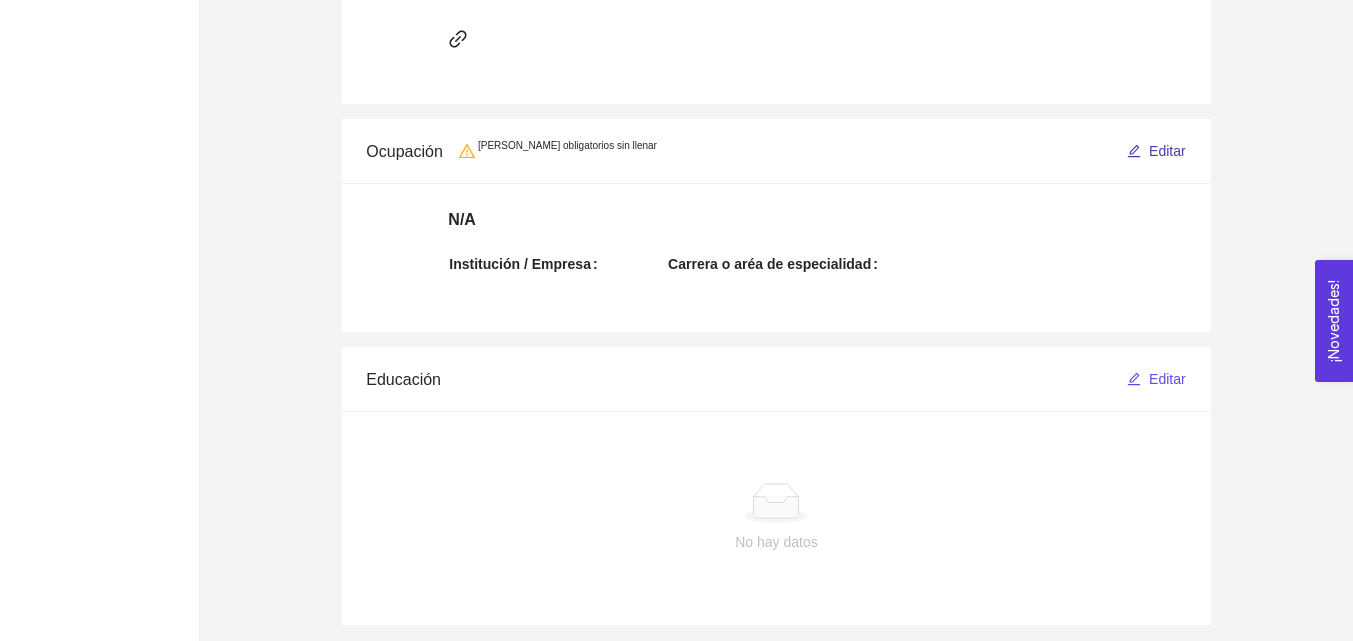 click on "Editar" at bounding box center [1167, 151] 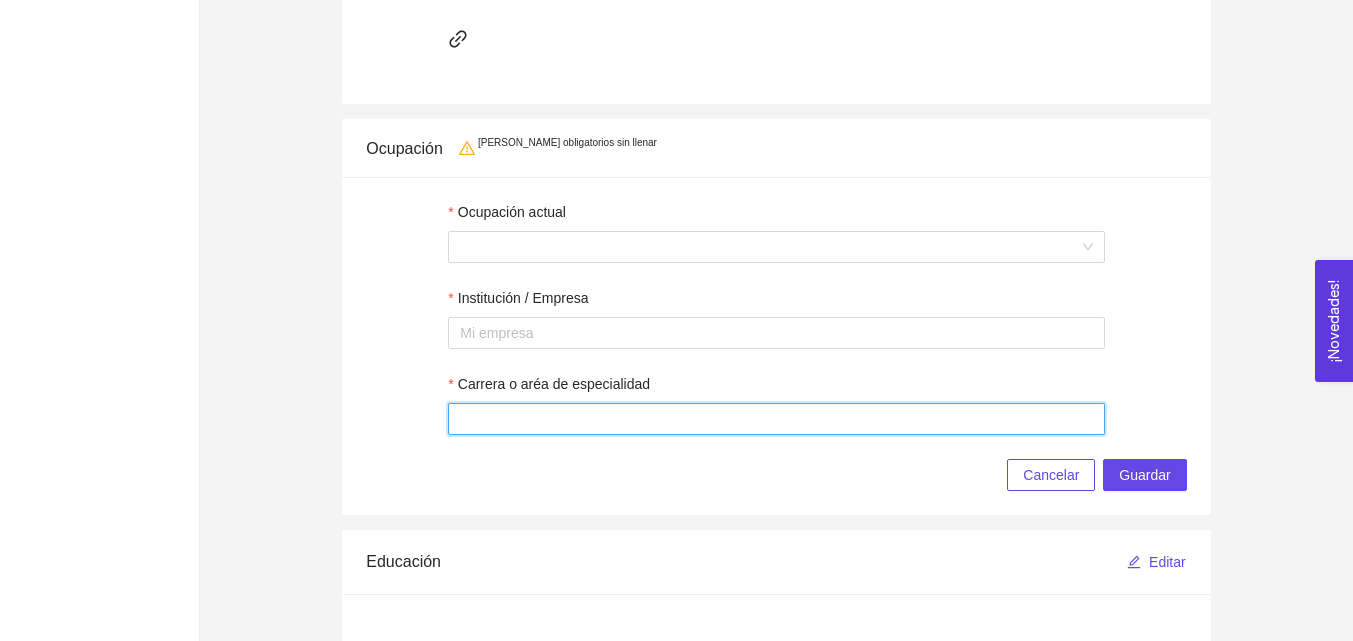 click on "Carrera o aréa de especialidad" at bounding box center [776, 419] 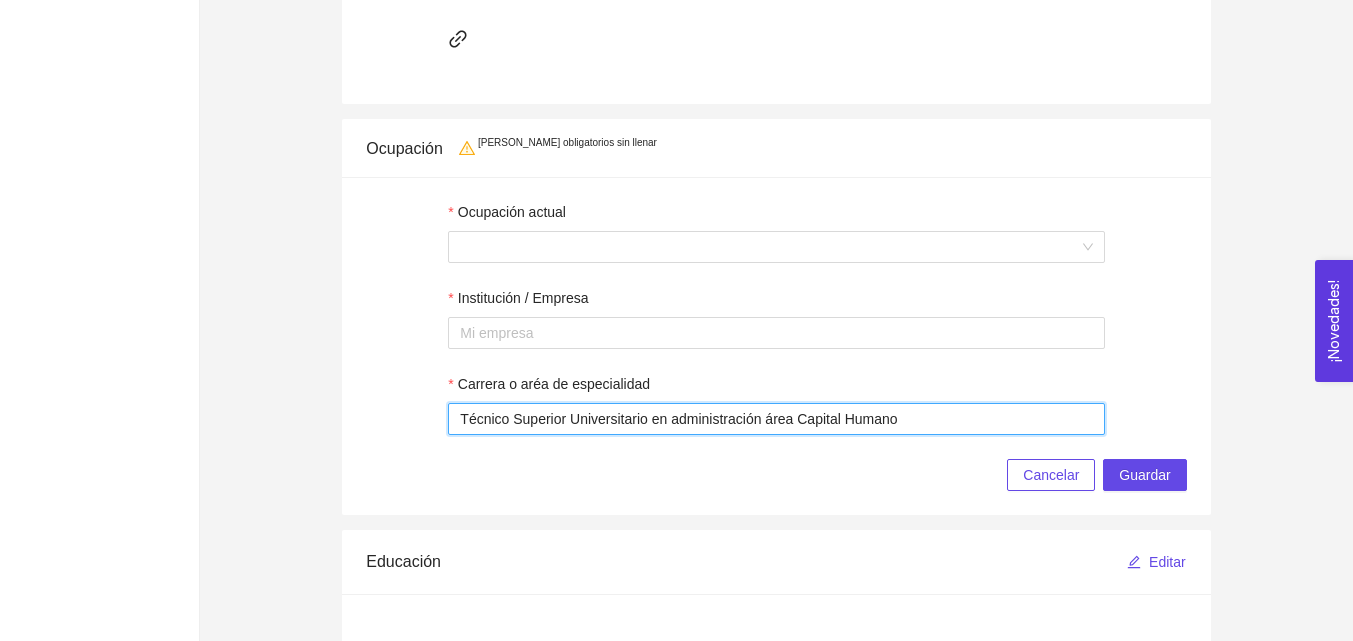 click on "Técnico Superior Universitario en administración área Capital Humano" at bounding box center [776, 419] 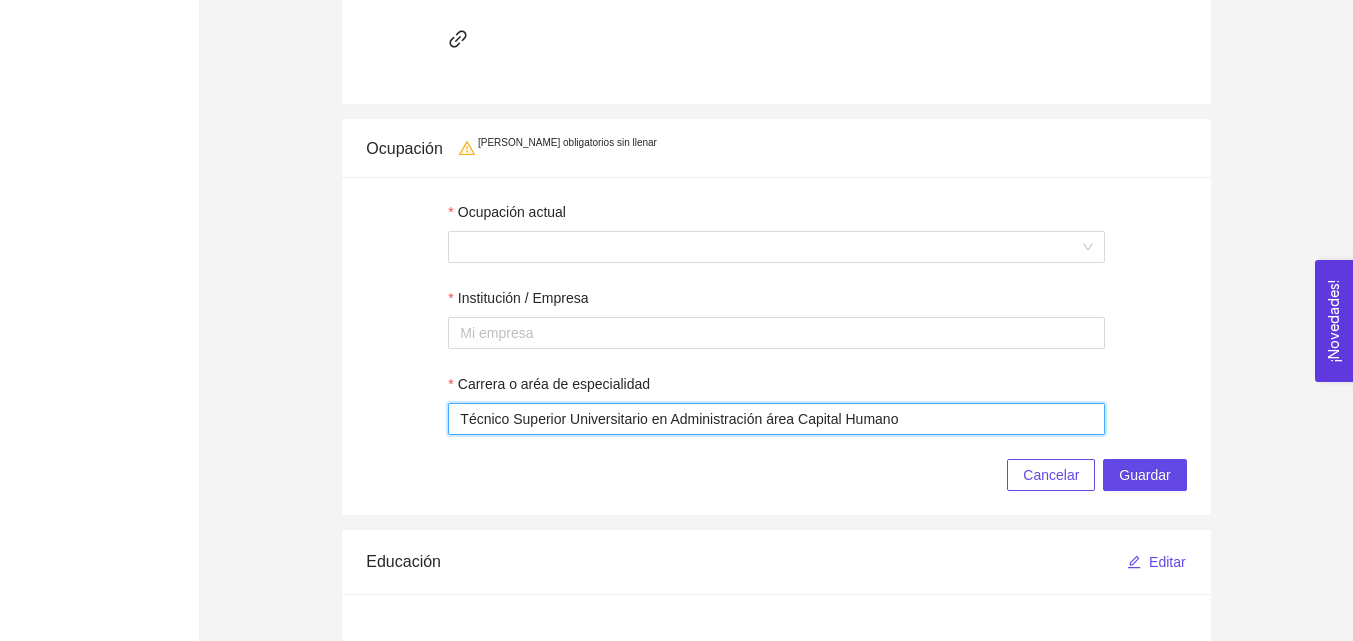 click at bounding box center (776, 333) 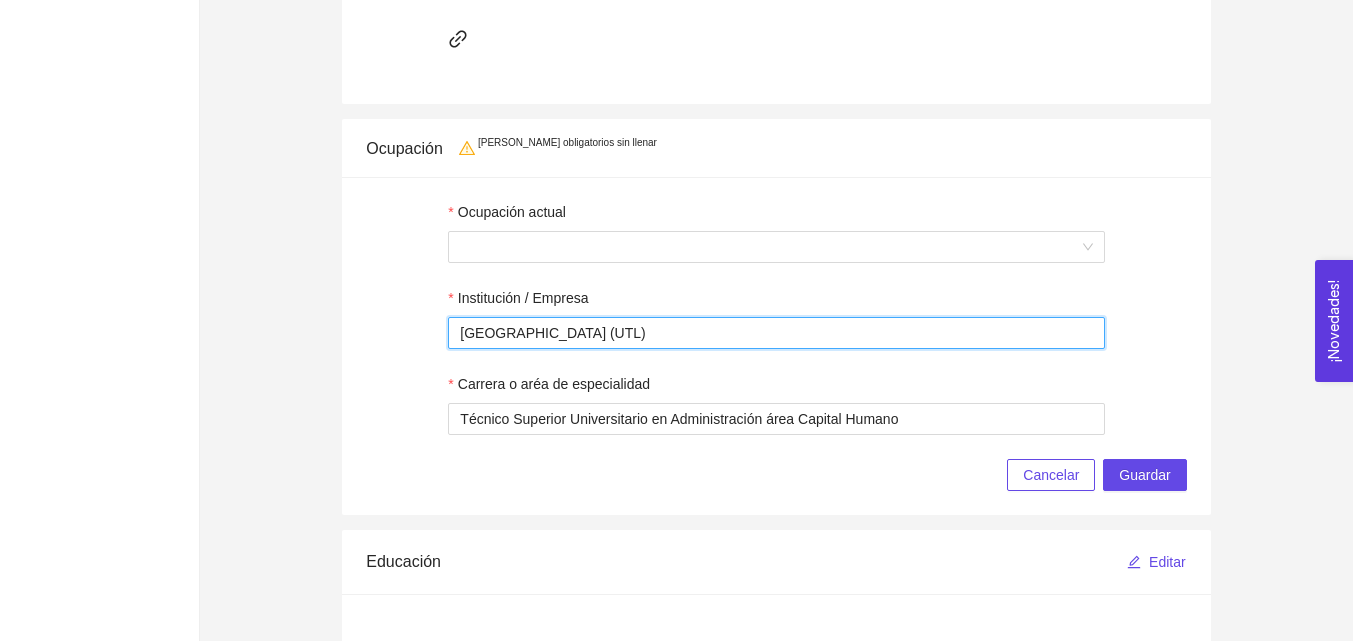 click at bounding box center (776, 247) 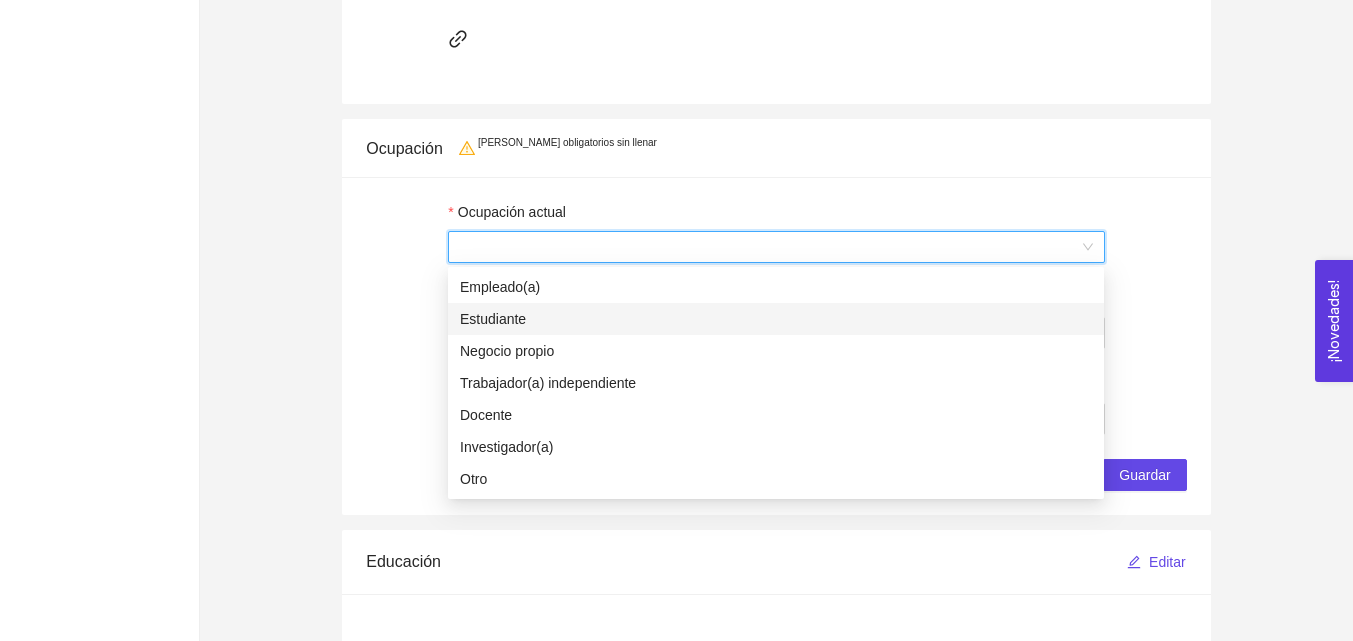 click on "Estudiante" at bounding box center (776, 319) 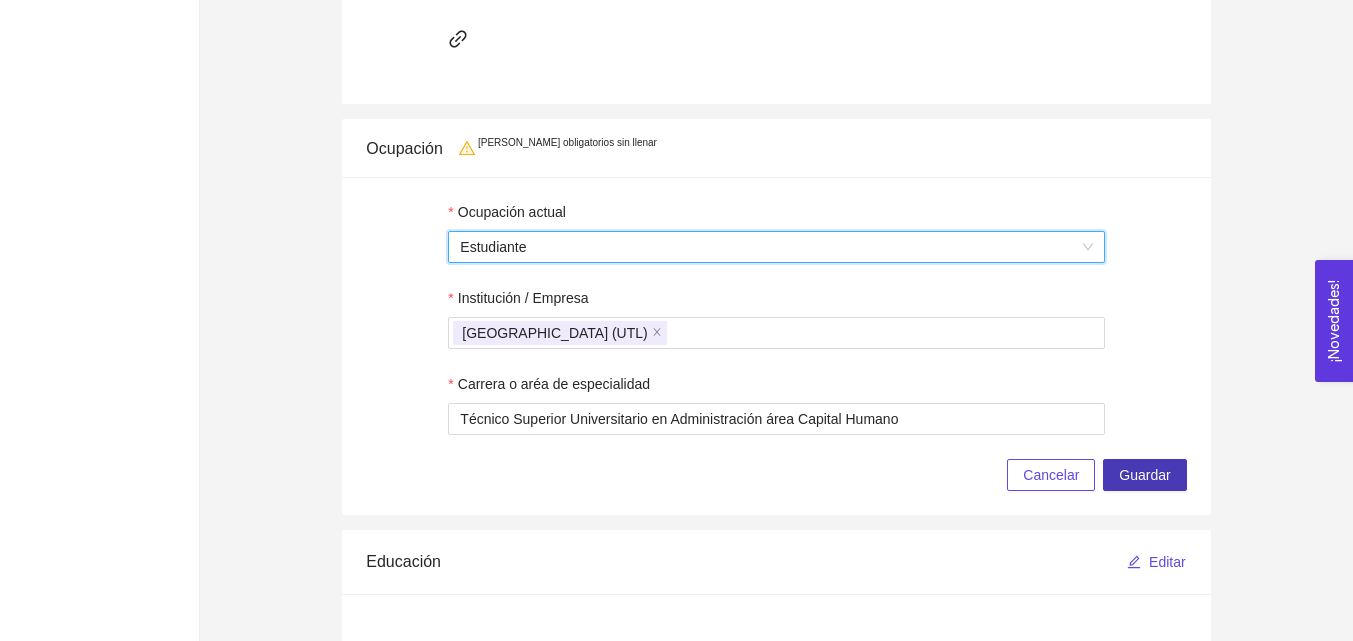click on "Guardar" at bounding box center (1144, 475) 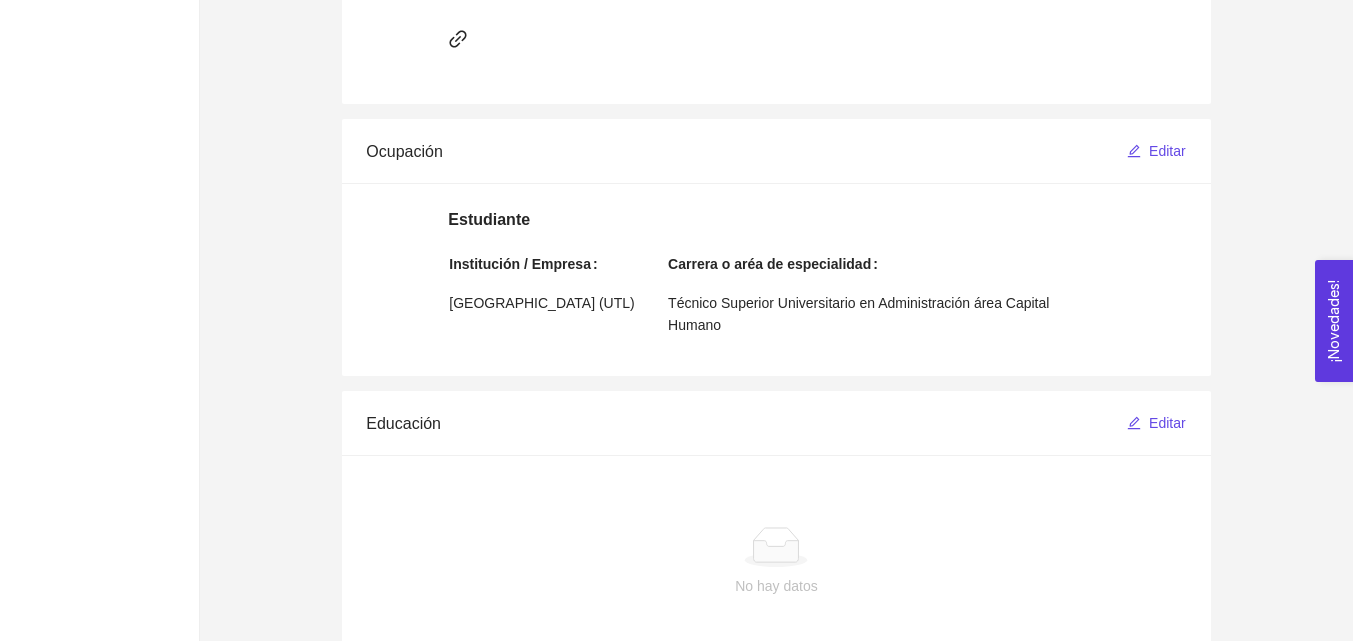 scroll, scrollTop: 1087, scrollLeft: 0, axis: vertical 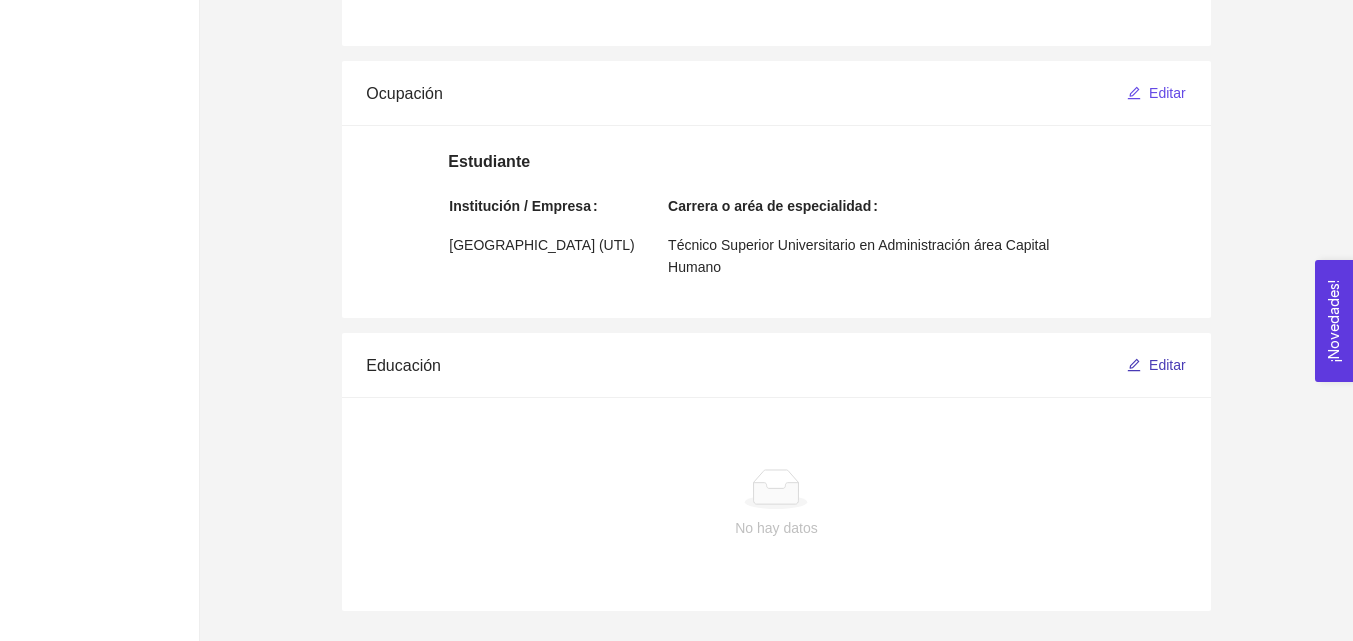 click on "Editar" at bounding box center [1167, 365] 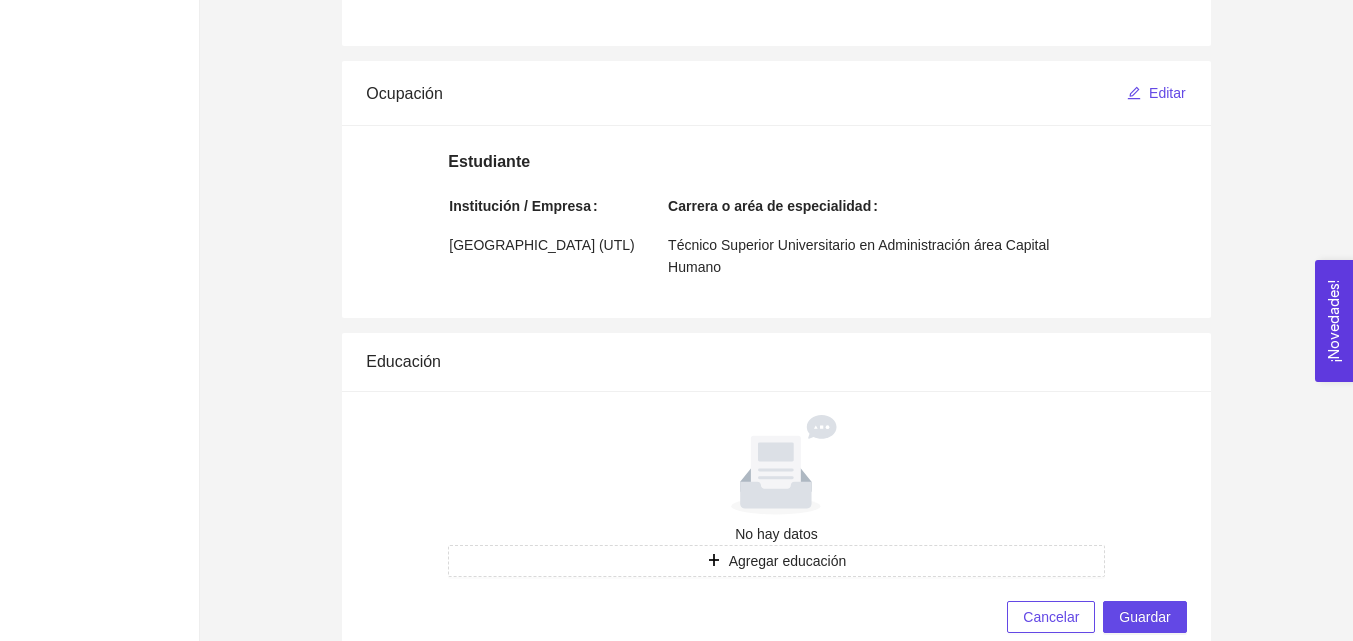 scroll, scrollTop: 1133, scrollLeft: 0, axis: vertical 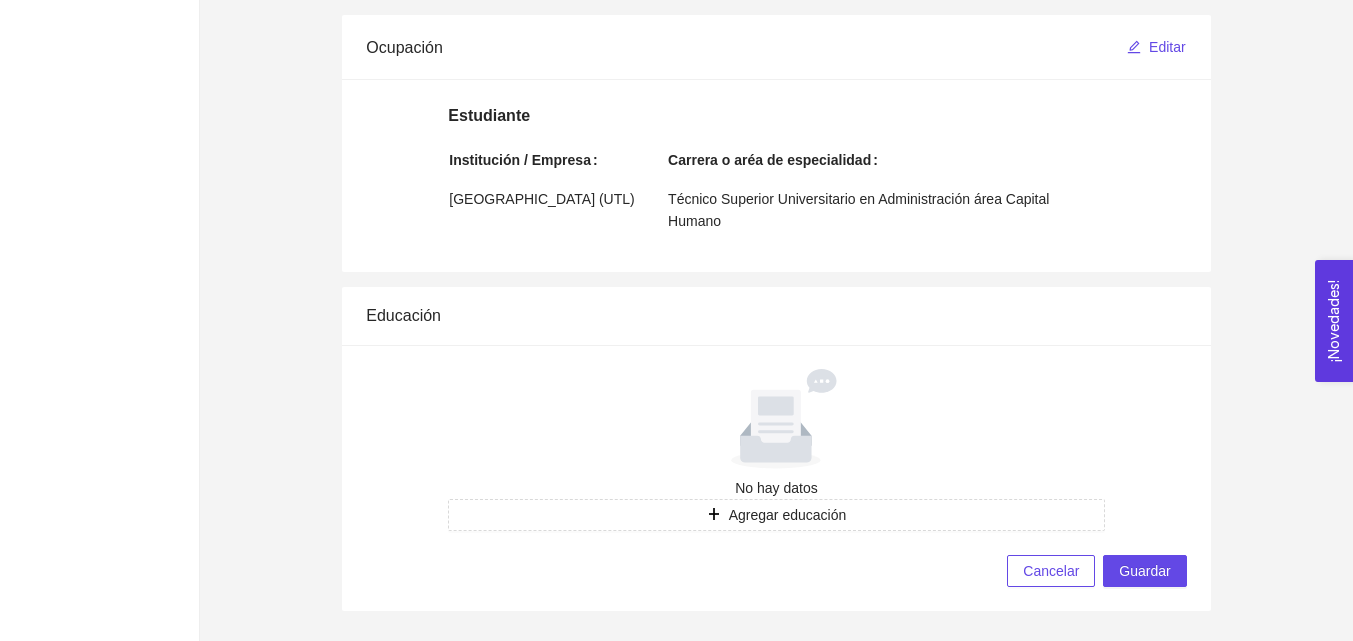 click on "Cancelar" at bounding box center (1051, 571) 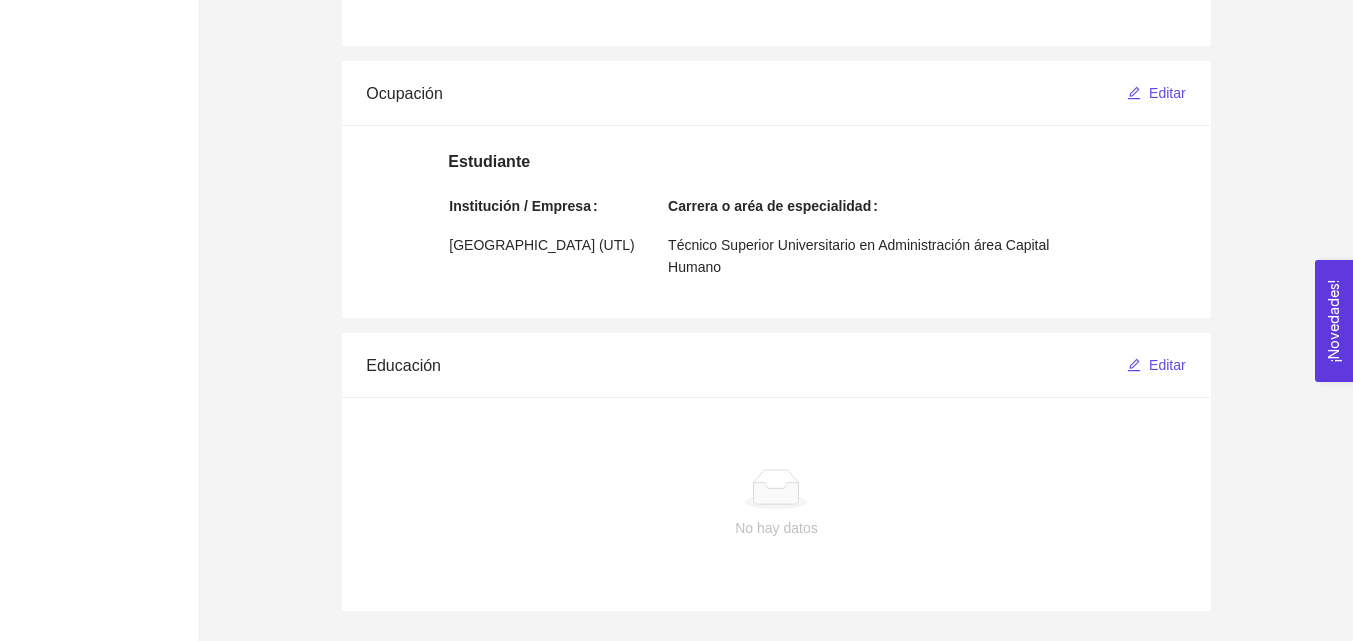 scroll, scrollTop: 1087, scrollLeft: 0, axis: vertical 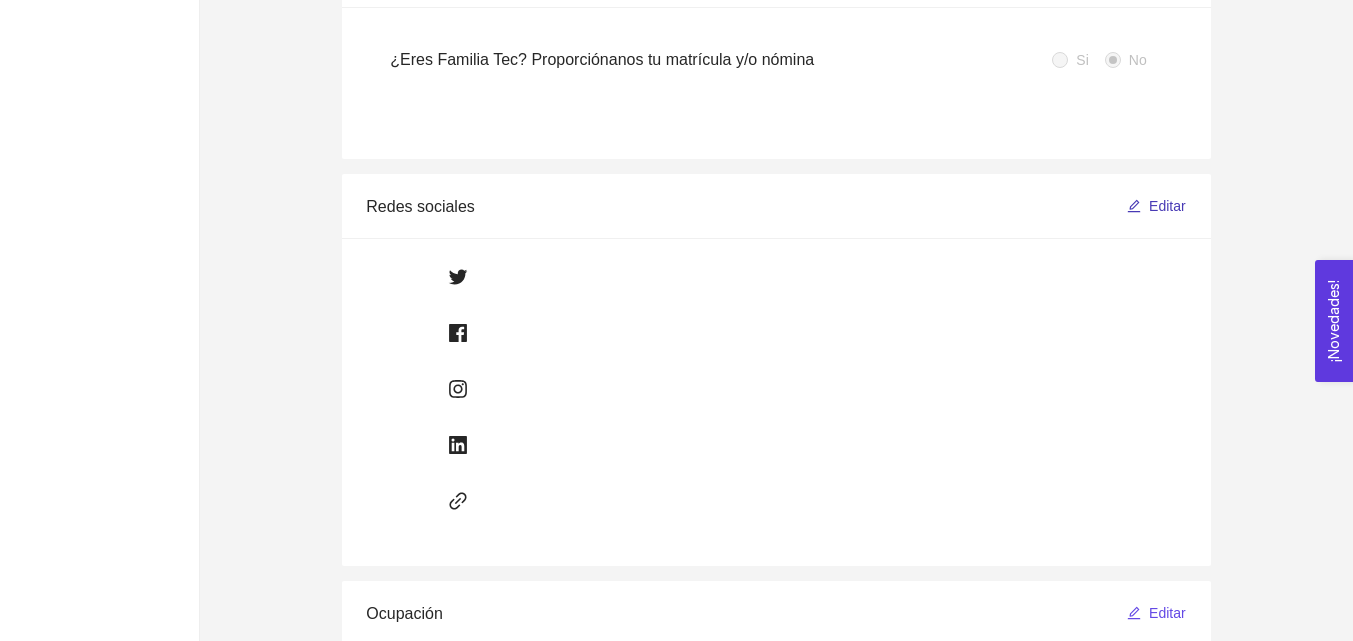 click on "Editar" at bounding box center (1167, 206) 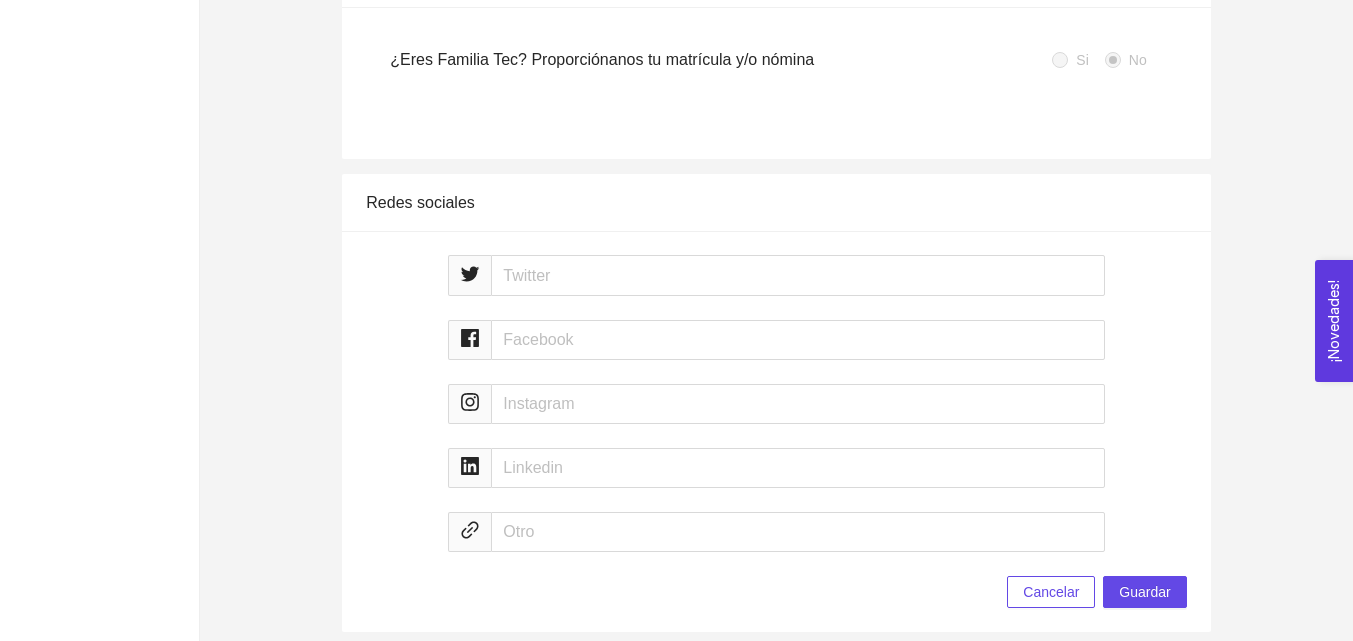click on "Cancelar" at bounding box center (1051, 592) 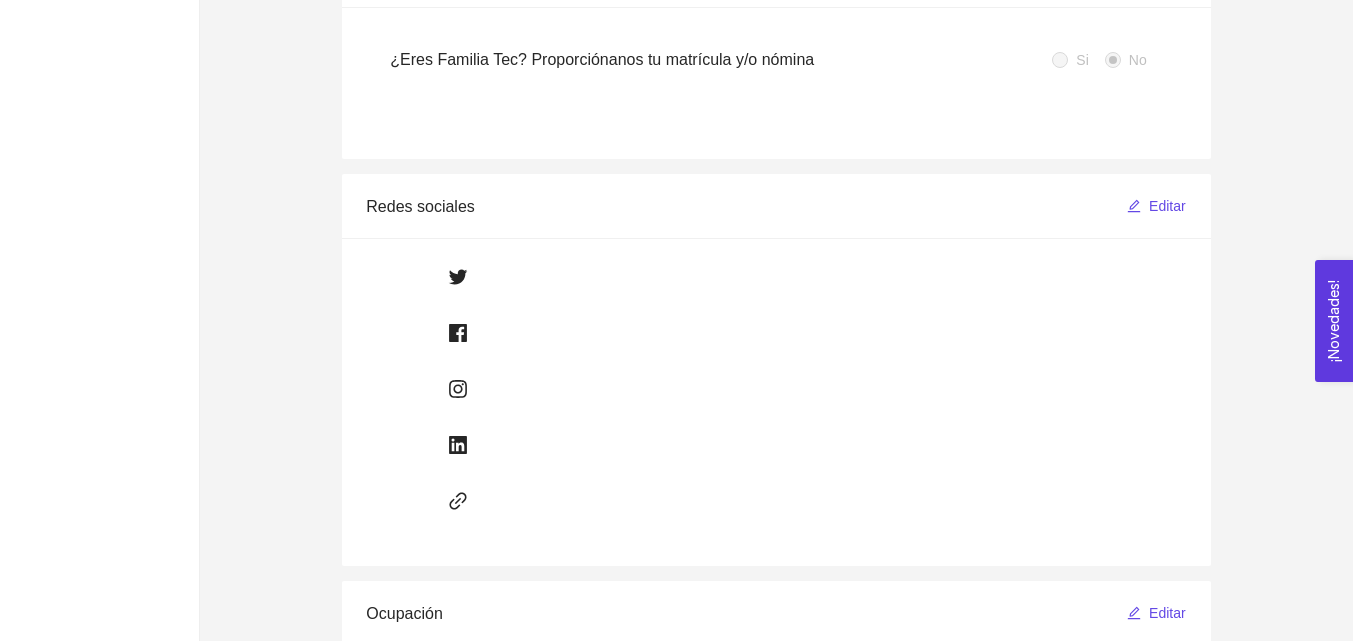 scroll, scrollTop: 1087, scrollLeft: 0, axis: vertical 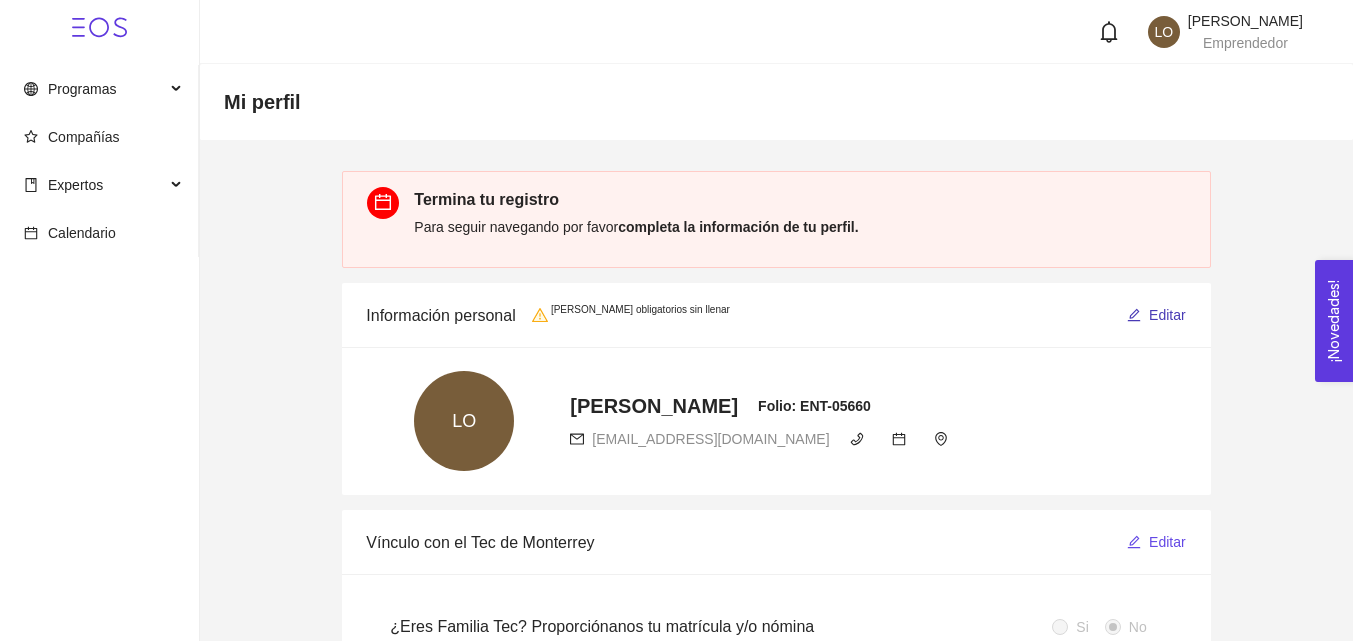 click on "Editar" at bounding box center (1156, 315) 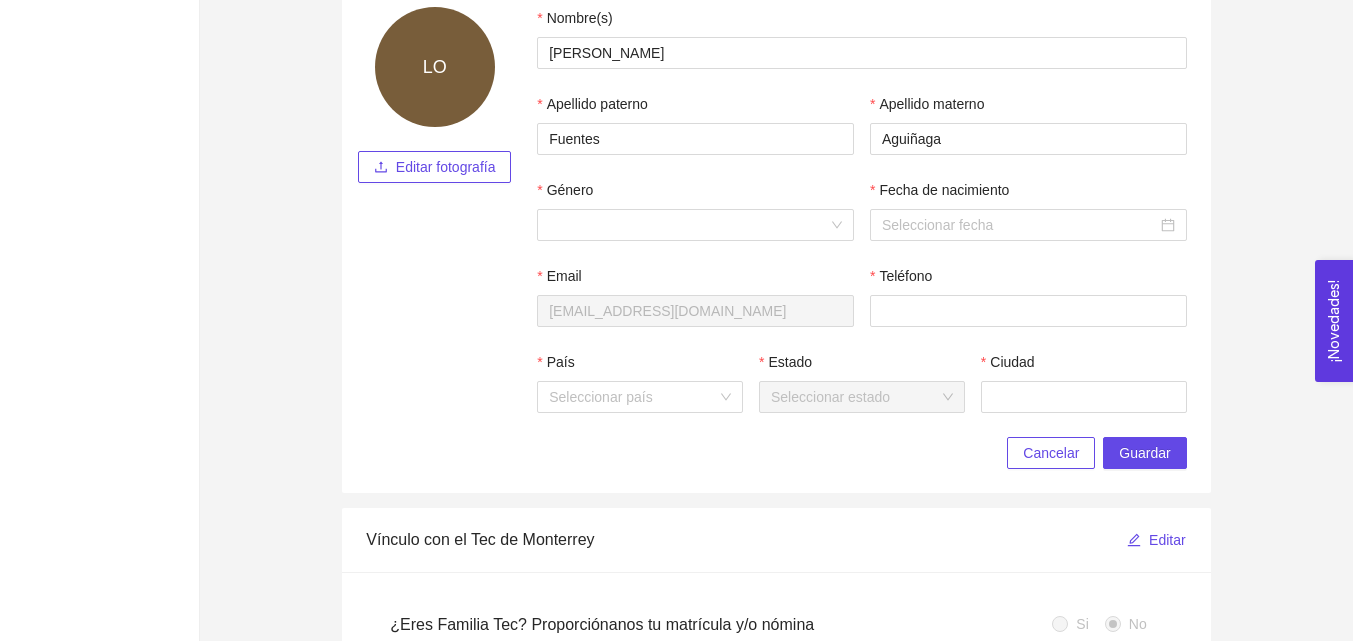 scroll, scrollTop: 368, scrollLeft: 0, axis: vertical 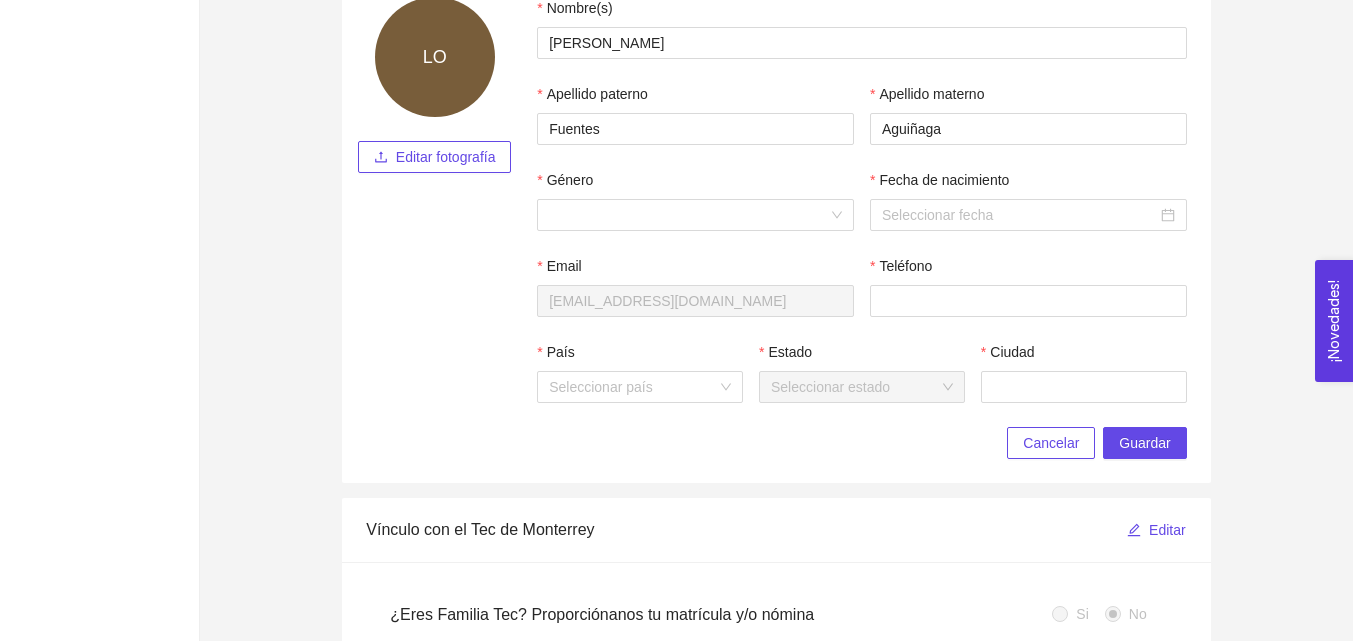 click on "Género" at bounding box center [688, 215] 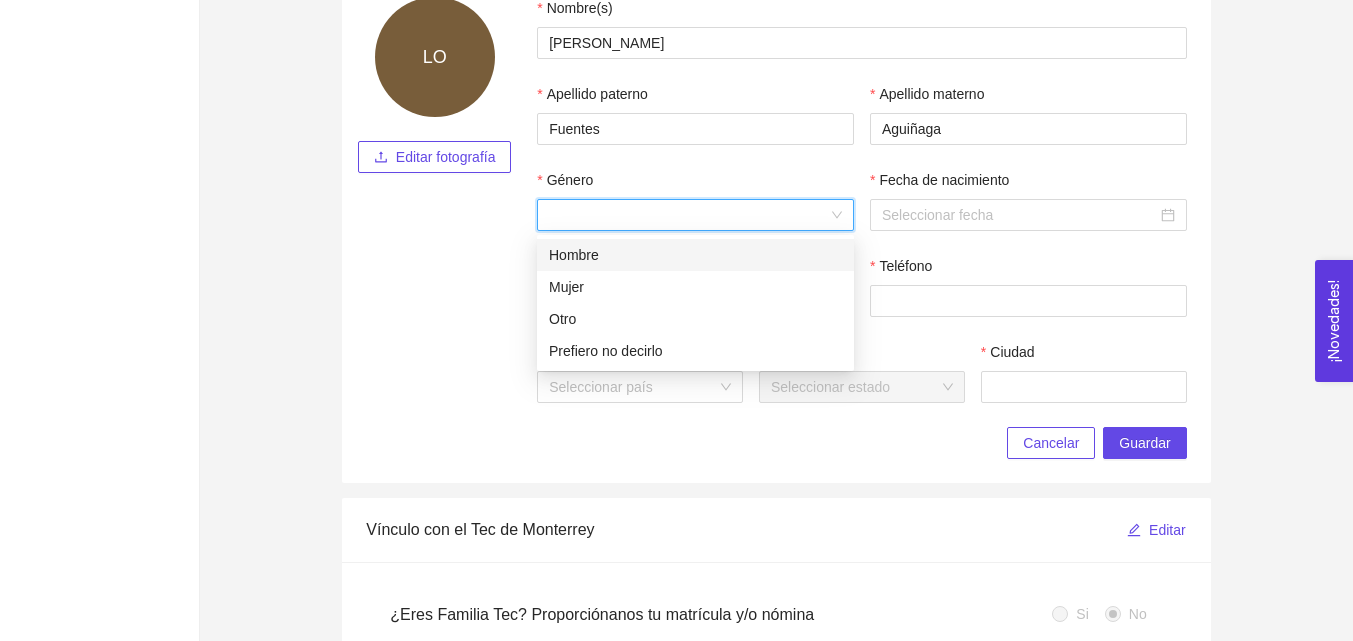 click on "Hombre" at bounding box center (695, 255) 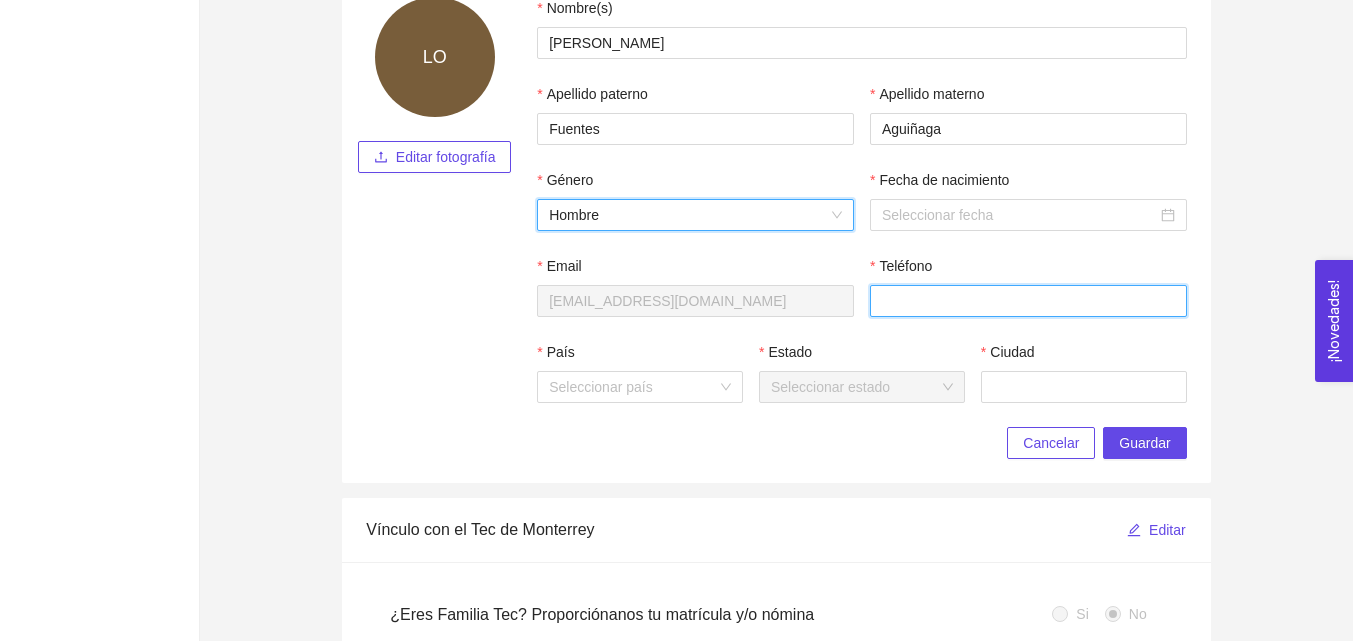 click on "Teléfono" at bounding box center [1028, 301] 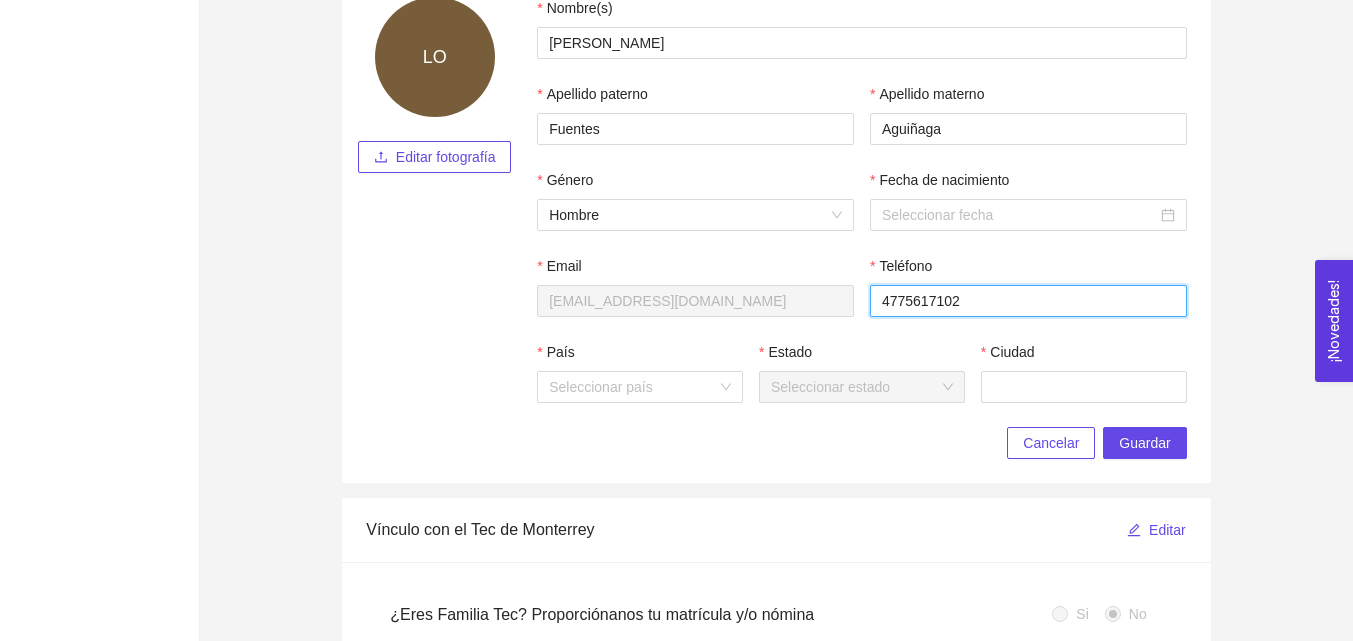 type on "4775617102" 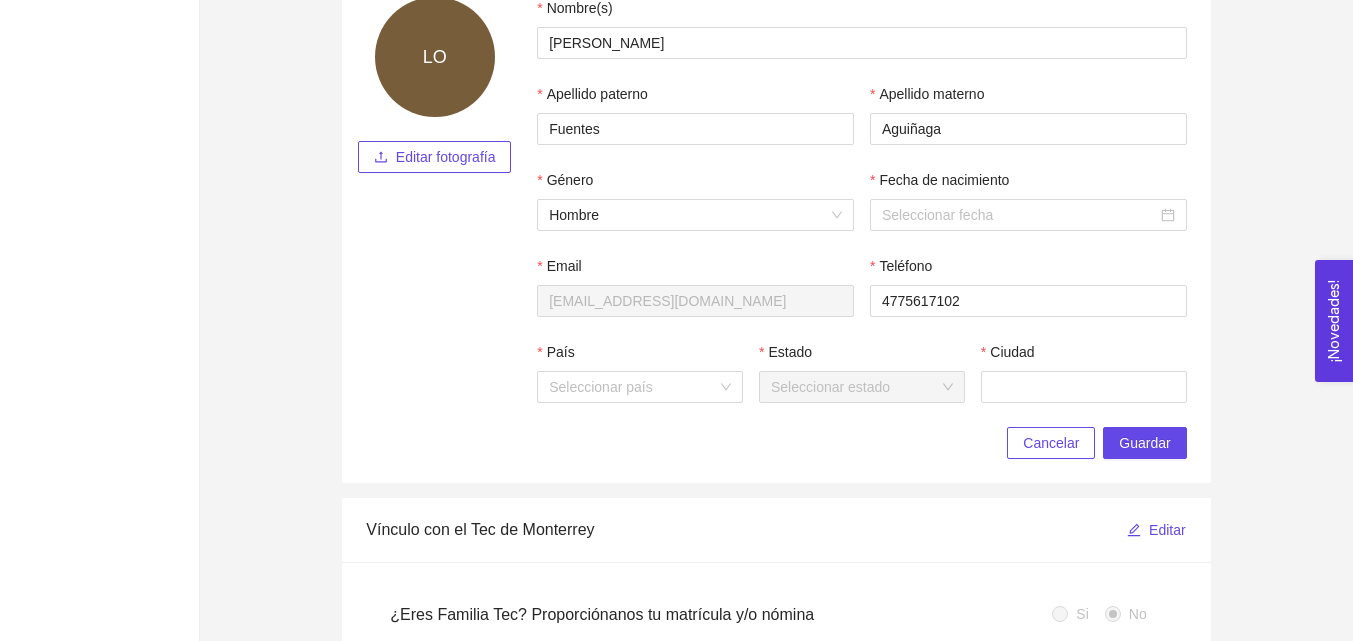 click on "País" at bounding box center (633, 387) 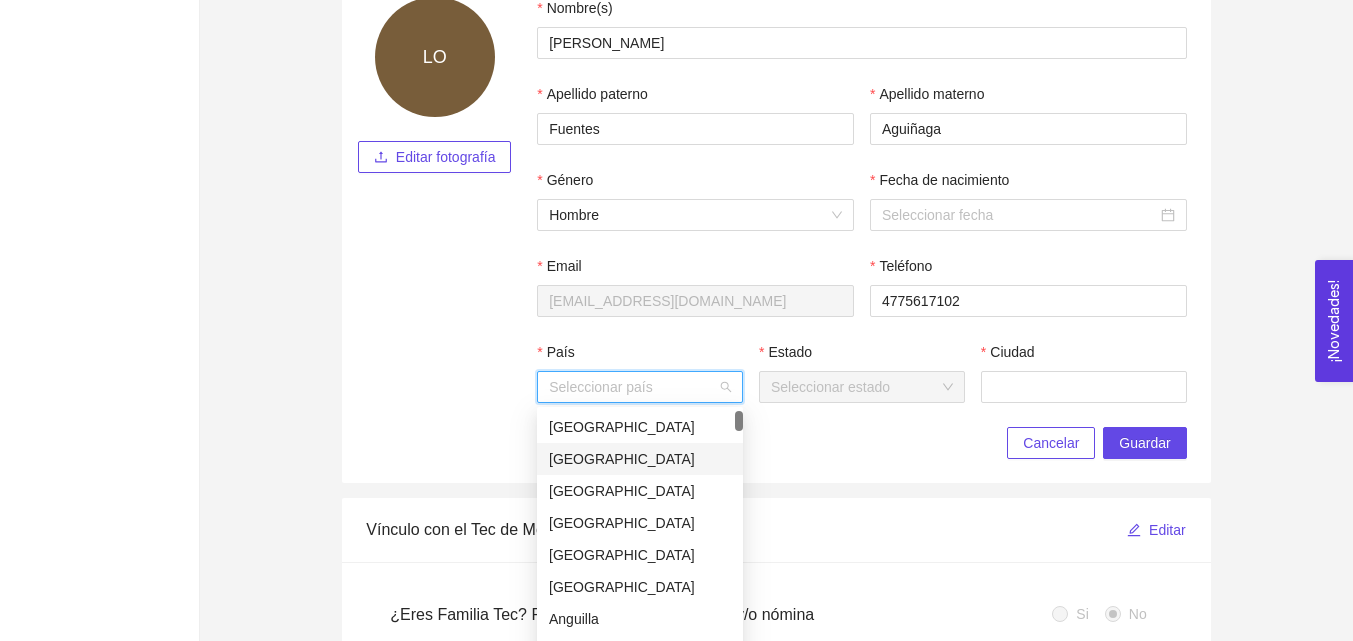 click at bounding box center [739, 539] 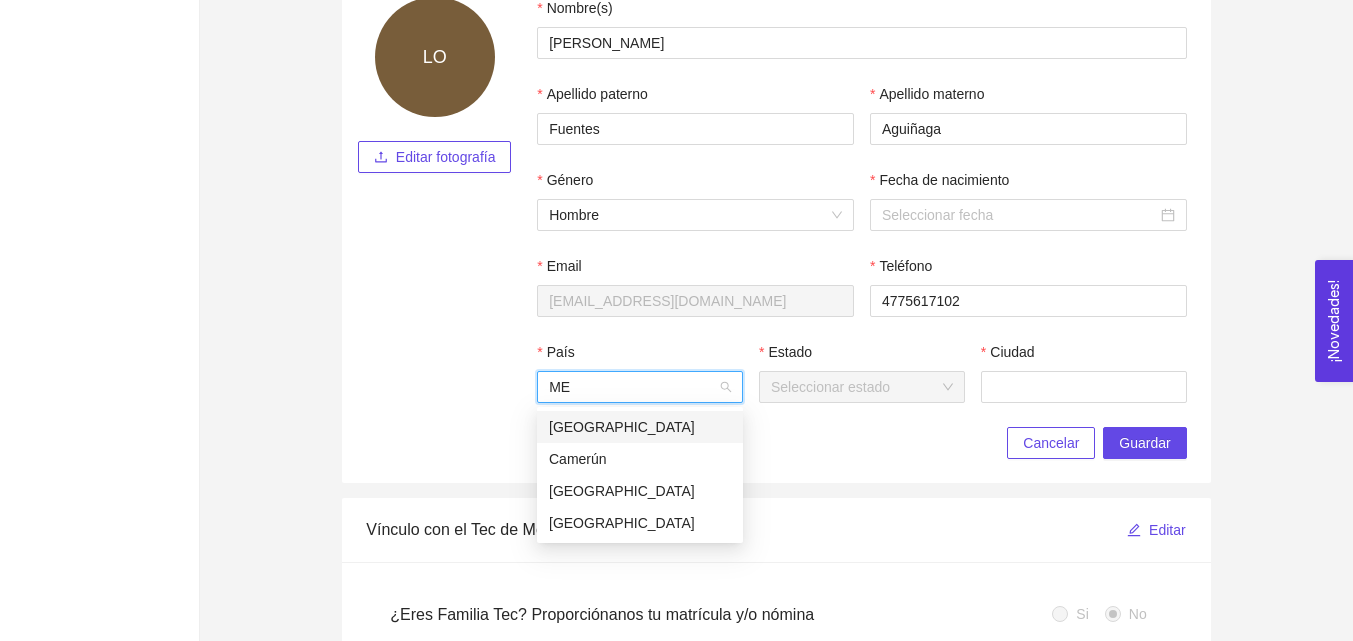 type on "M" 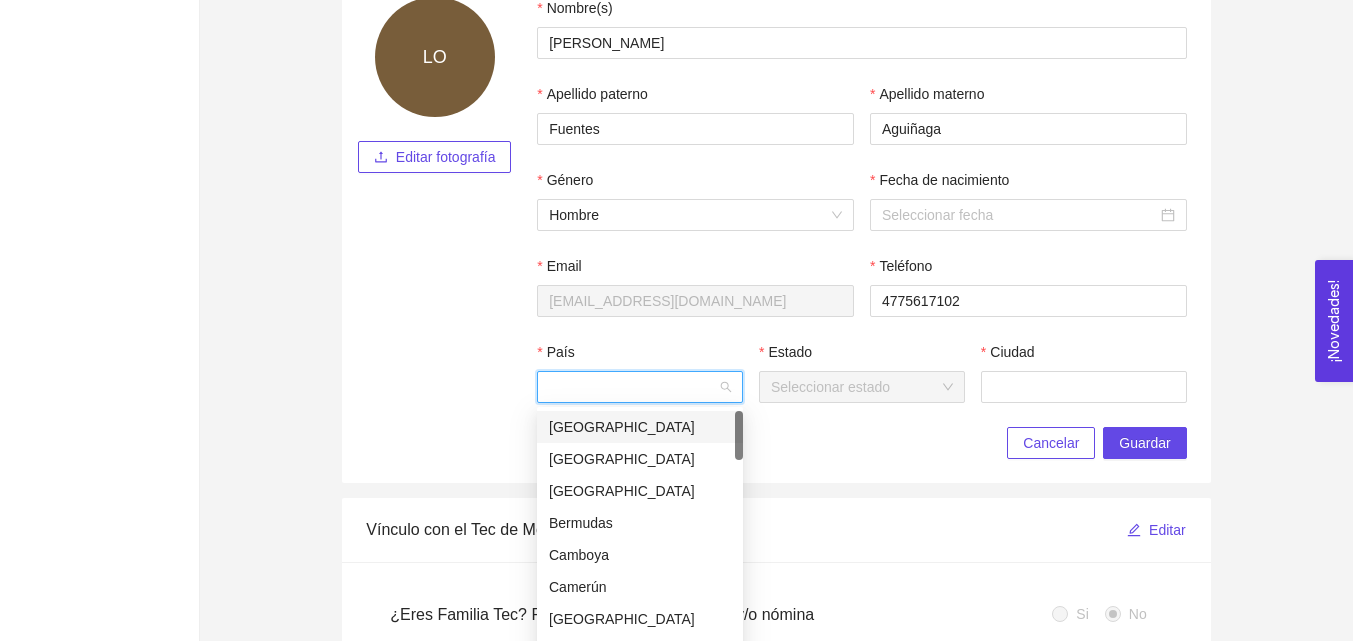 type on "m" 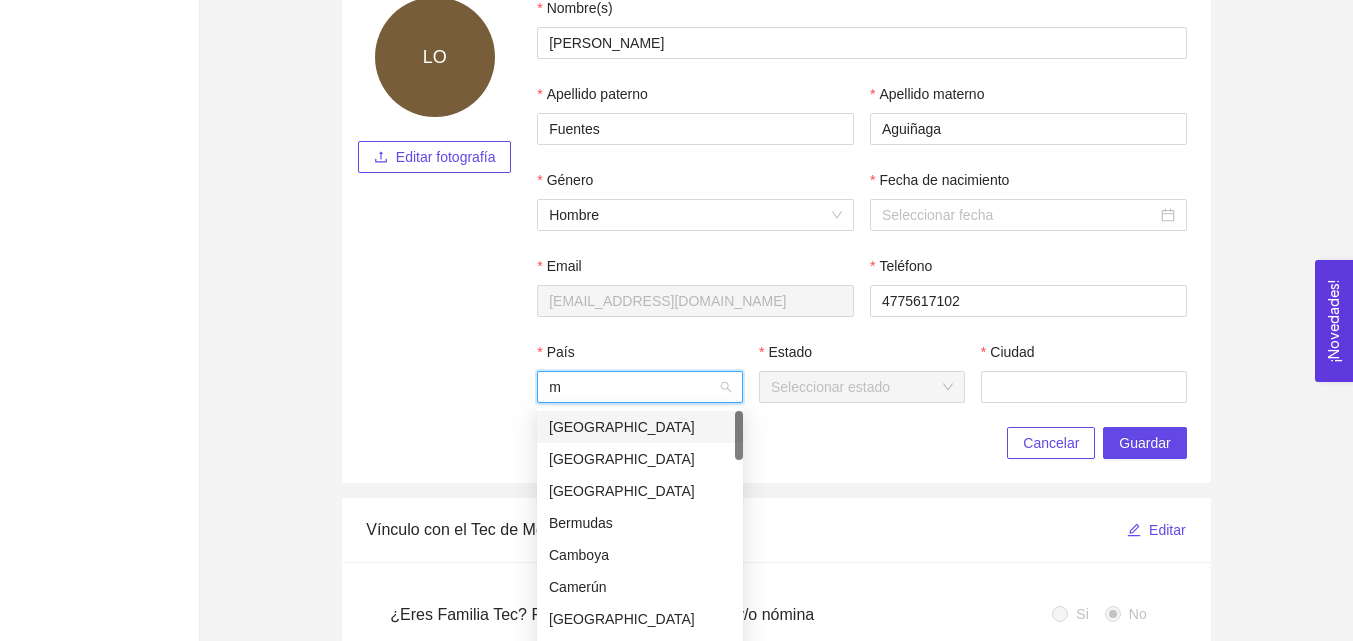 type 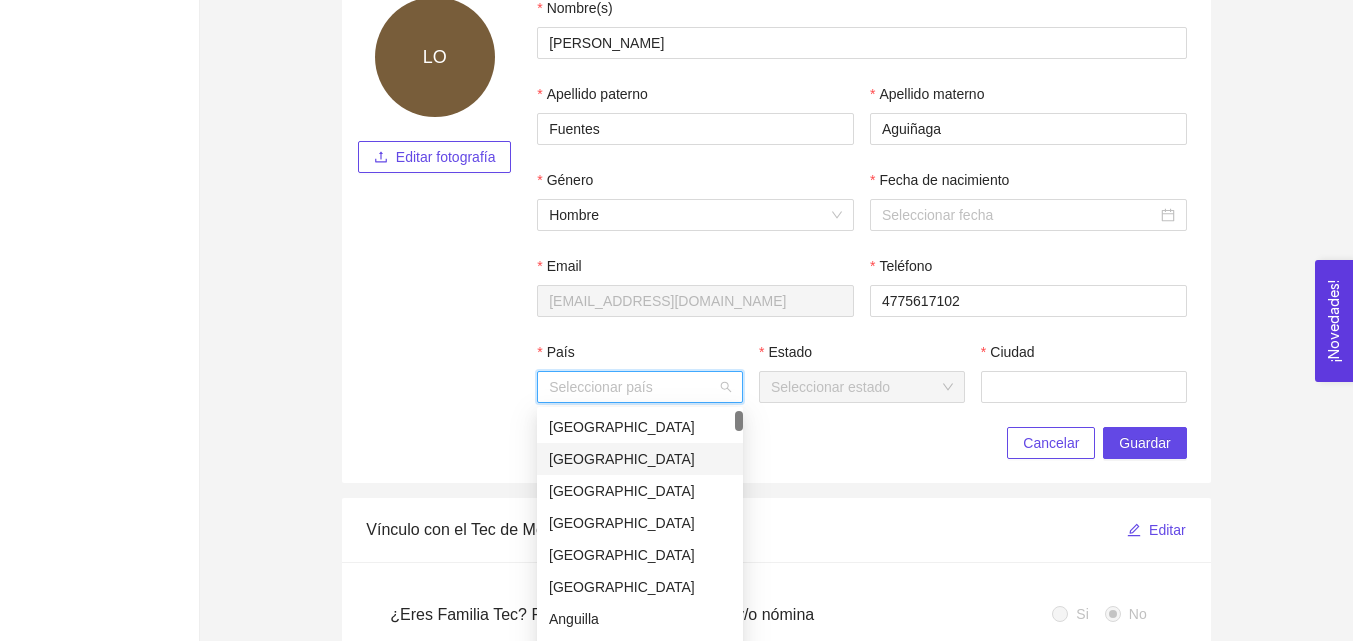 click at bounding box center (739, 539) 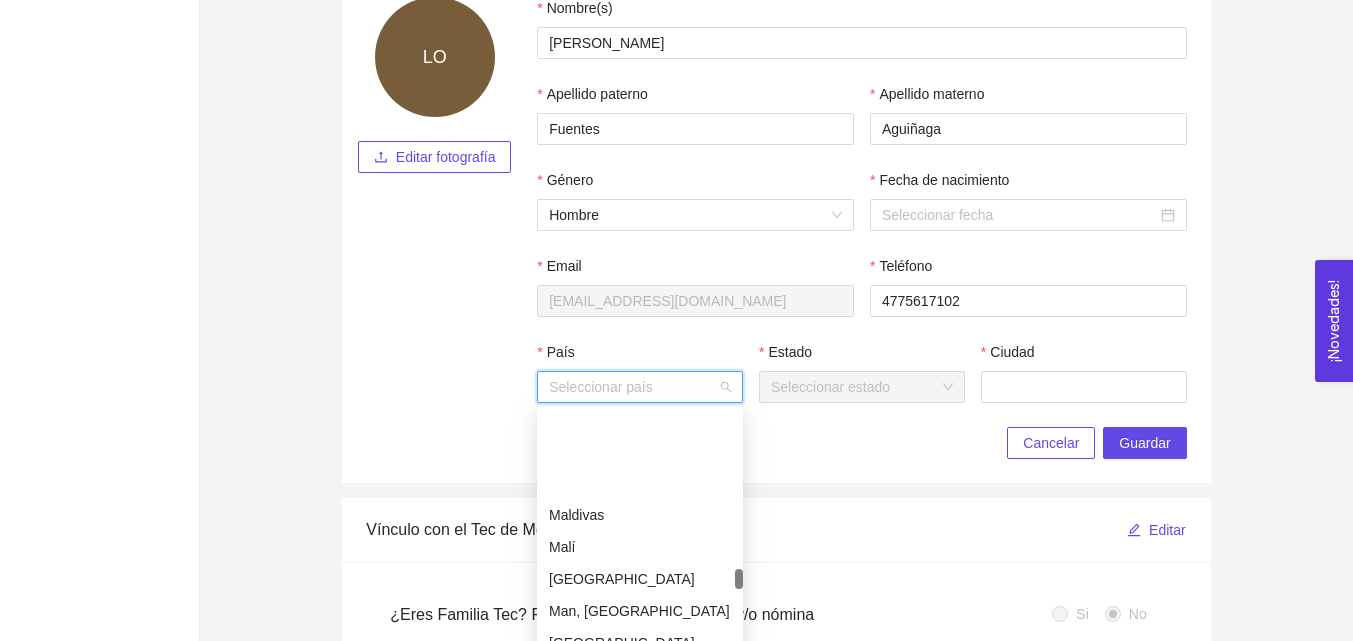 scroll, scrollTop: 4011, scrollLeft: 0, axis: vertical 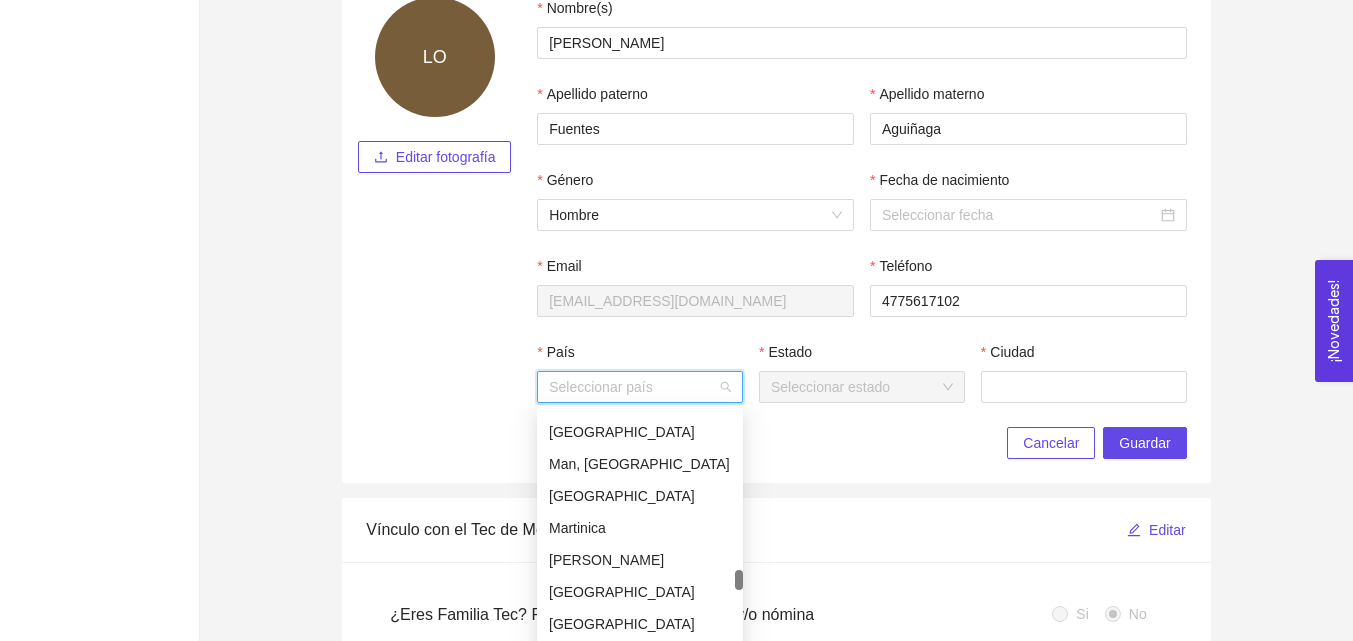 drag, startPoint x: 742, startPoint y: 418, endPoint x: 741, endPoint y: 577, distance: 159.00314 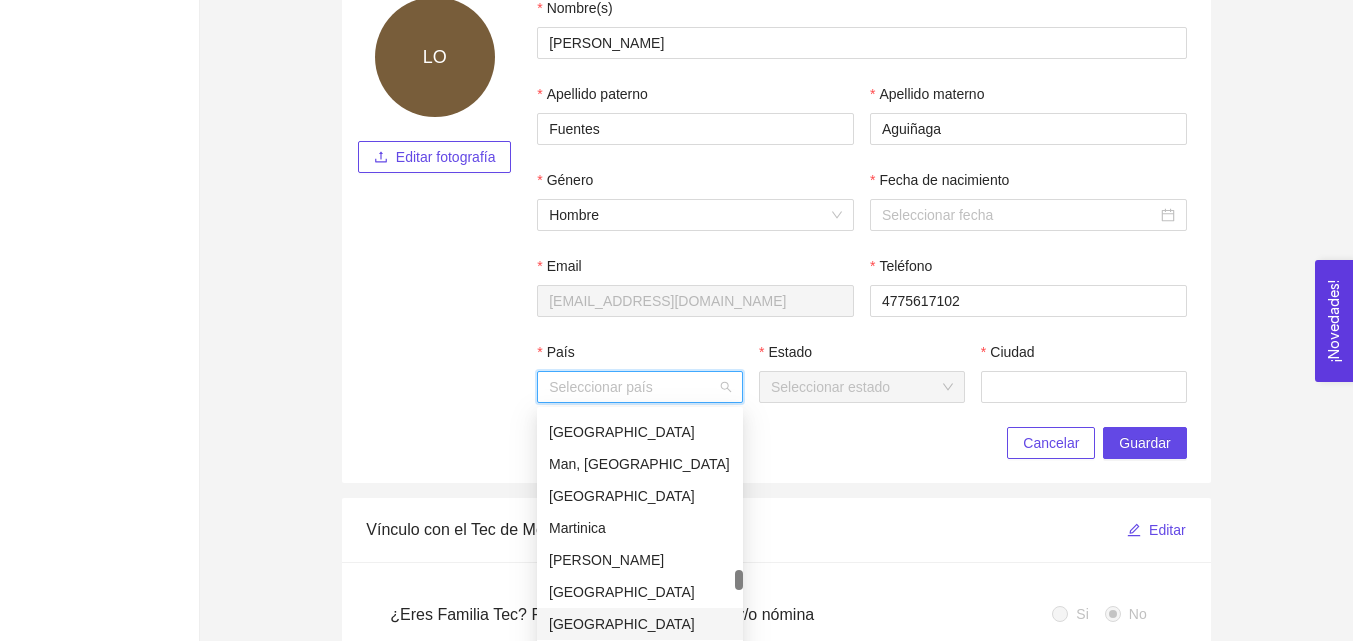 click on "[GEOGRAPHIC_DATA]" at bounding box center [640, 624] 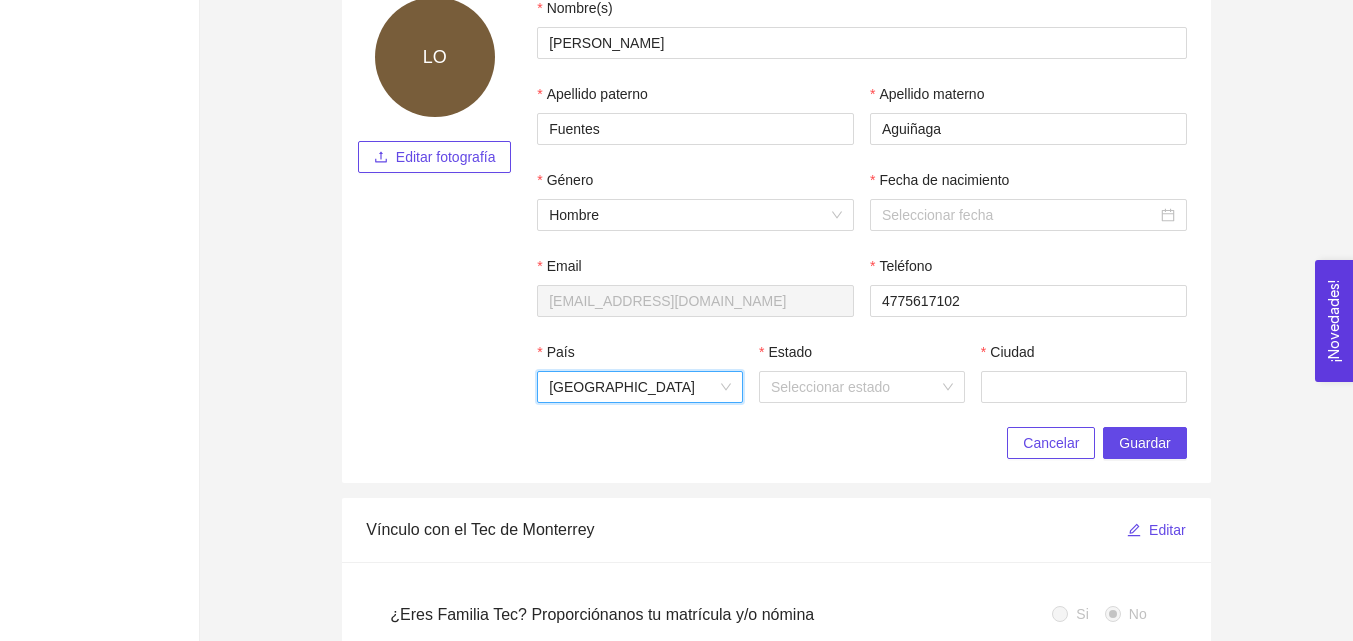 click on "Estado" at bounding box center [855, 387] 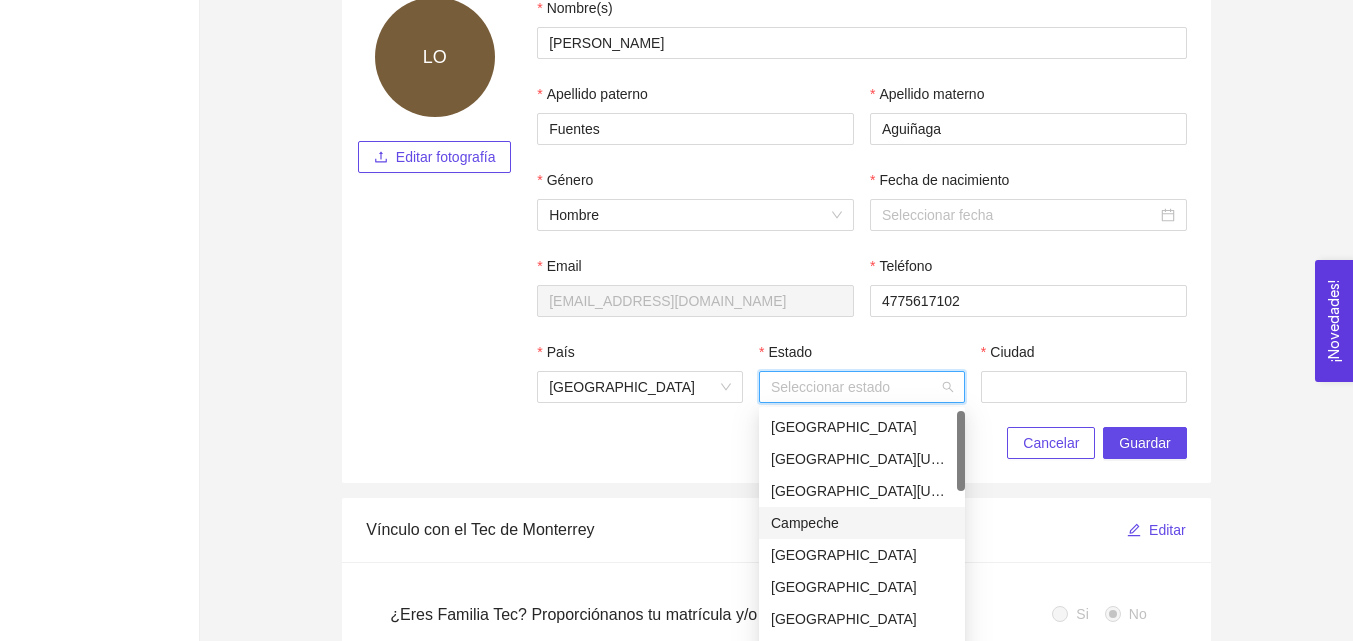 click at bounding box center [961, 539] 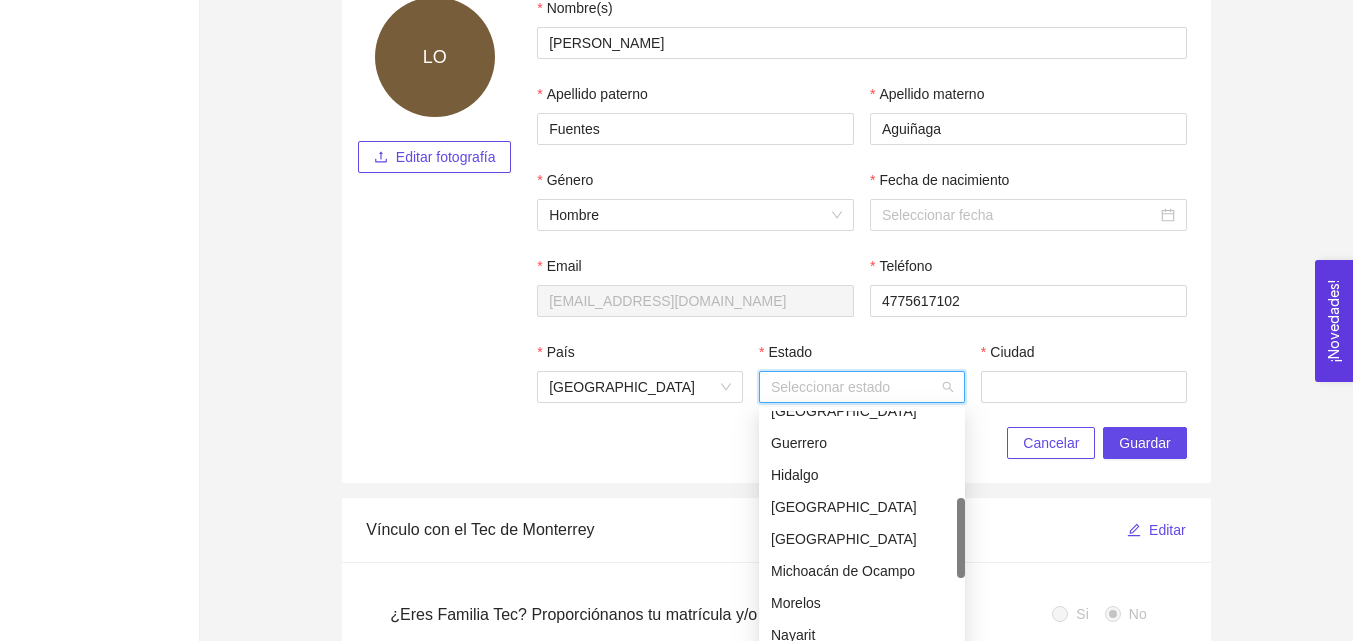scroll, scrollTop: 340, scrollLeft: 0, axis: vertical 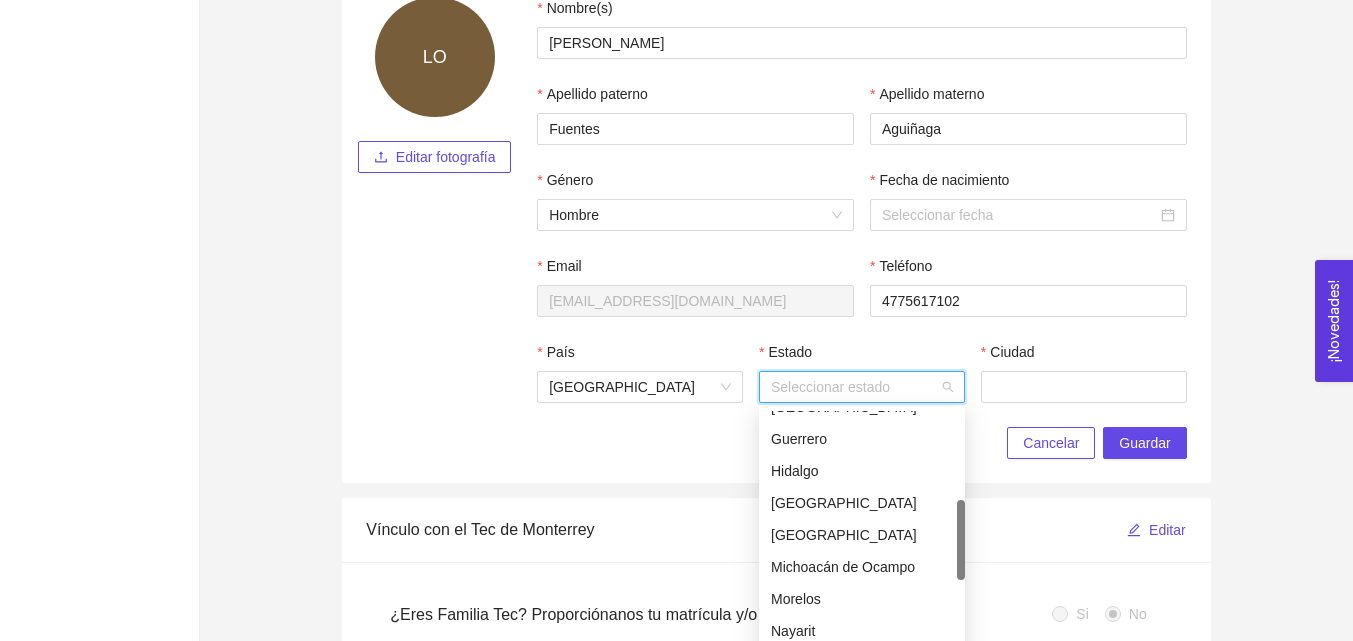 drag, startPoint x: 957, startPoint y: 452, endPoint x: 954, endPoint y: 541, distance: 89.050545 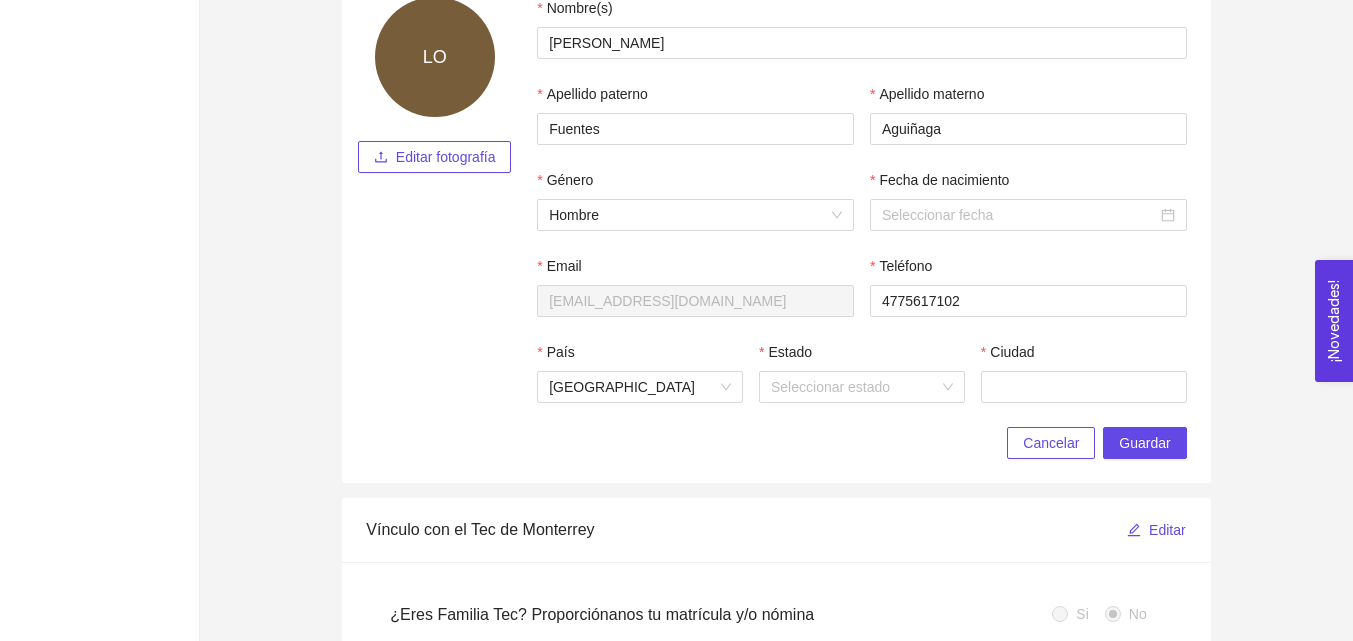 drag, startPoint x: 965, startPoint y: 528, endPoint x: 960, endPoint y: 502, distance: 26.476404 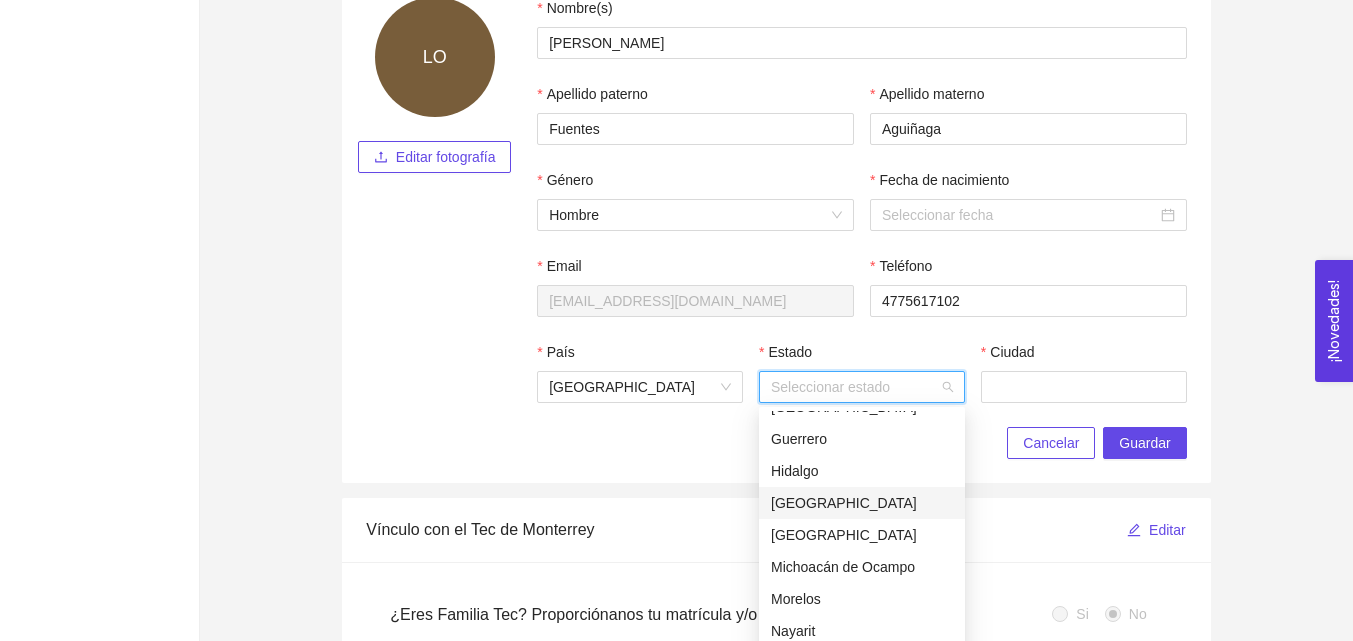 click on "[GEOGRAPHIC_DATA]" at bounding box center (862, 503) 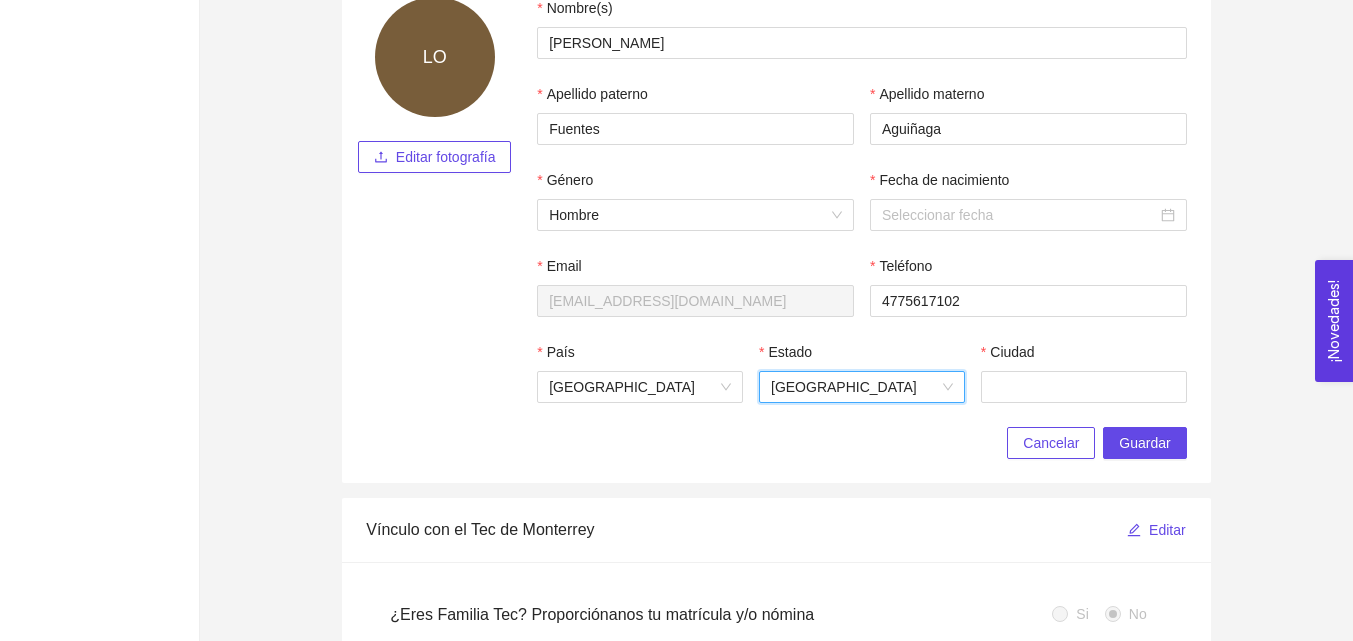 click on "[GEOGRAPHIC_DATA]" at bounding box center (862, 387) 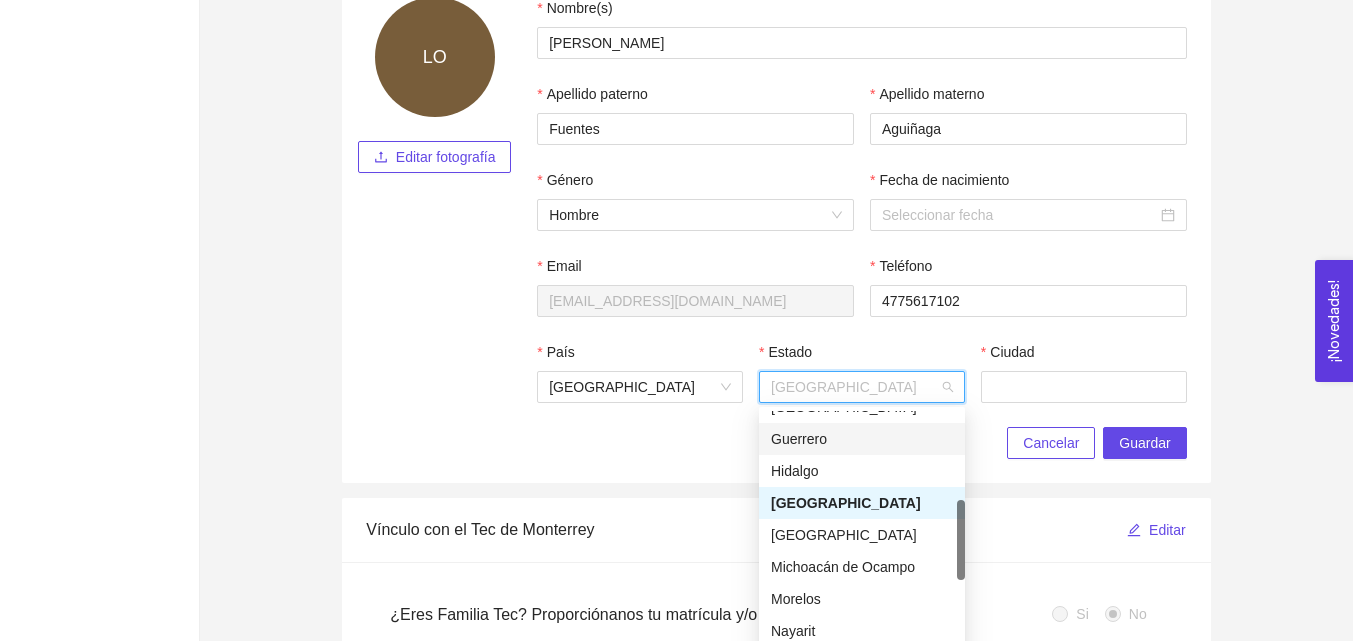 drag, startPoint x: 955, startPoint y: 528, endPoint x: 951, endPoint y: 440, distance: 88.09086 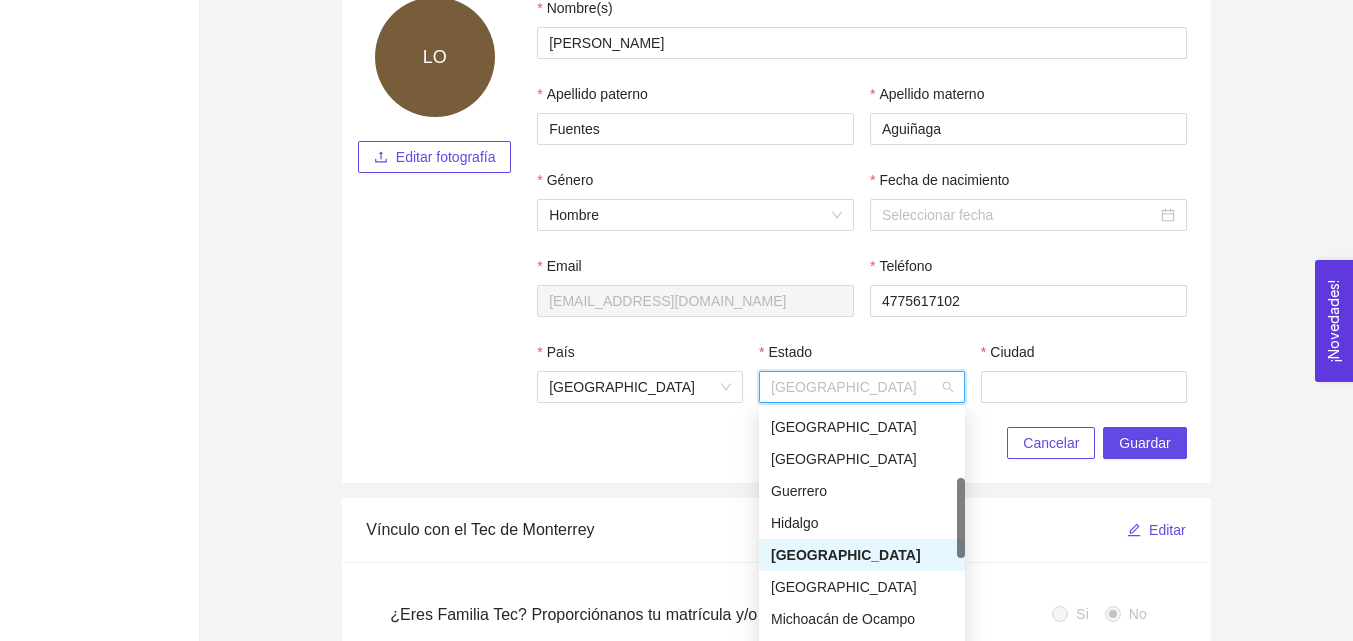 scroll, scrollTop: 256, scrollLeft: 0, axis: vertical 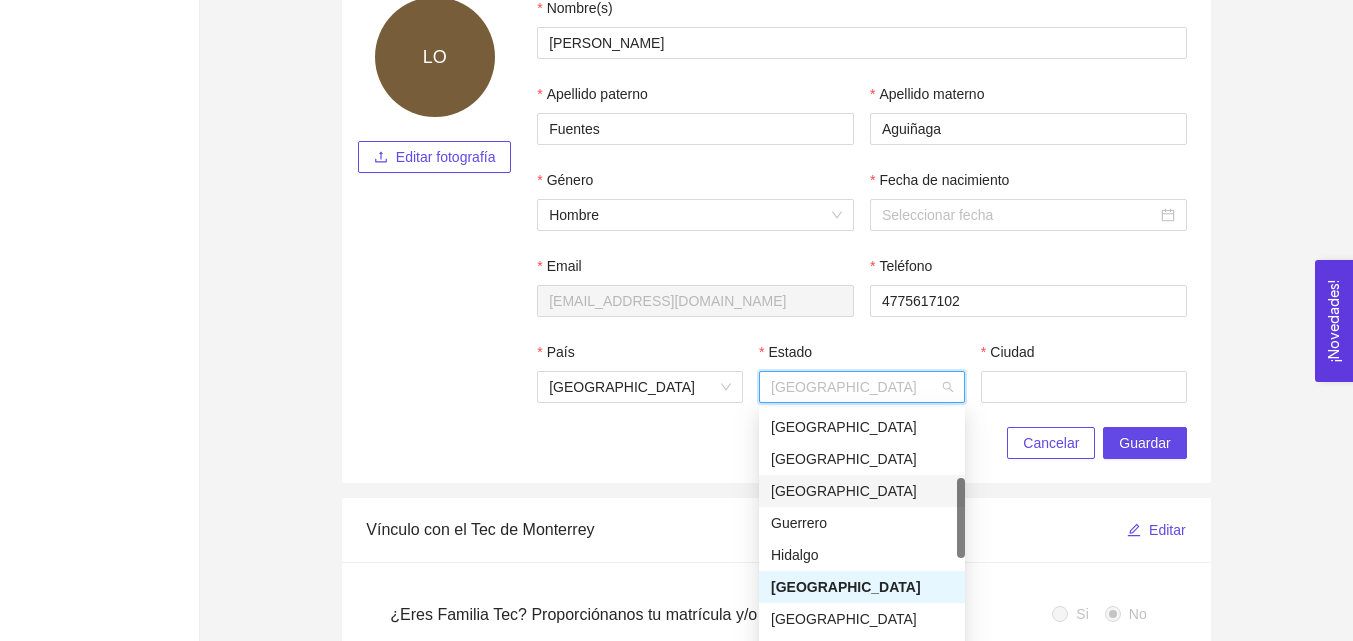 click on "[GEOGRAPHIC_DATA]" at bounding box center (862, 491) 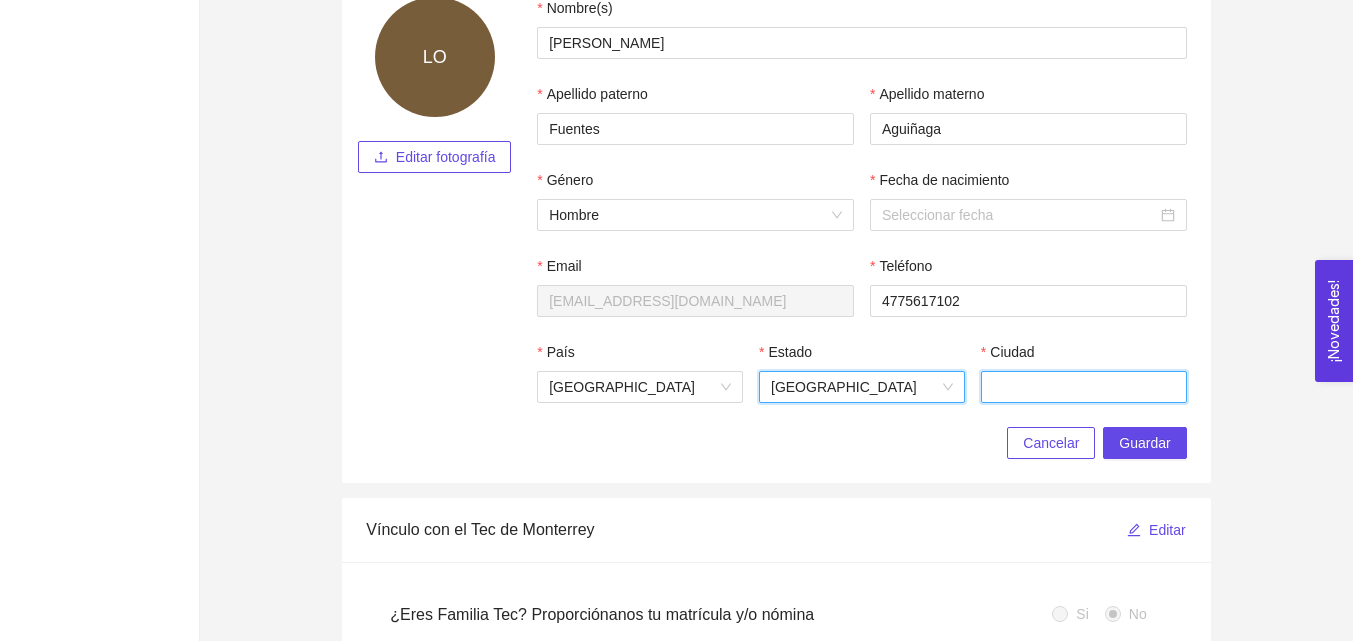 click on "Ciudad" at bounding box center [1084, 387] 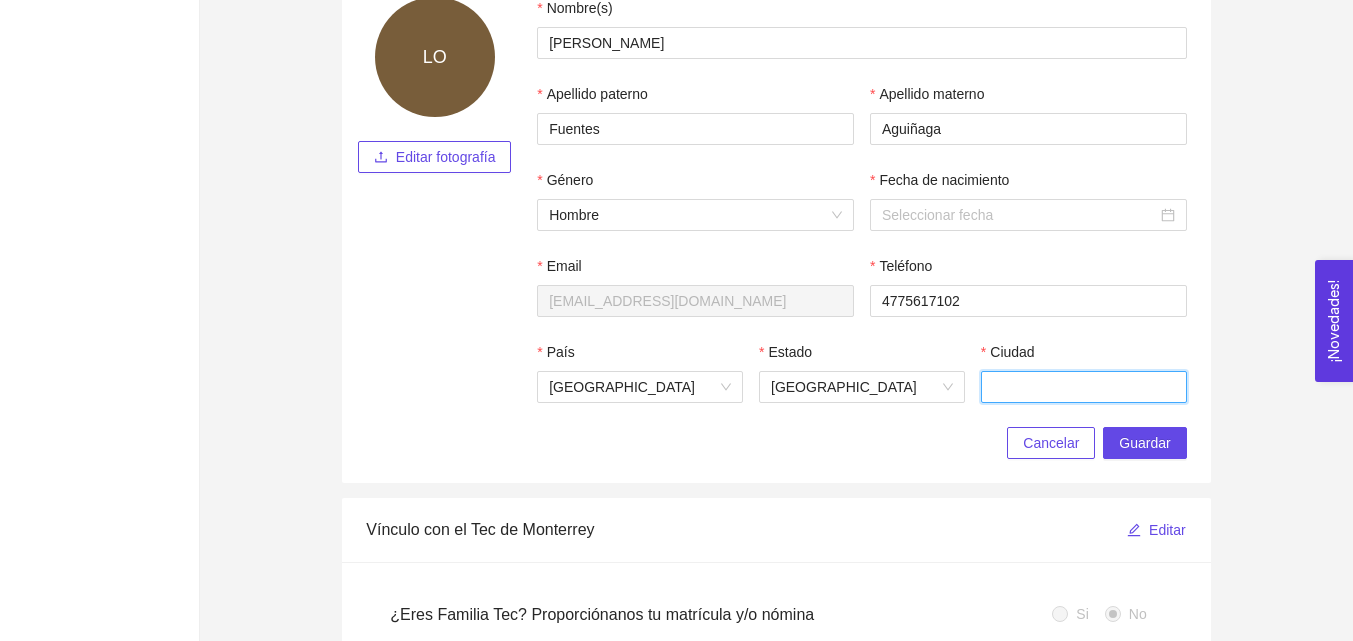 click on "Ciudad" at bounding box center [1084, 387] 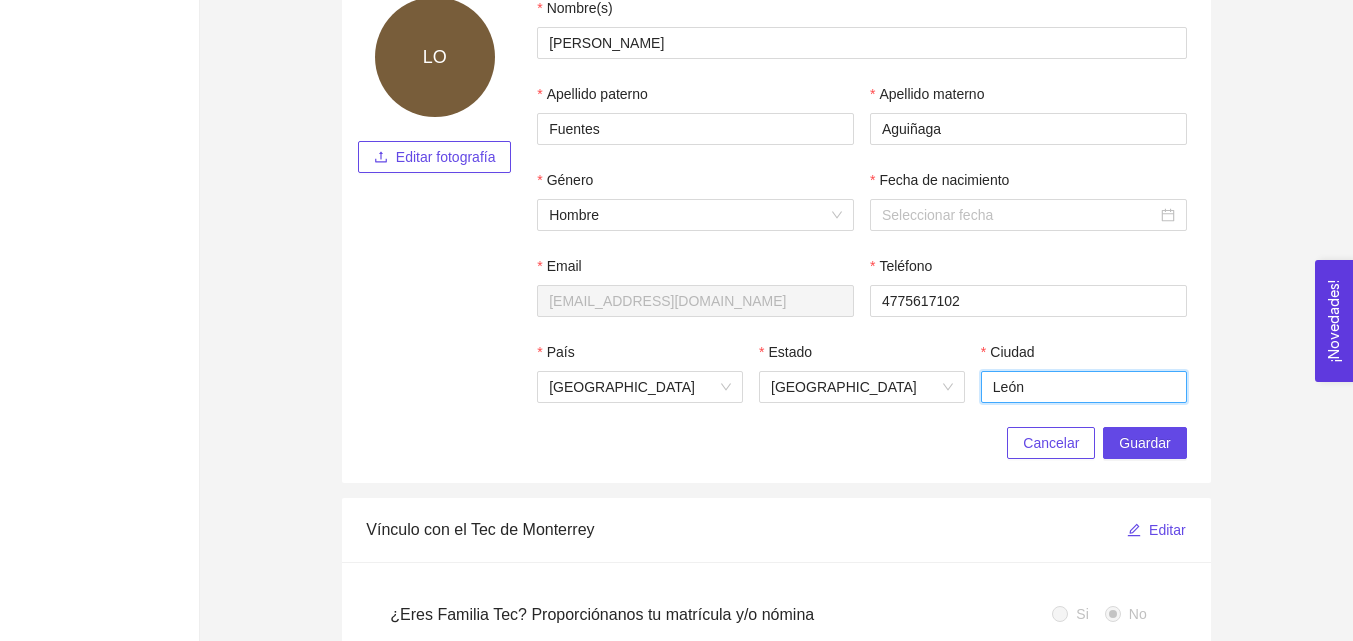 type on "León" 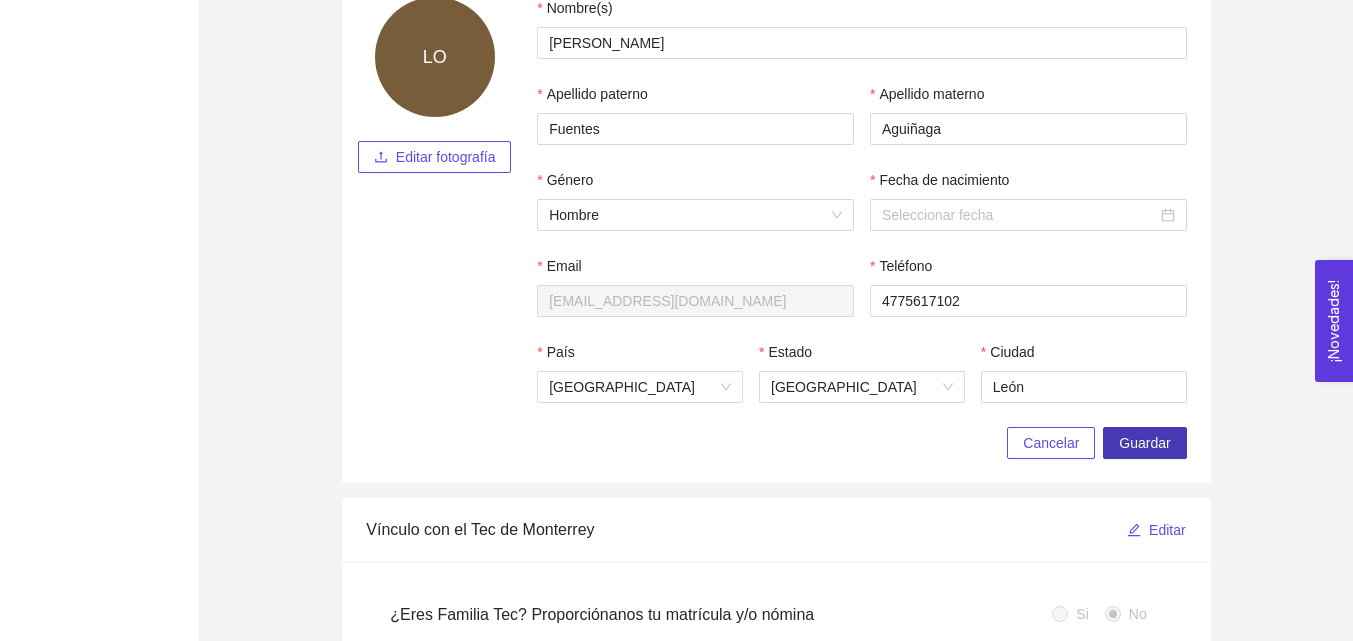 click on "Guardar" at bounding box center (1144, 443) 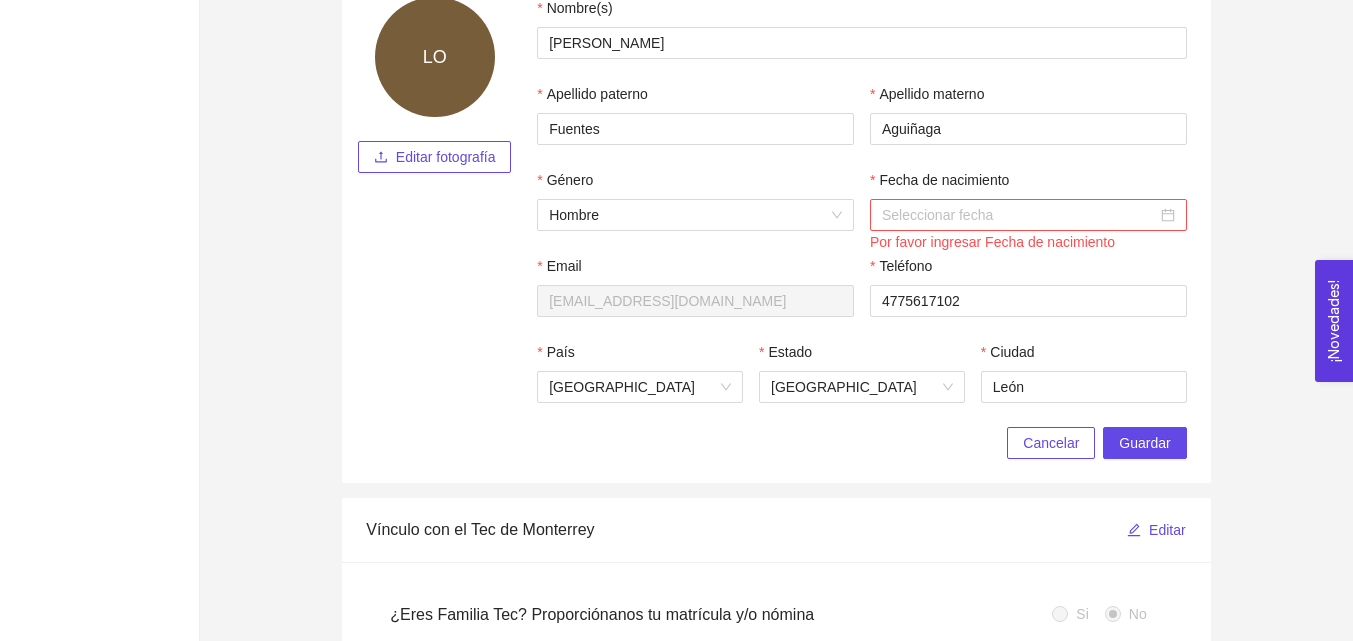 click on "Fecha de nacimiento" at bounding box center (1019, 215) 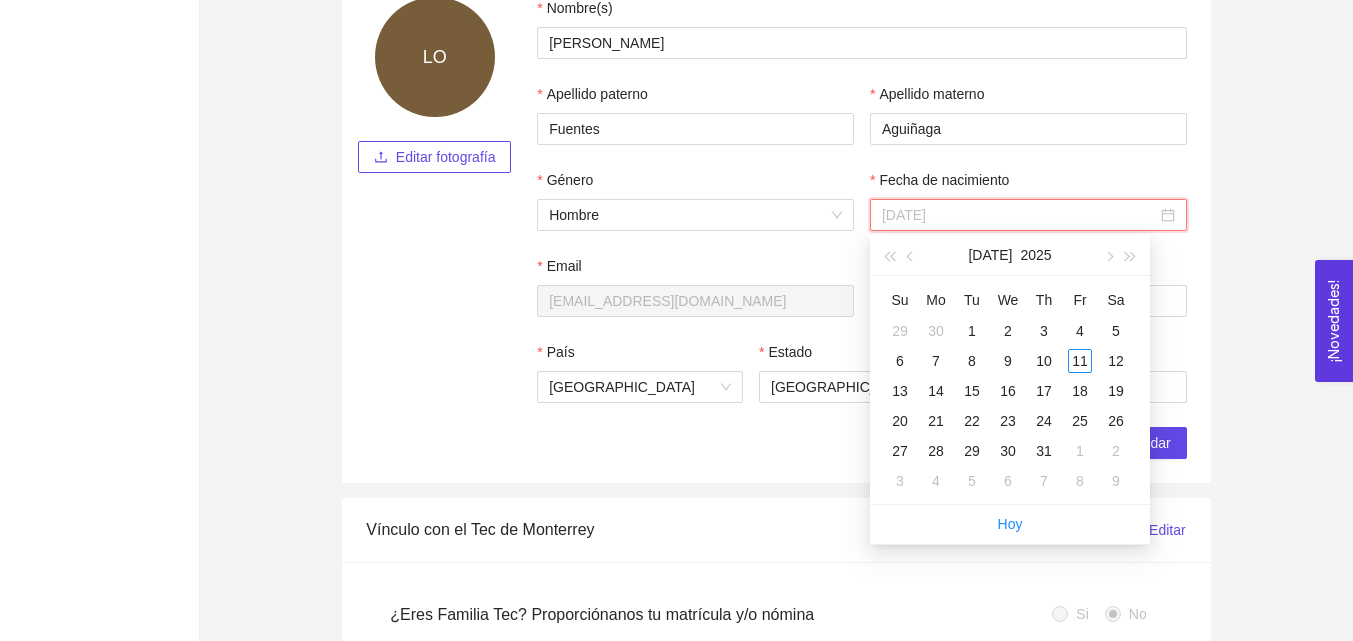 type on "[DATE]" 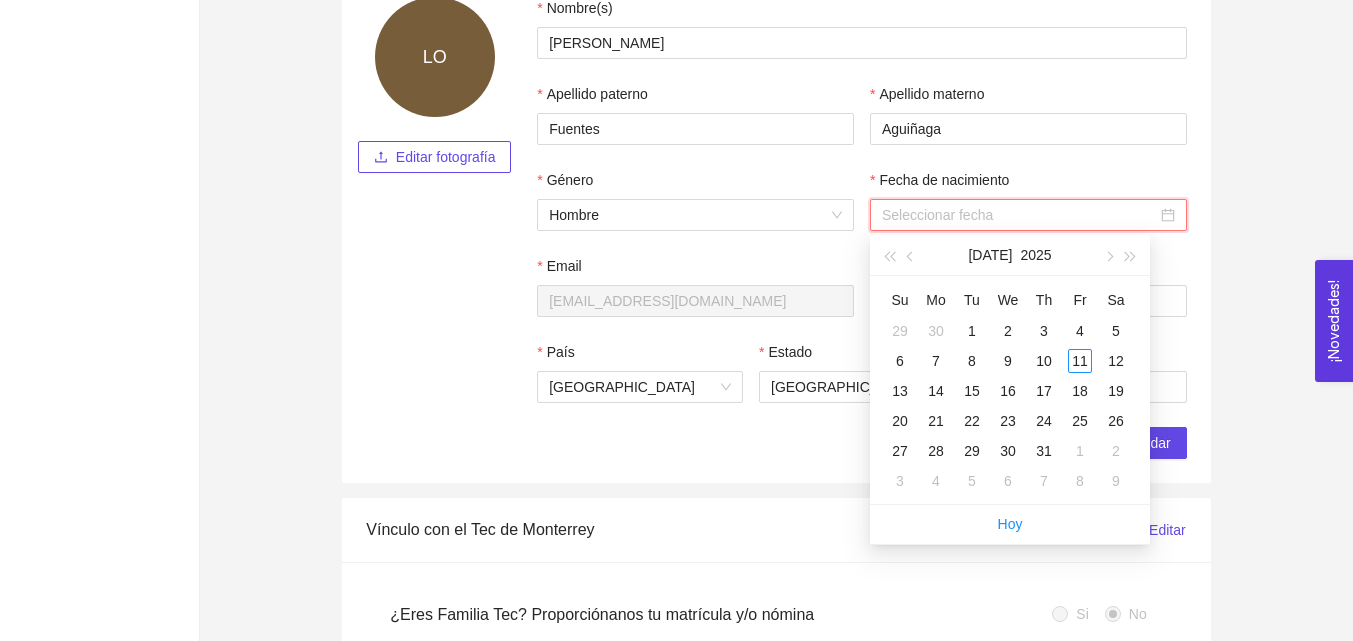 click on "2025" at bounding box center [1035, 255] 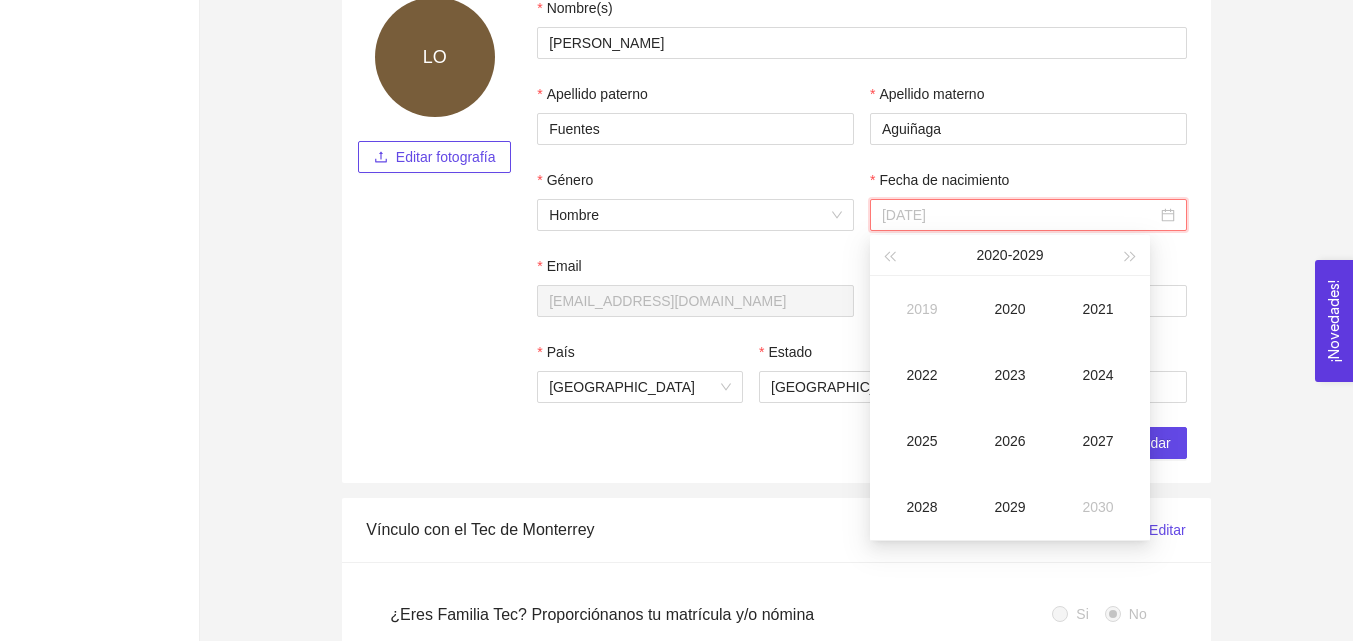type on "[DATE]" 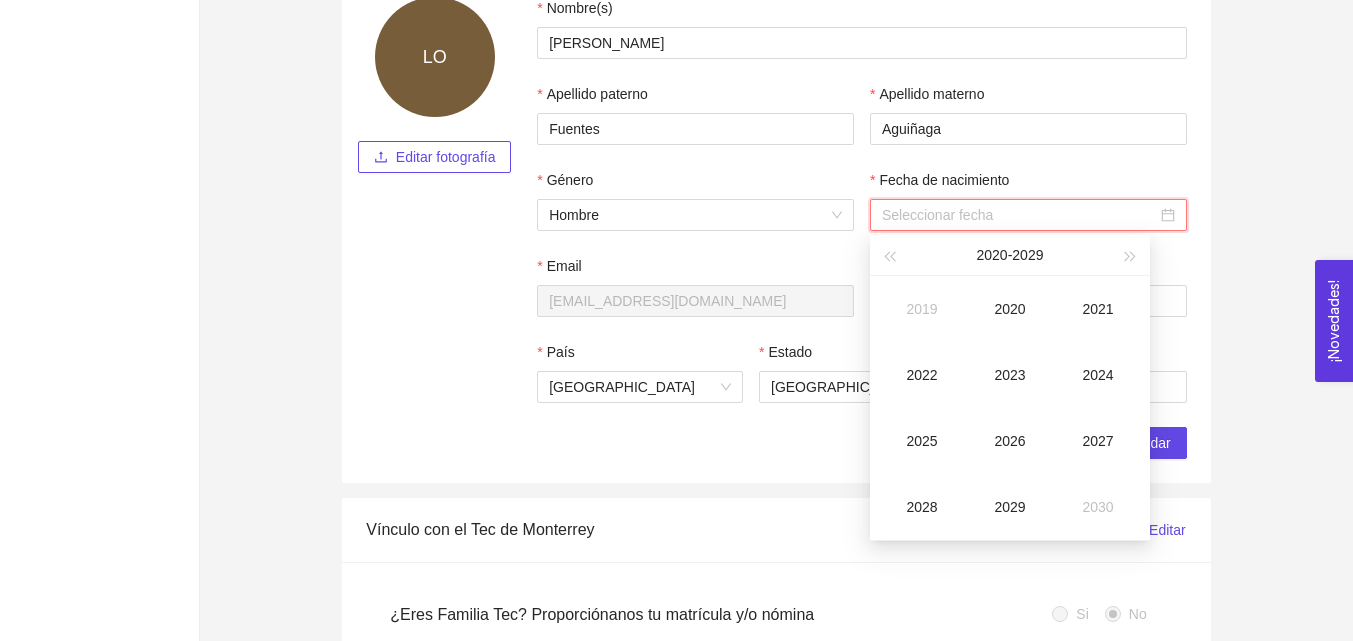 click on "2019 2020 2021 2022 2023 2024 2025 2026 2027 2028 2029 2030" at bounding box center (1010, 408) 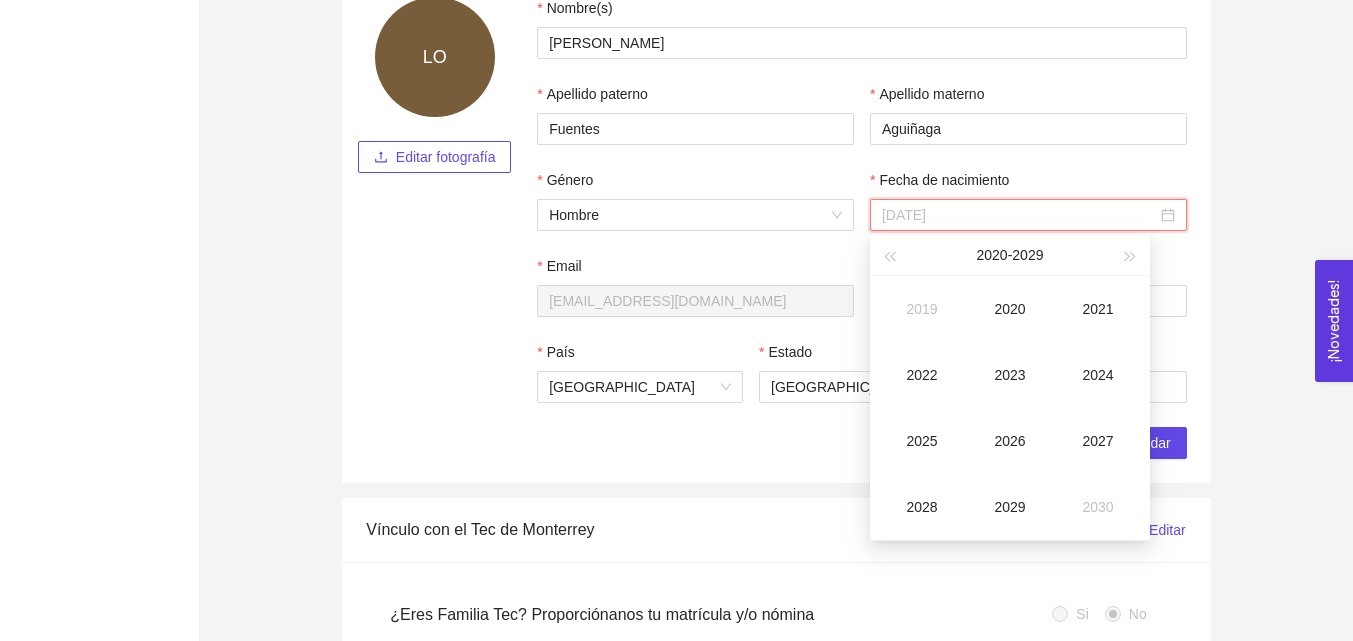 click on "2021" at bounding box center (1098, 309) 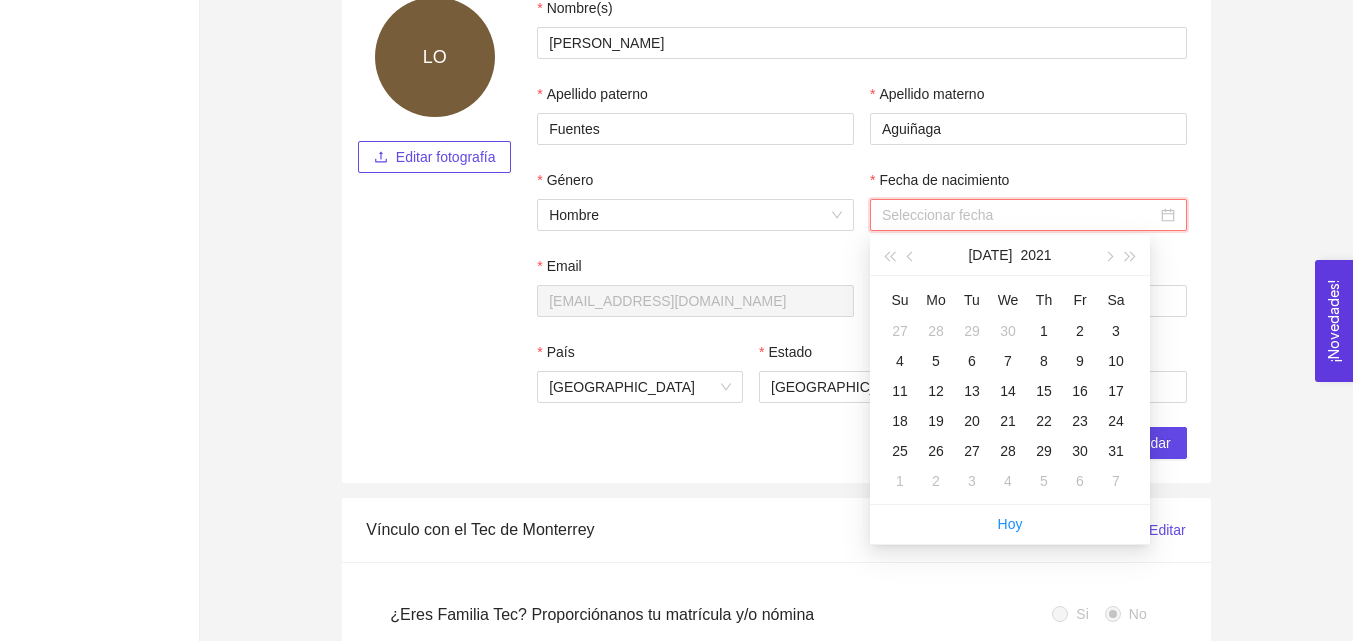type on "[DATE]" 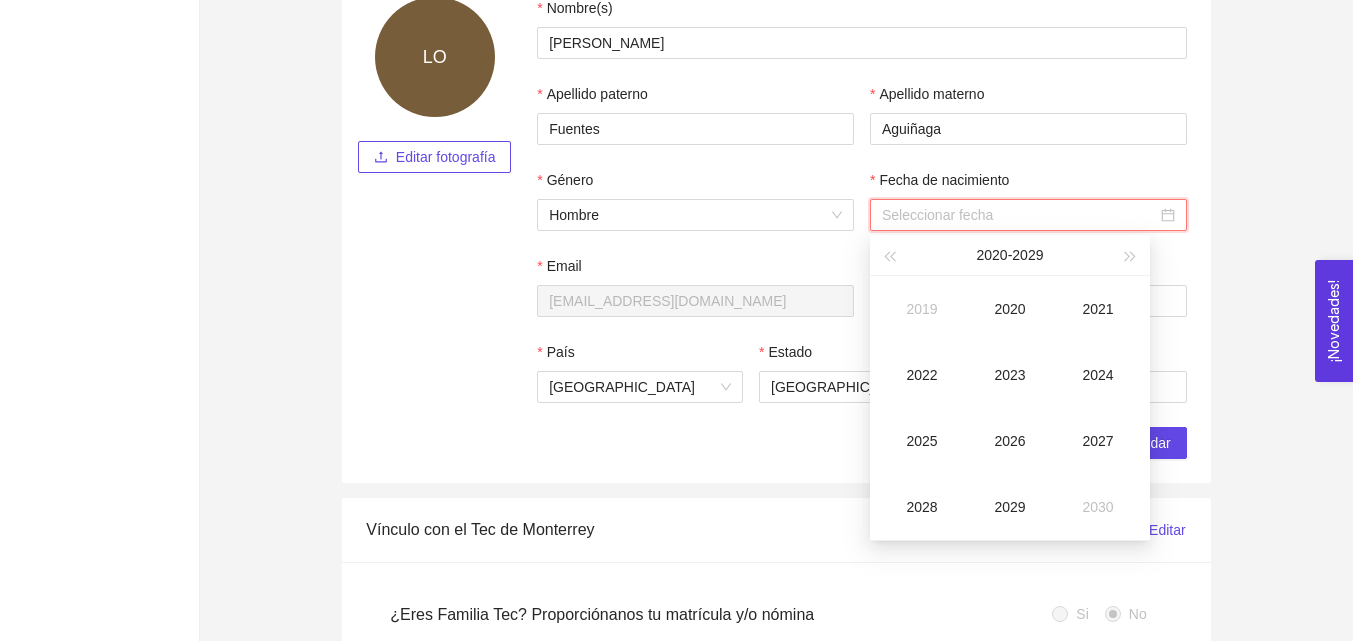 click on "[DATE] - [DATE]" at bounding box center [1010, 255] 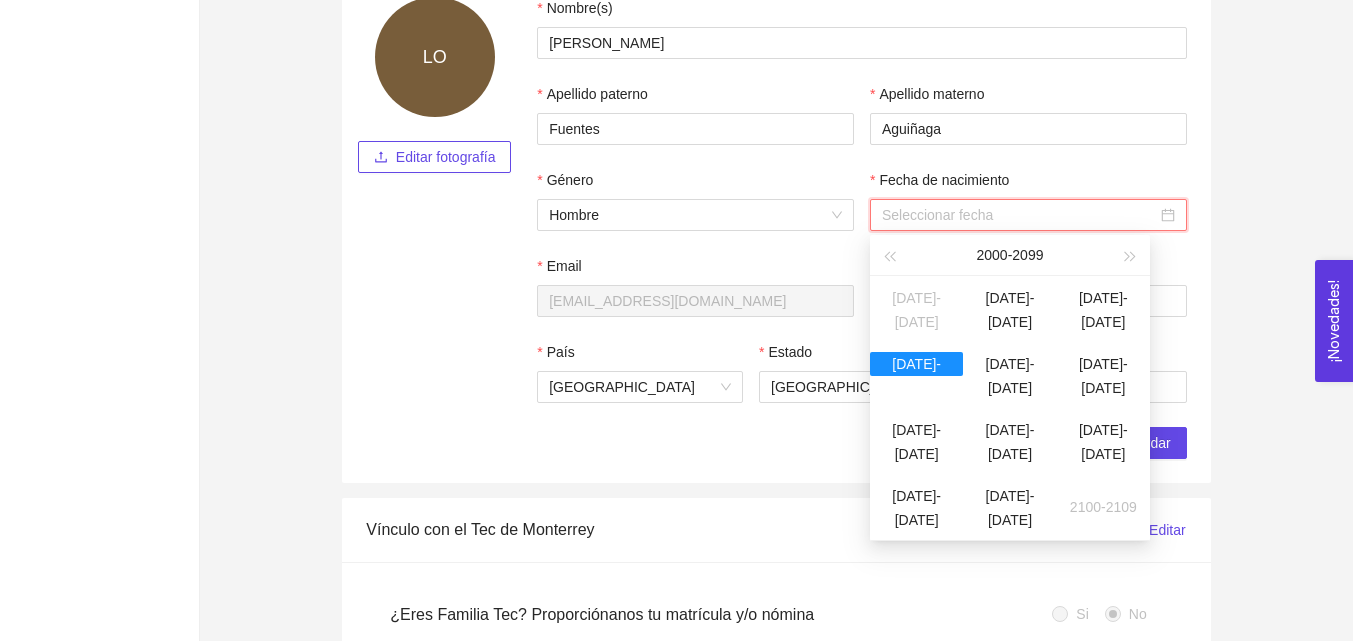 type on "[DATE]" 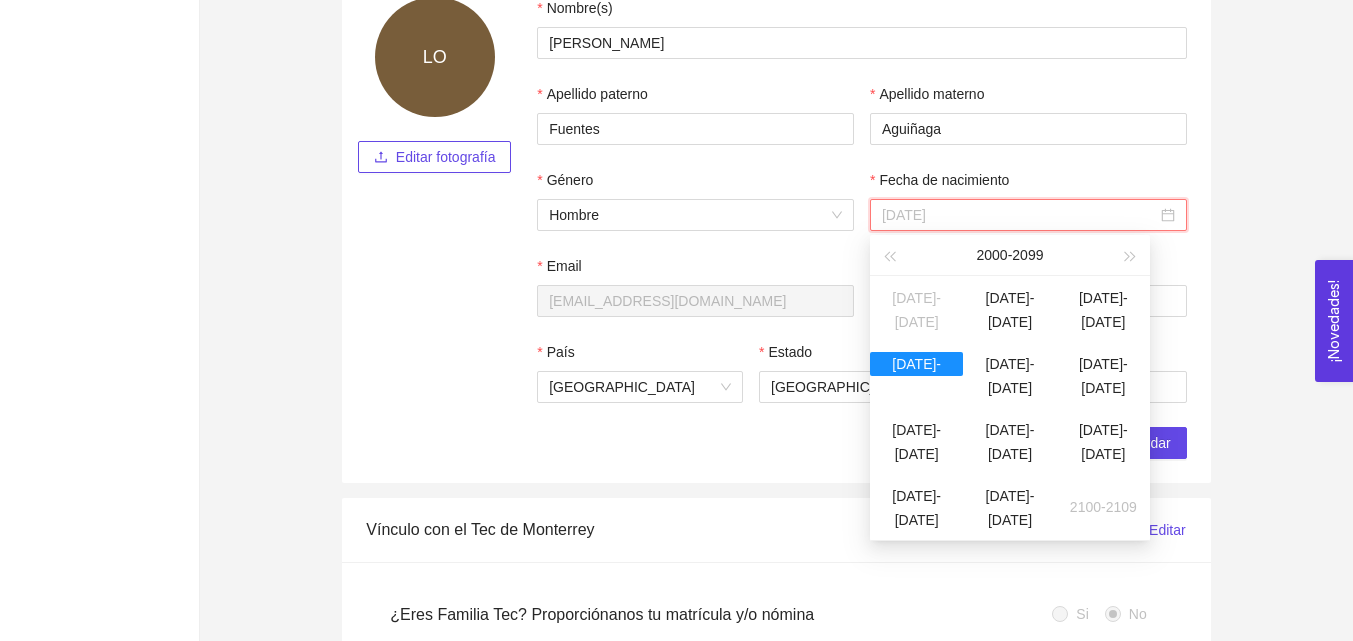 click on "[DATE]-[DATE]" at bounding box center [1009, 298] 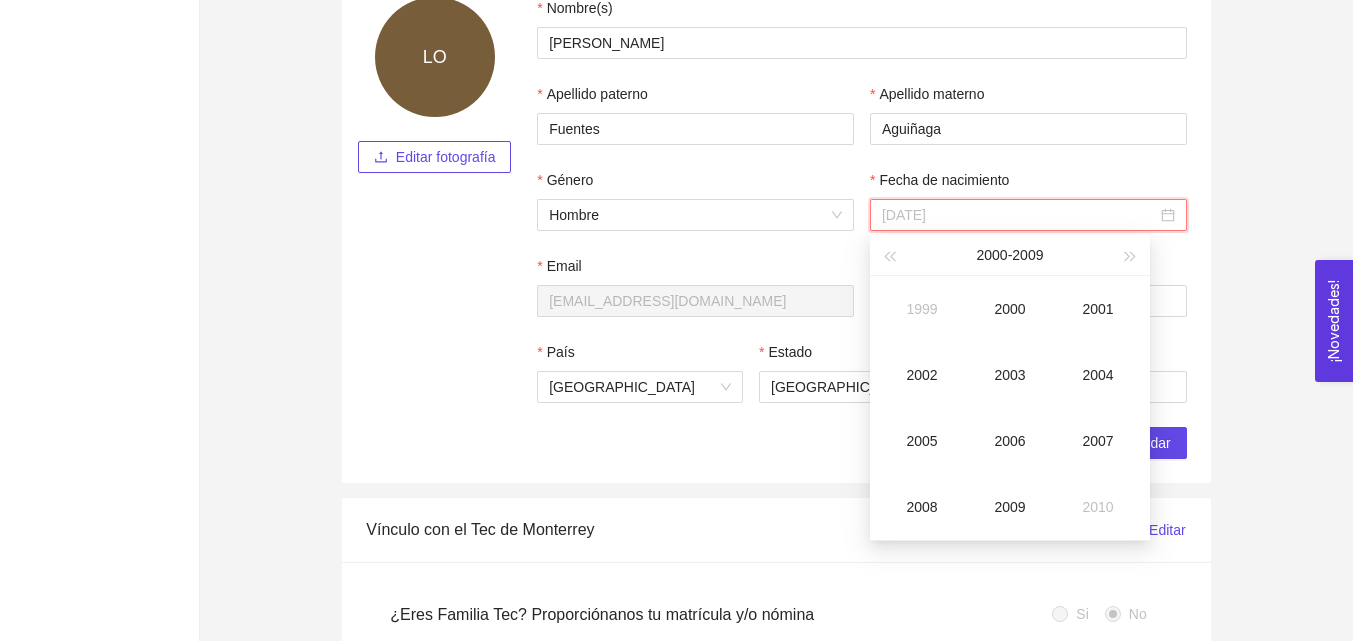 type on "[DATE]" 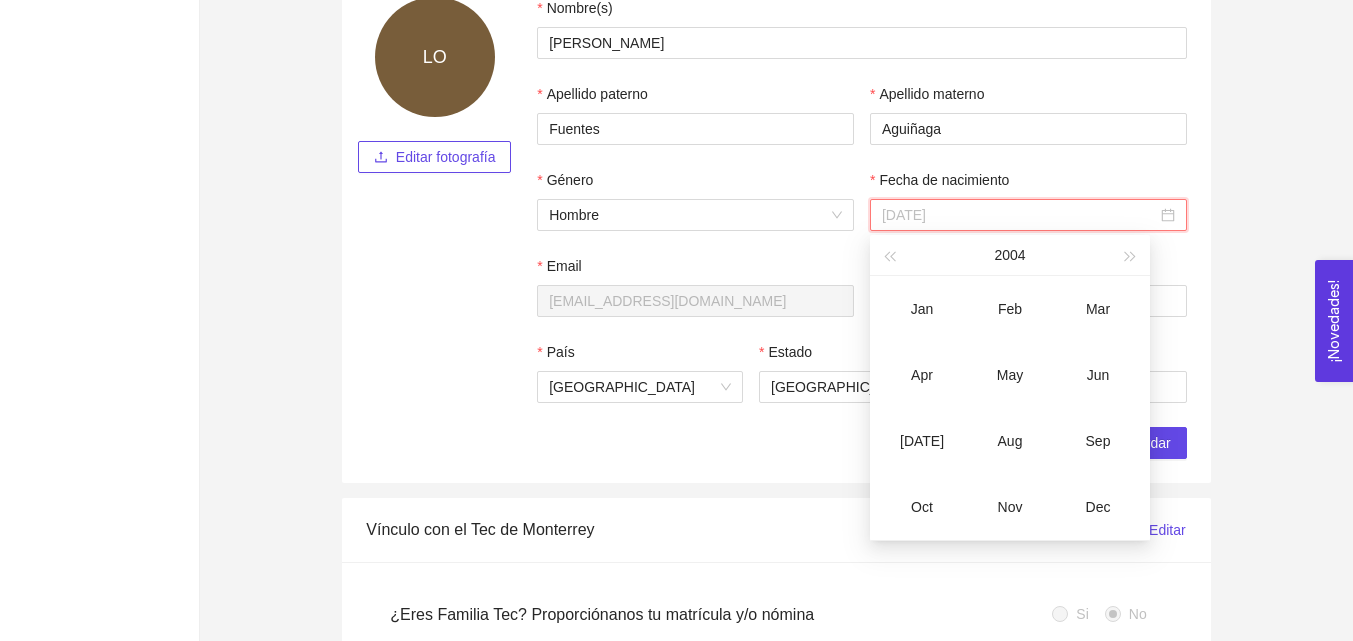 type on "[DATE]" 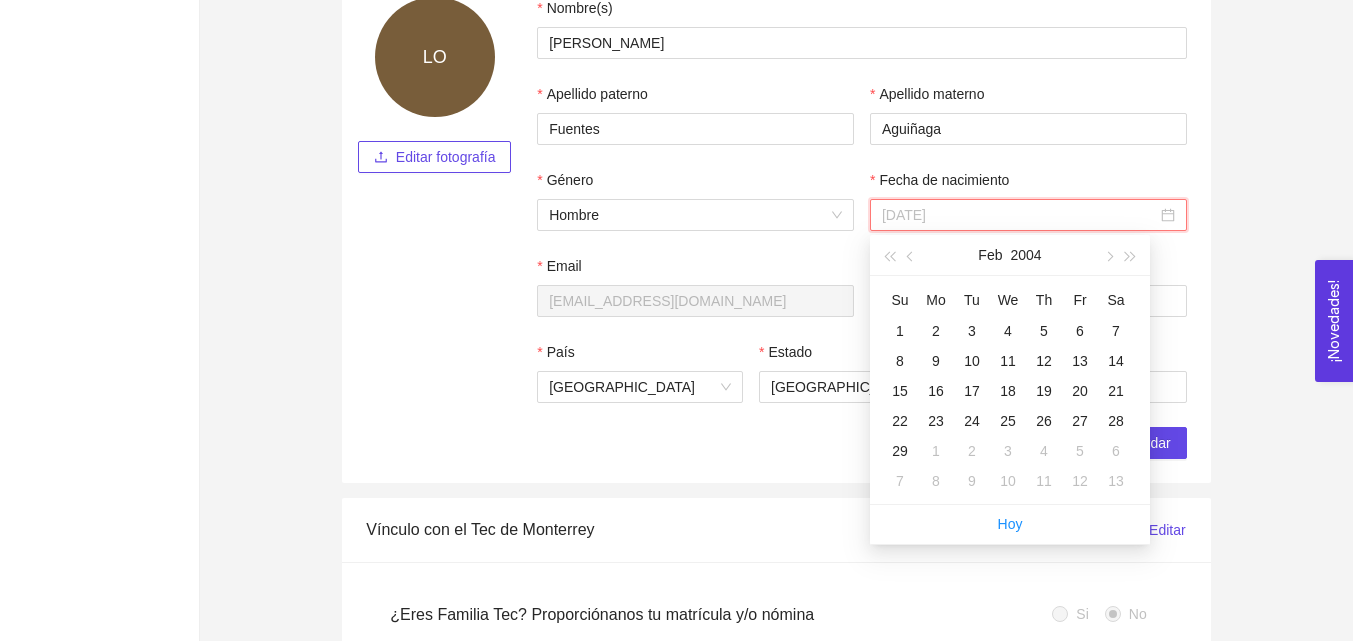 type on "[DATE]" 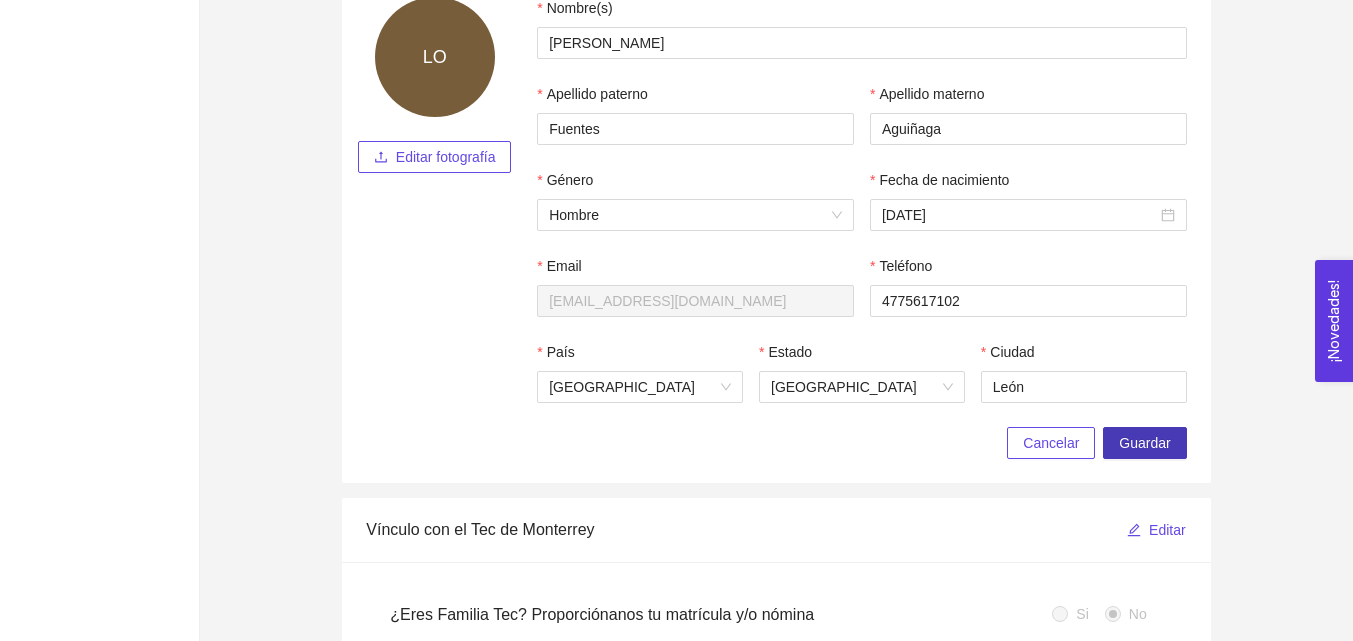 click on "Guardar" at bounding box center [1144, 443] 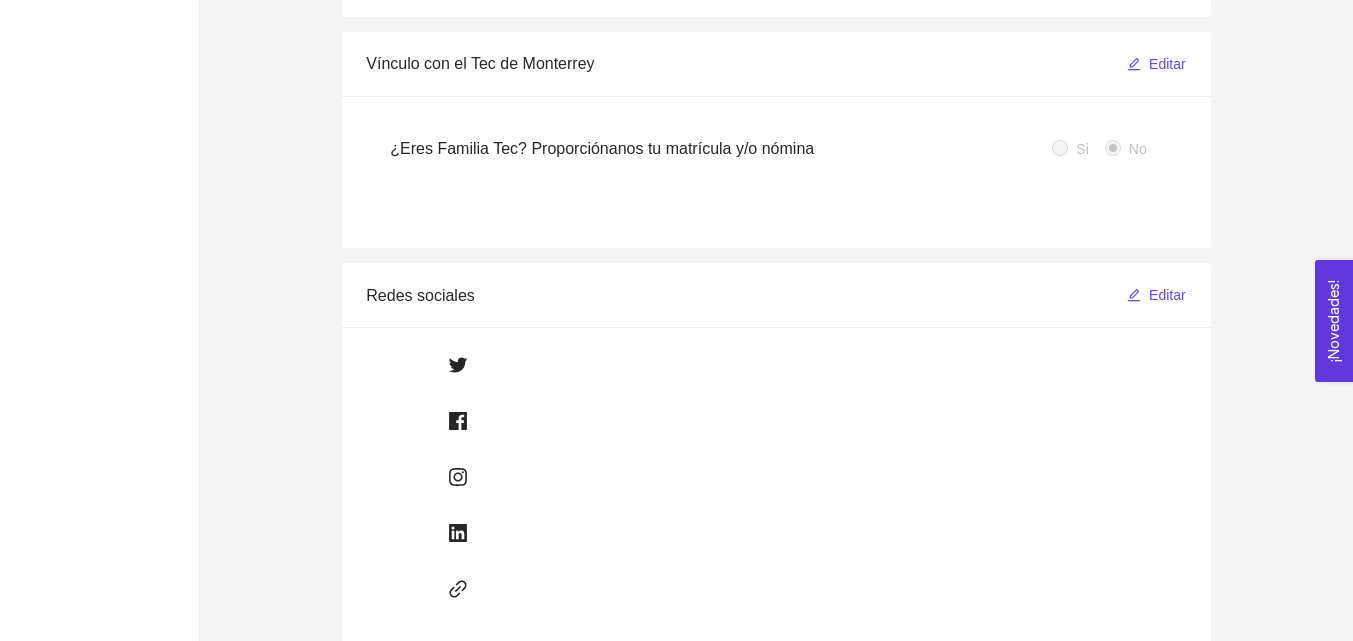 scroll, scrollTop: 0, scrollLeft: 0, axis: both 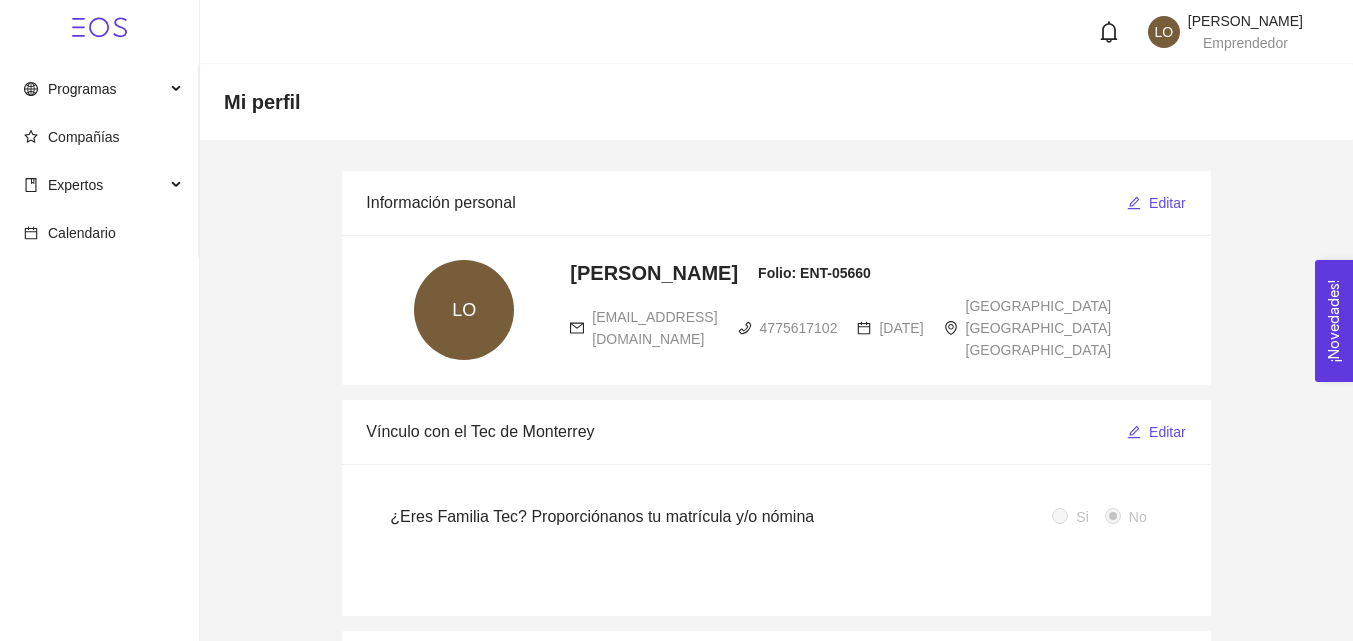 drag, startPoint x: 702, startPoint y: 88, endPoint x: 529, endPoint y: 84, distance: 173.04623 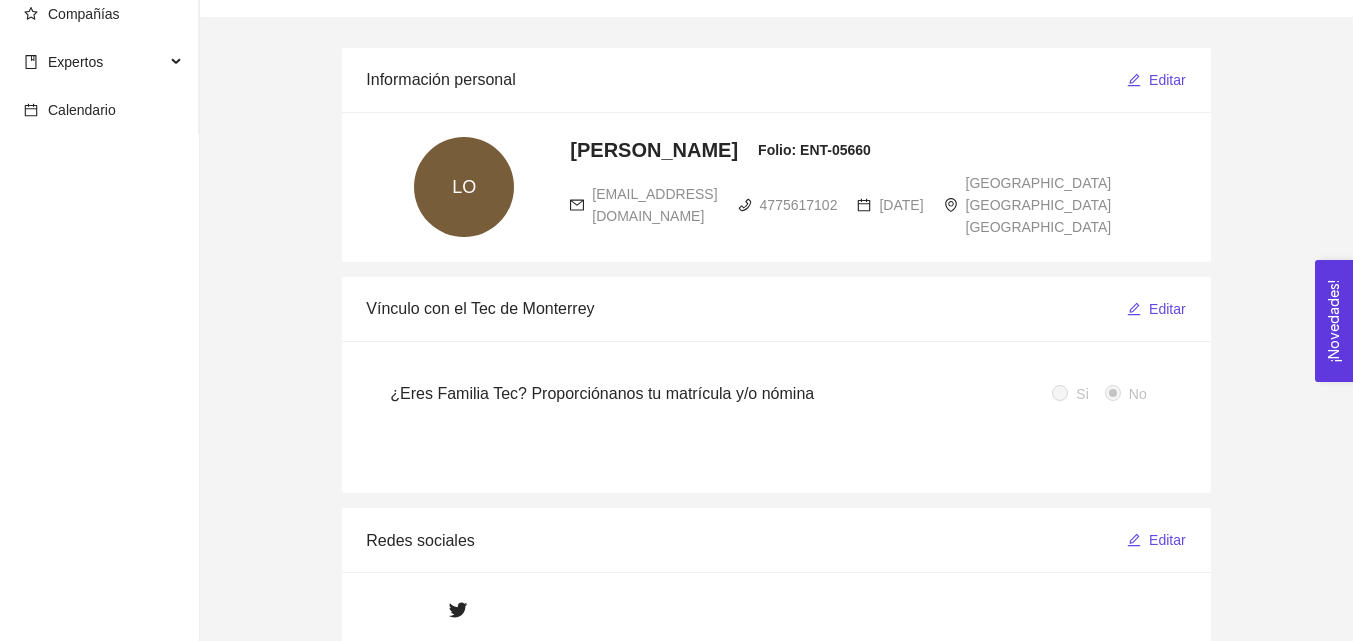 scroll, scrollTop: 0, scrollLeft: 0, axis: both 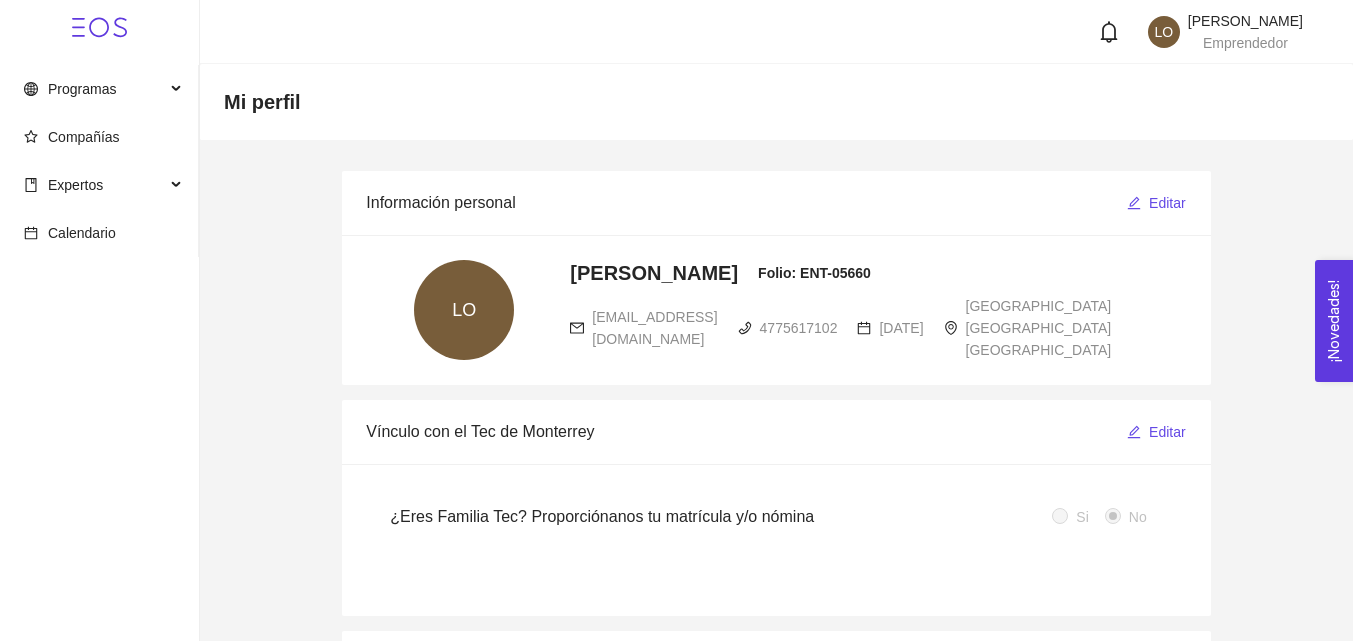 click on "Programas" at bounding box center (94, 89) 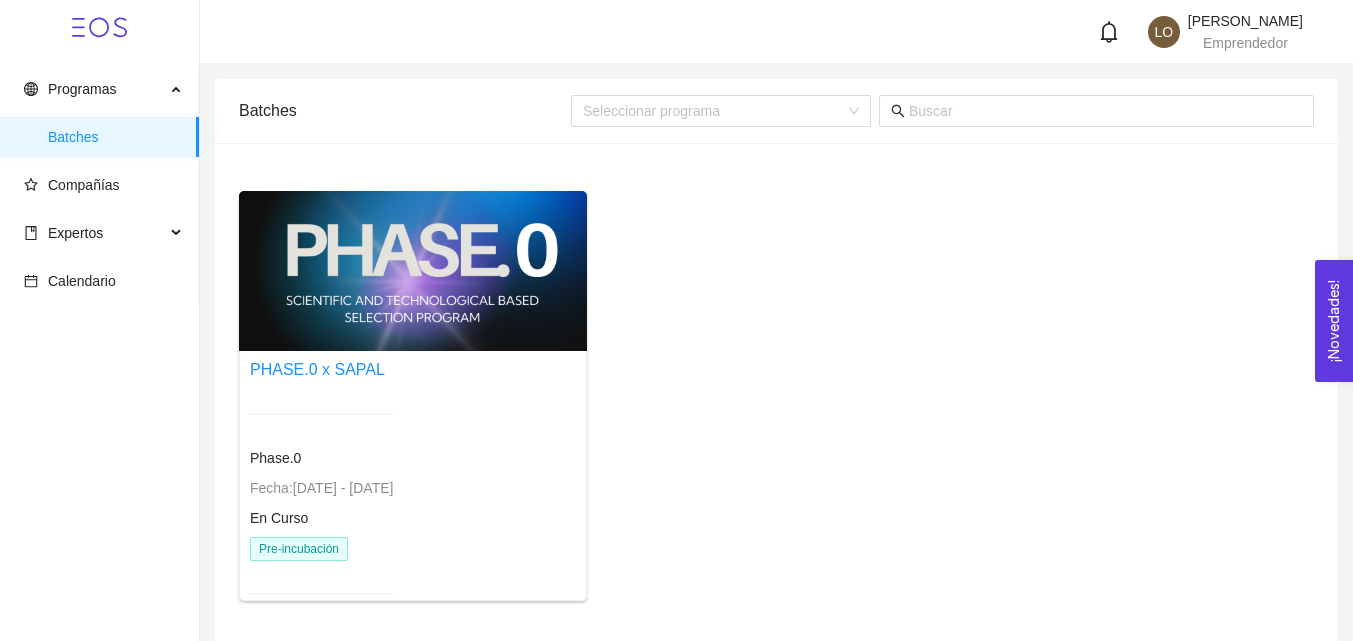 click at bounding box center [413, 271] 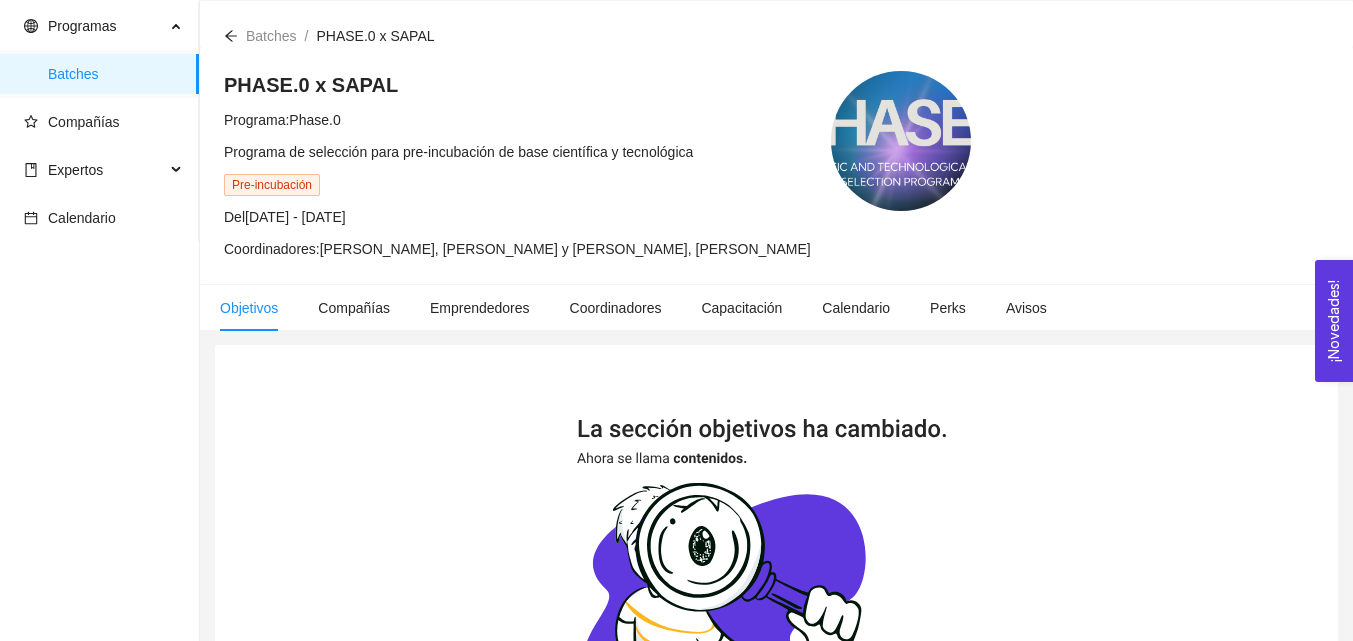scroll, scrollTop: 0, scrollLeft: 0, axis: both 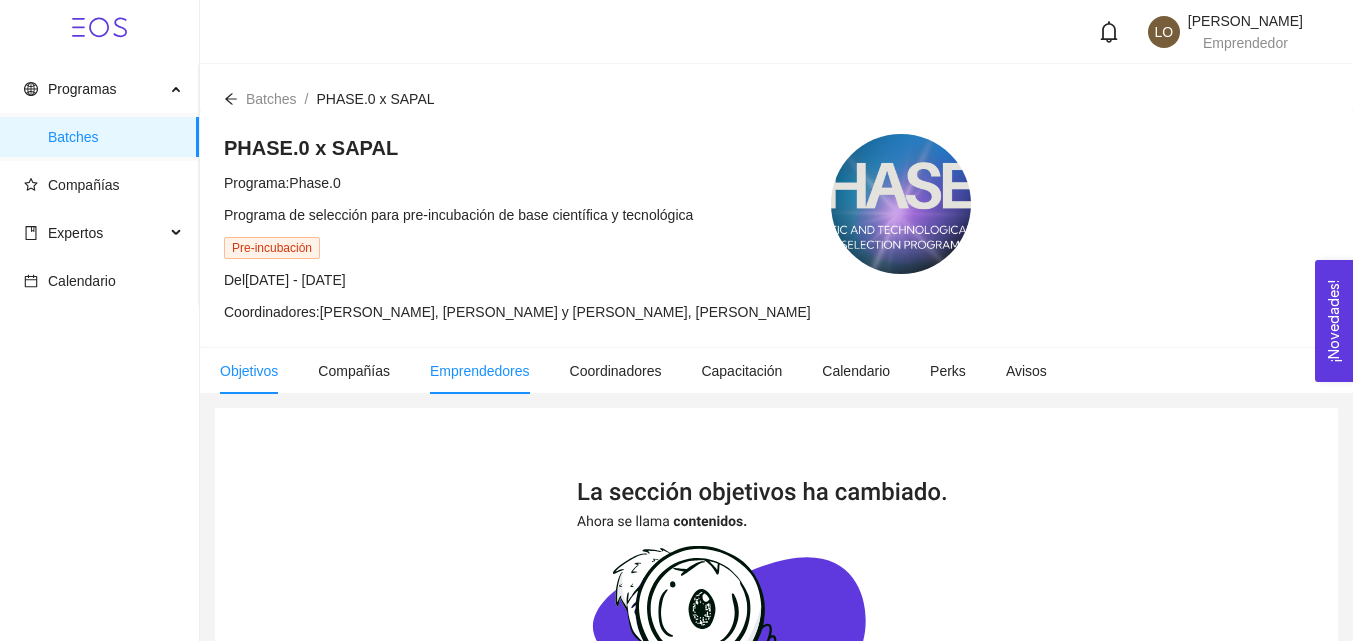 click on "Emprendedores" at bounding box center (480, 371) 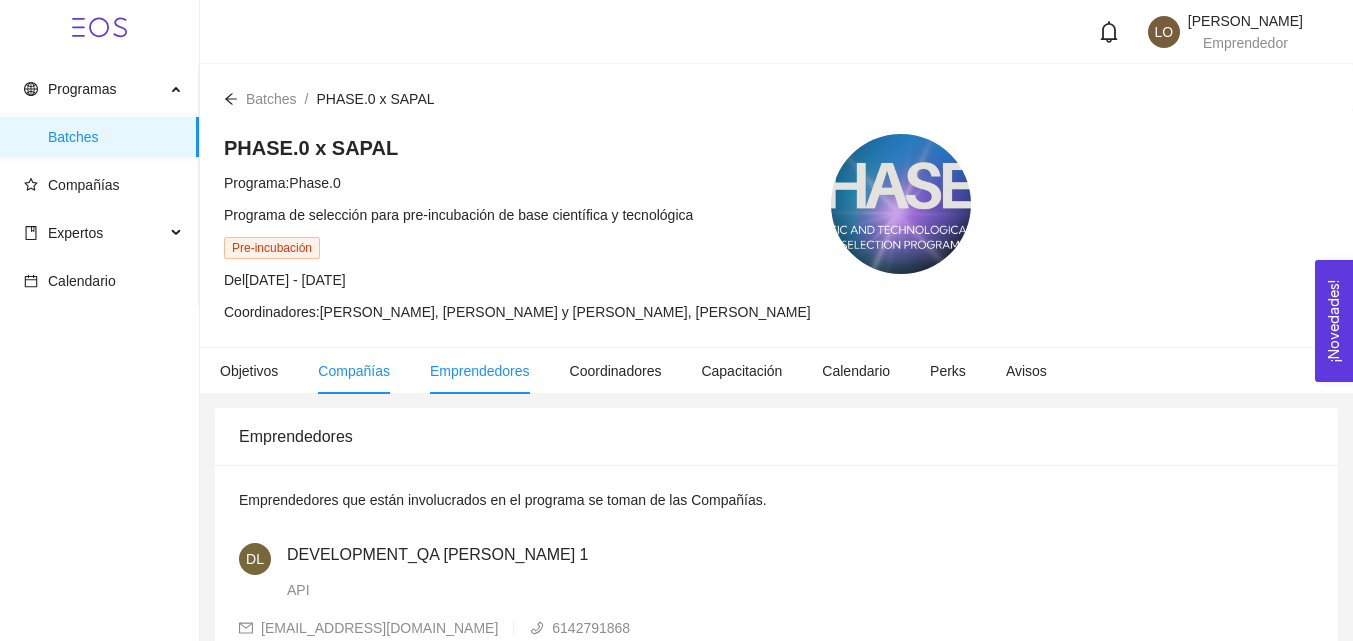 click on "Compañías" at bounding box center (354, 371) 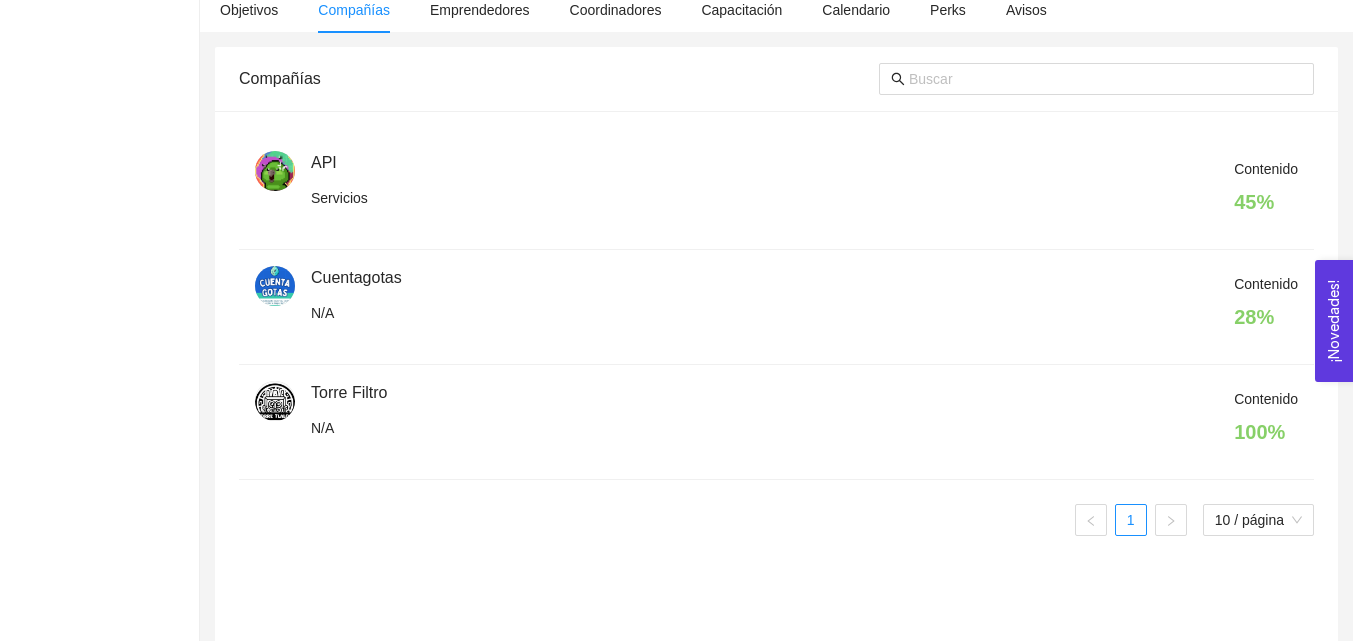 scroll, scrollTop: 364, scrollLeft: 0, axis: vertical 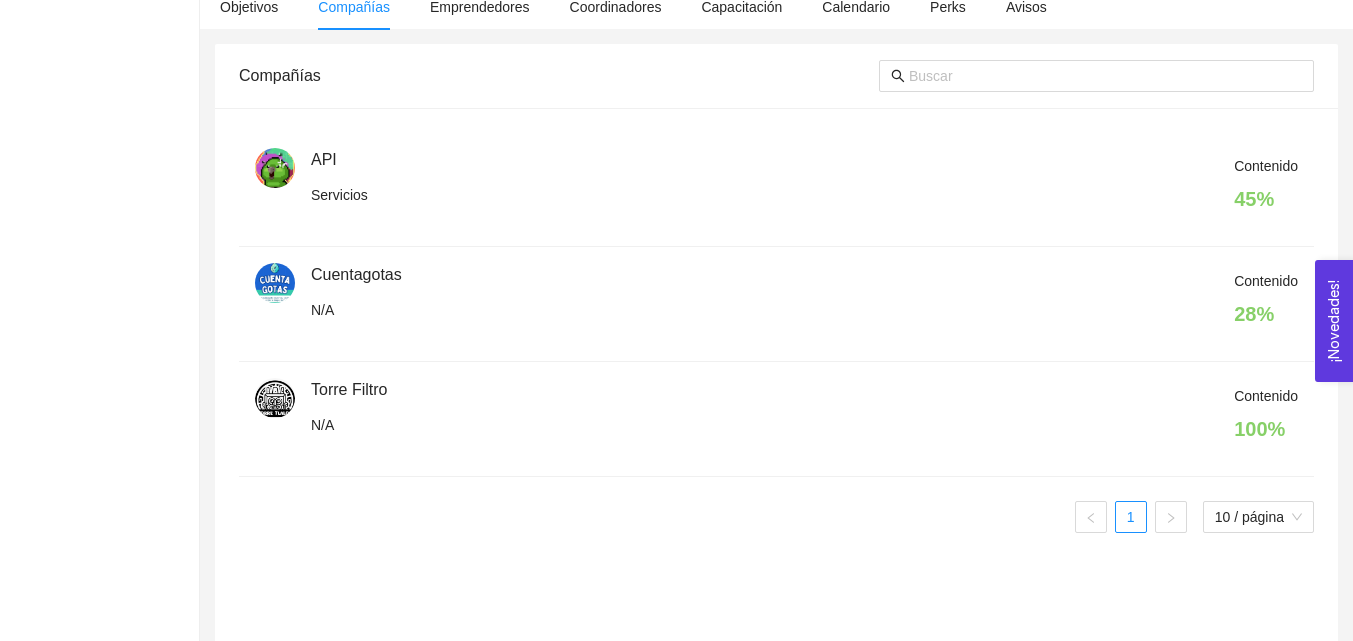 click on "Cuentagotas N/A Contenido 28  %" at bounding box center (776, 304) 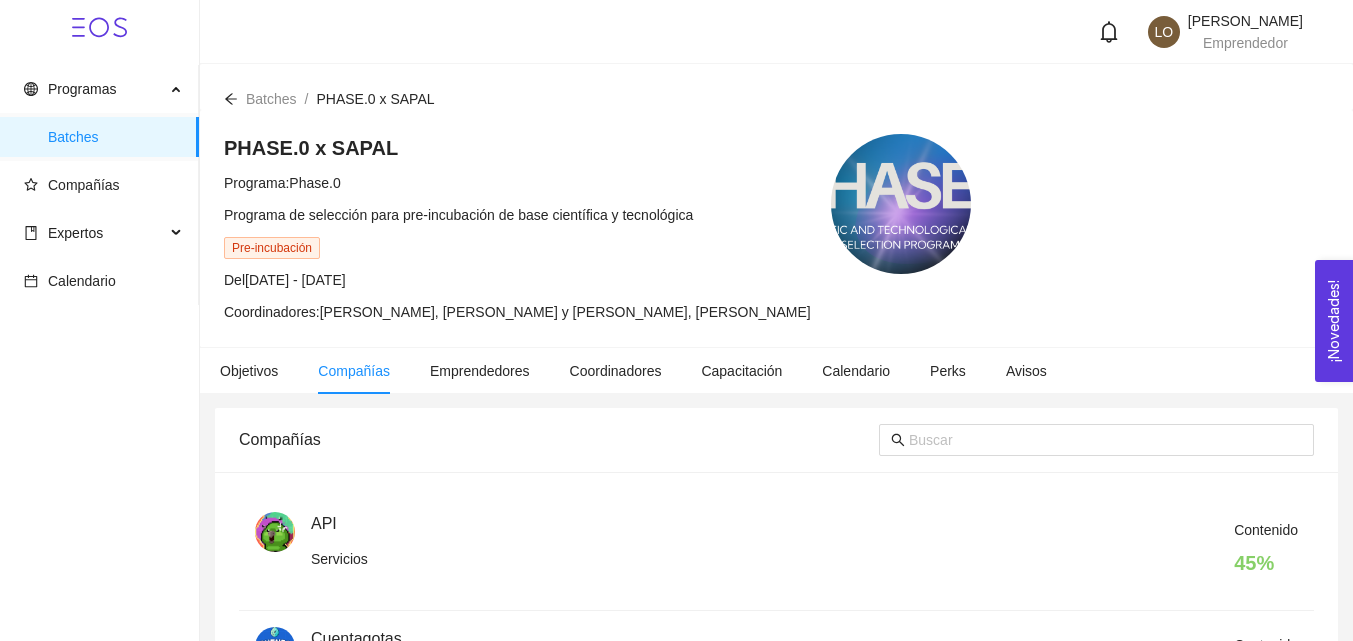 click at bounding box center (901, 204) 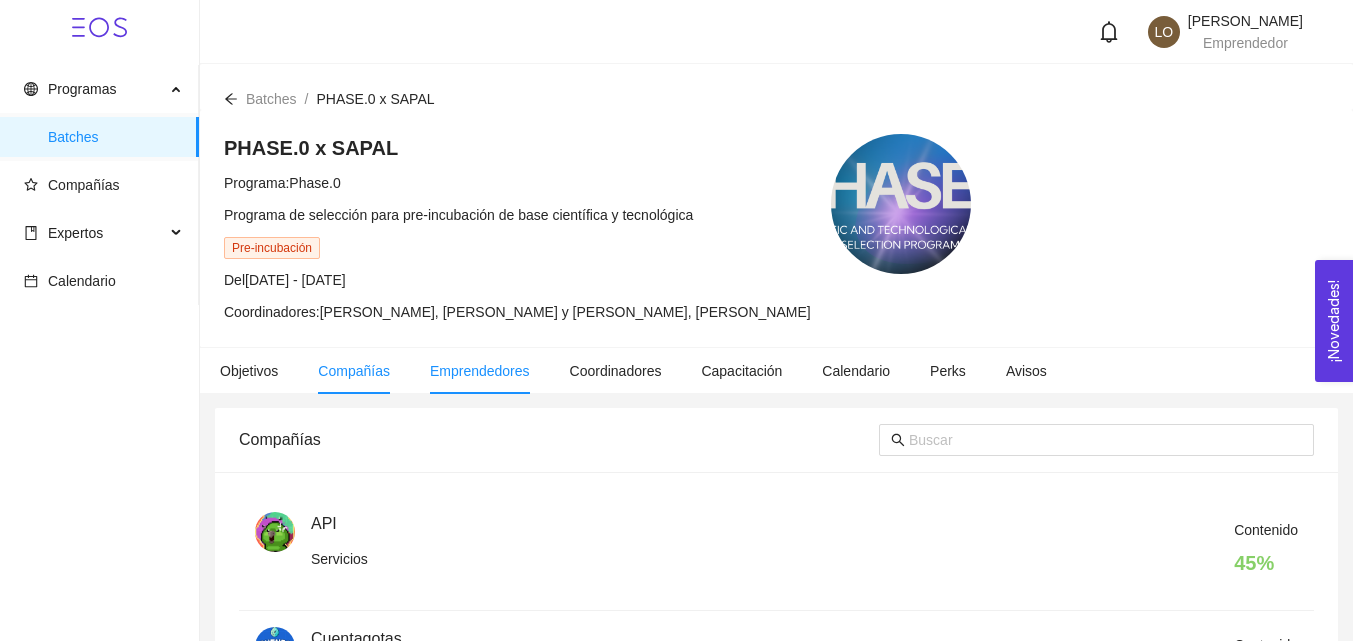 click on "Emprendedores" at bounding box center [480, 371] 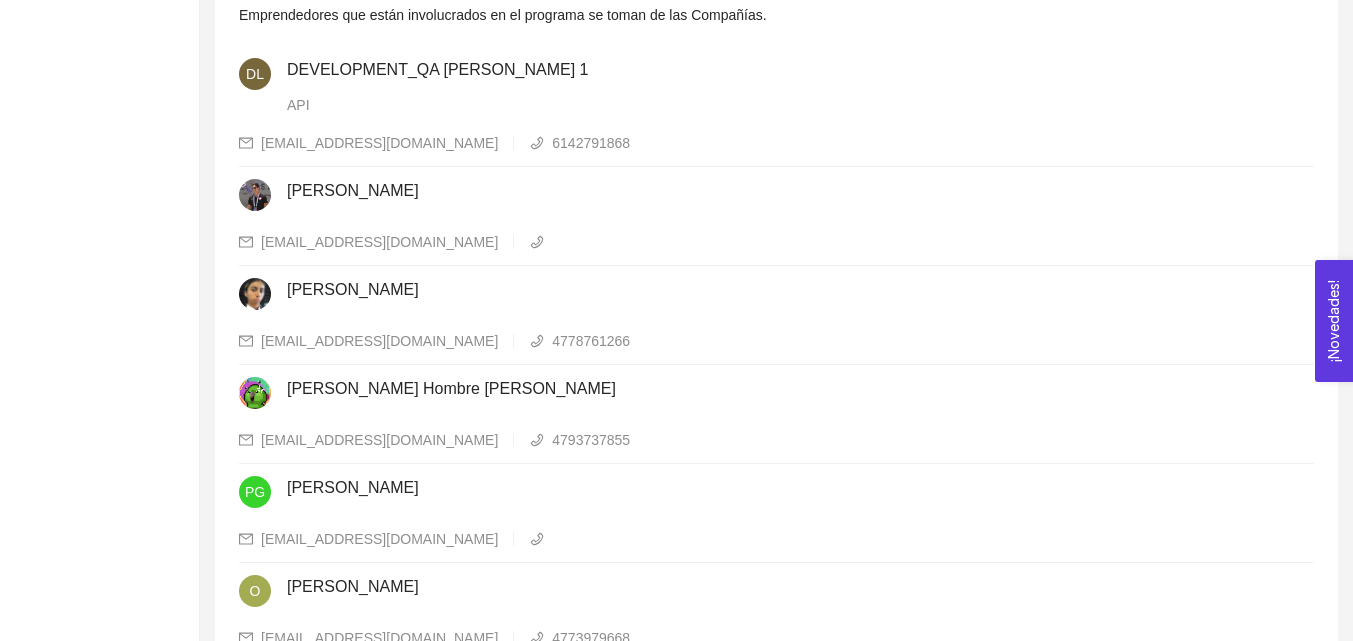 scroll, scrollTop: 514, scrollLeft: 0, axis: vertical 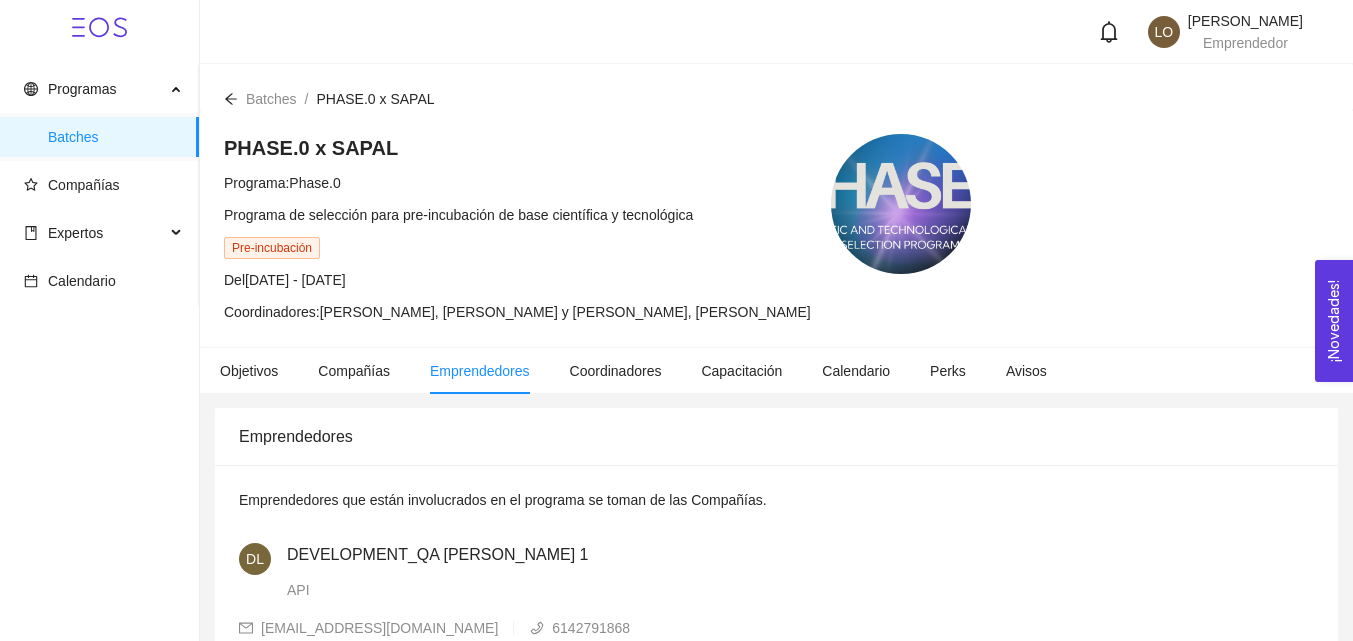 drag, startPoint x: 1349, startPoint y: 152, endPoint x: 1352, endPoint y: 246, distance: 94.04786 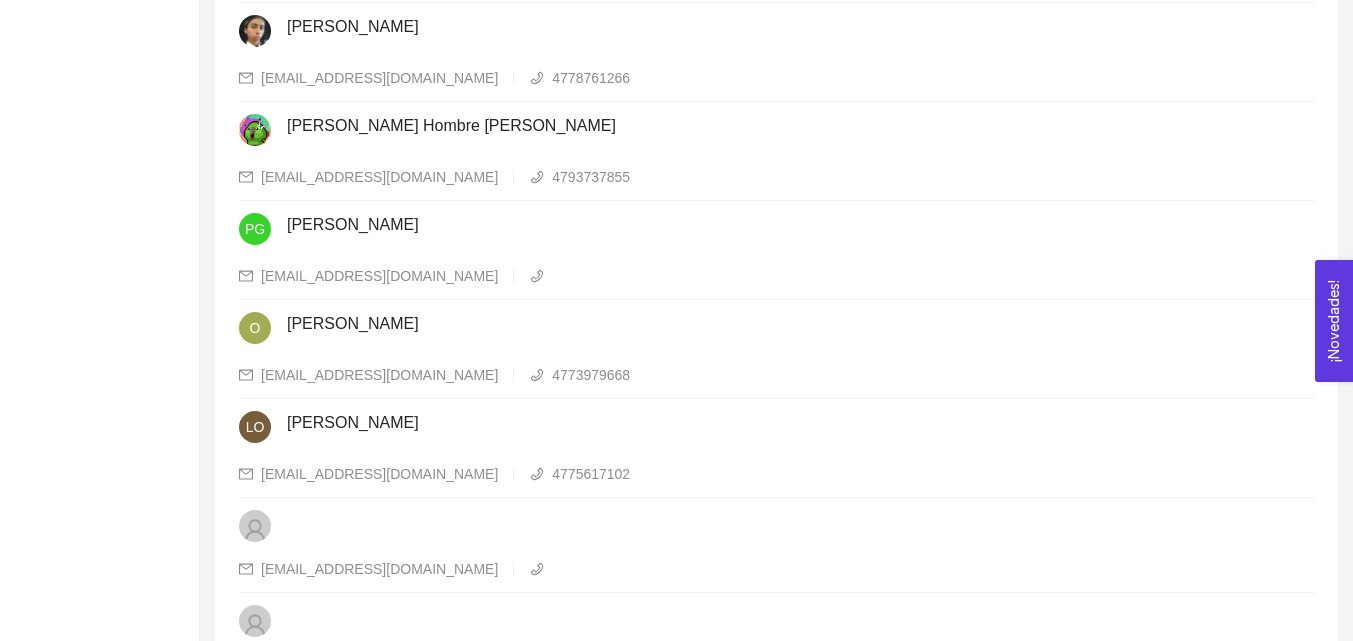 scroll, scrollTop: 708, scrollLeft: 0, axis: vertical 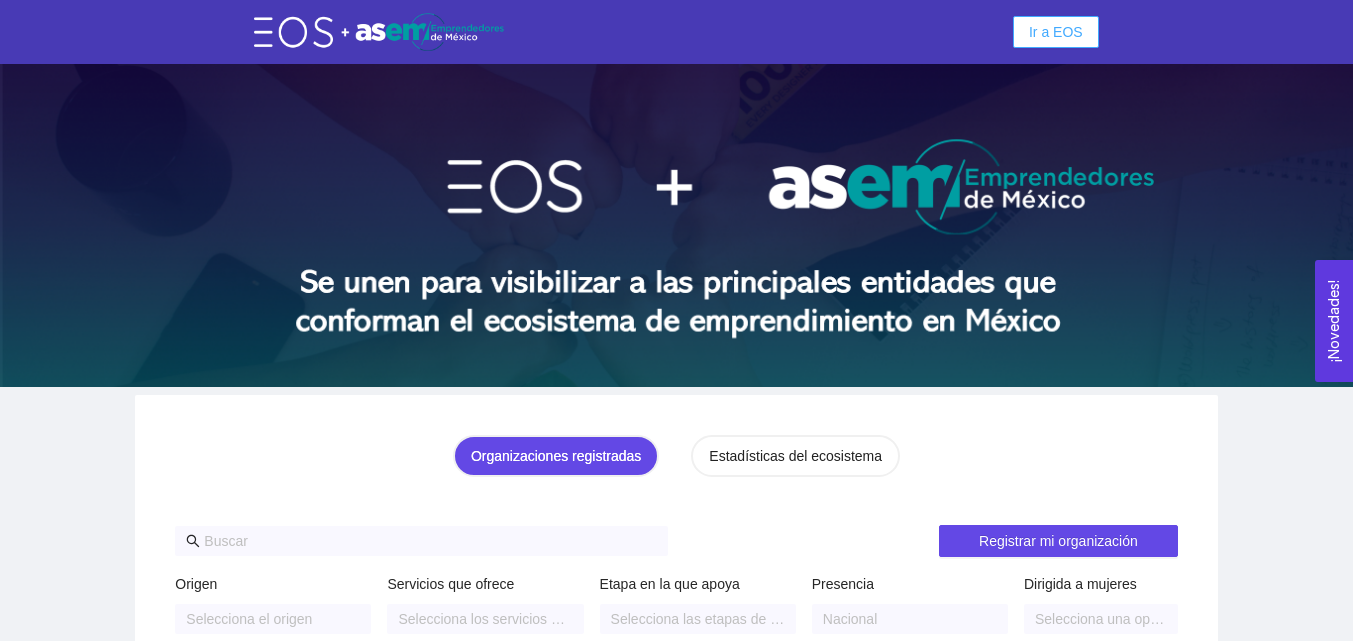 click on "Ir a EOS" at bounding box center [1056, 32] 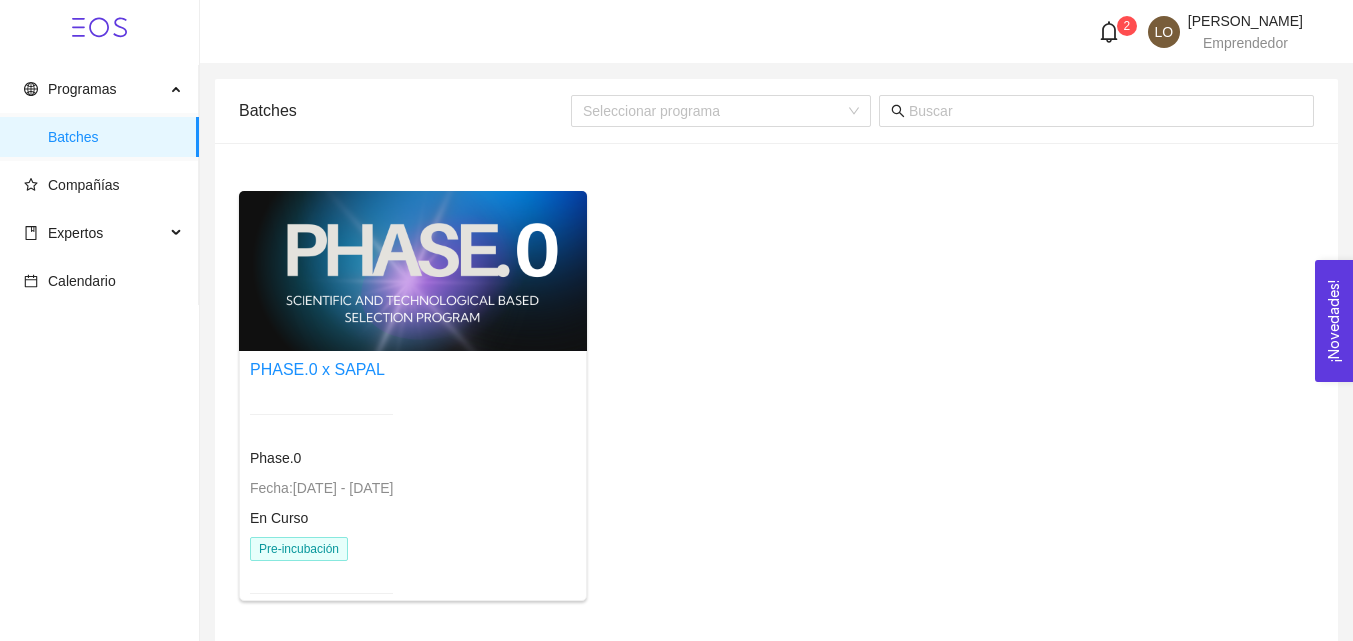 click on "Expertos" at bounding box center [94, 233] 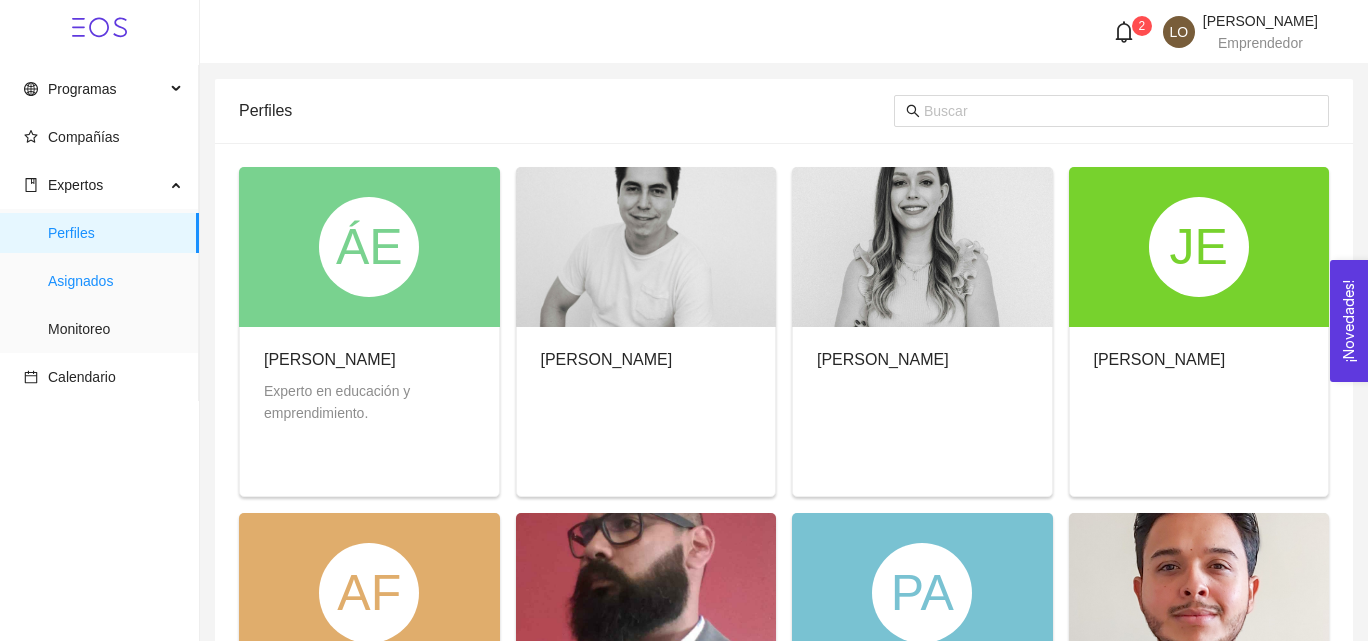 click on "Asignados" at bounding box center [115, 281] 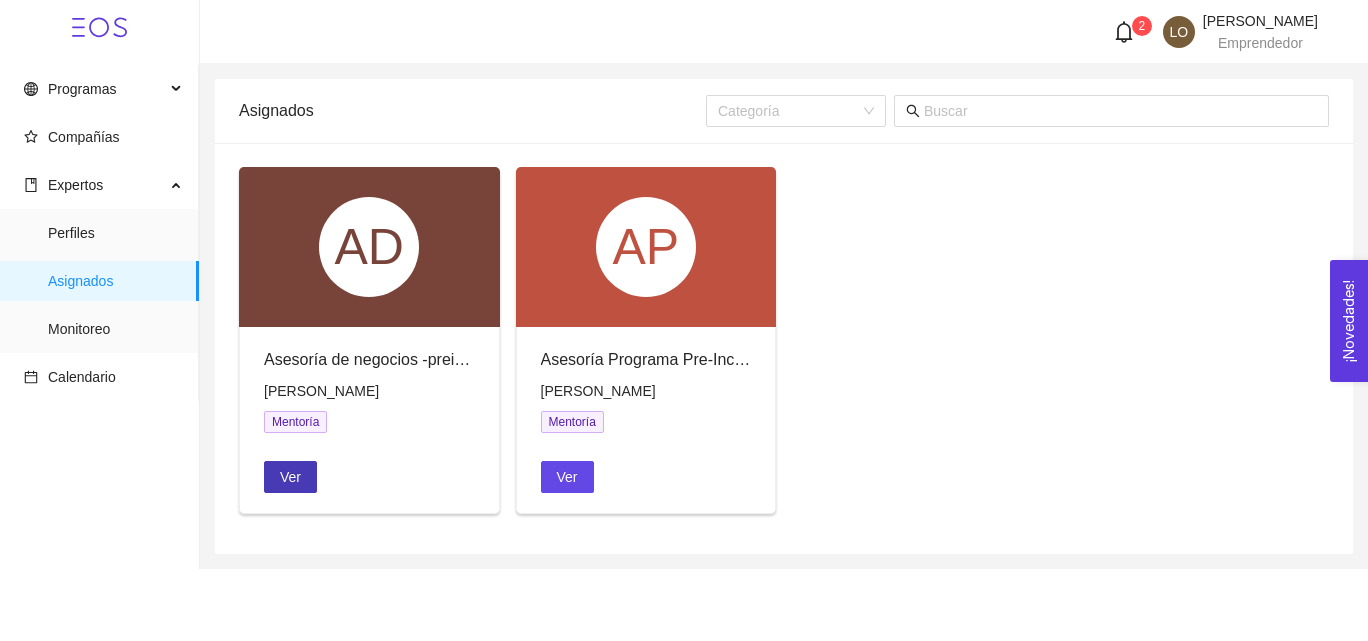 click on "Ver" at bounding box center [290, 477] 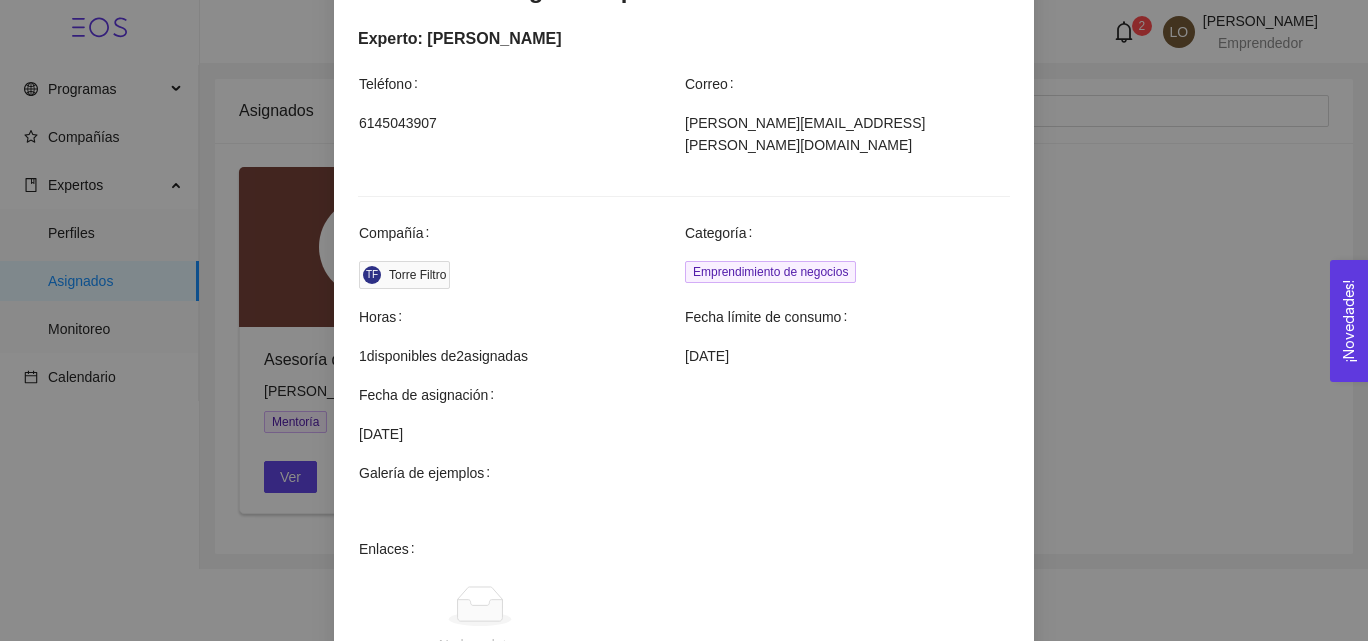 scroll, scrollTop: 465, scrollLeft: 0, axis: vertical 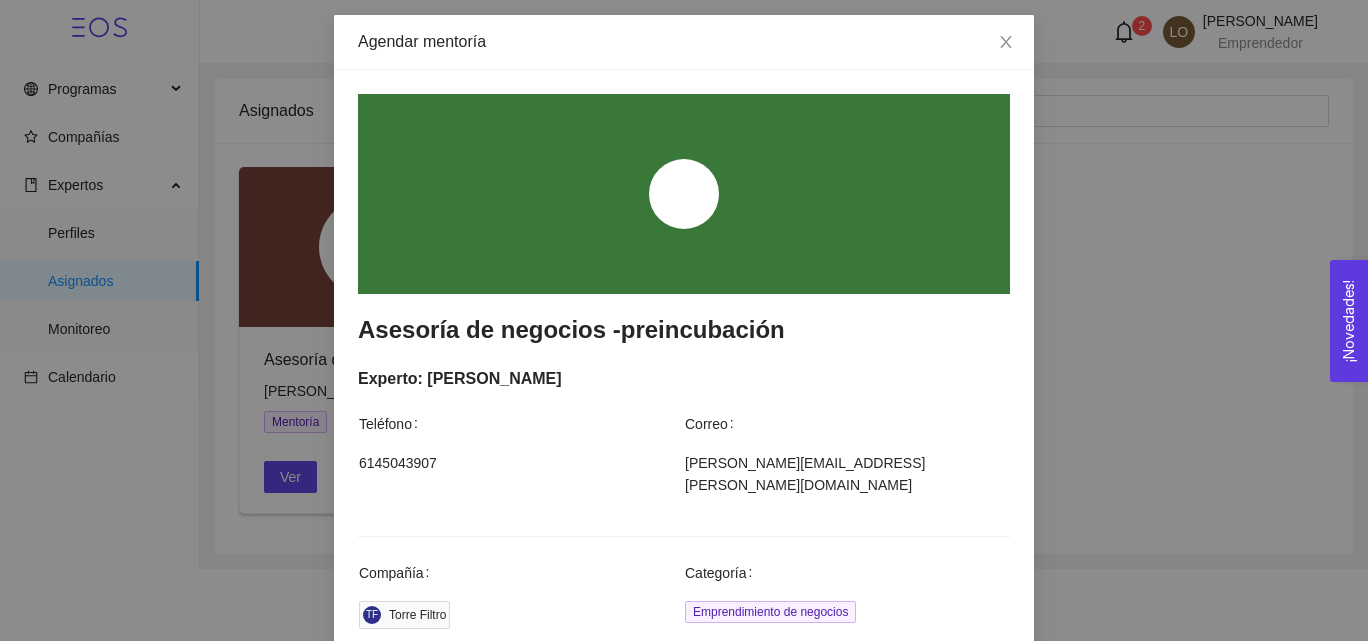 click on "Agendar mentoría Asesoría de negocios -preincubación Experto: [PERSON_NAME] Teléfono Correo [PHONE_NUMBER] [EMAIL_ADDRESS][DOMAIN_NAME] Compañía Categoría TF Torre Filtro  Emprendimiento de negocios Horas Fecha límite de consumo 1  disponibles de  2  asignadas [DATE] Fecha de asignación [DATE] Galería de ejemplos Enlaces No hay datos No puedes agendar la misma mentoría del mismo experto
hasta que finalices o canceles la última activa para la Compañía
Torre Filtro . Cancelar Agendar" at bounding box center (684, 320) 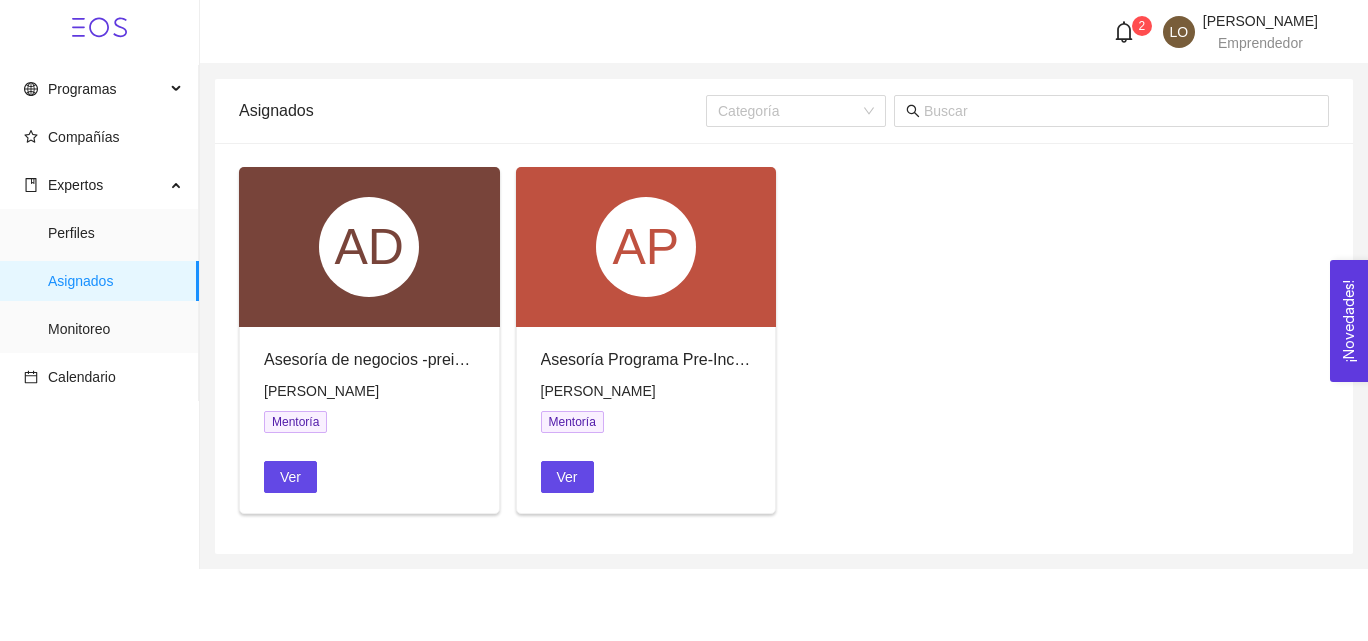 click 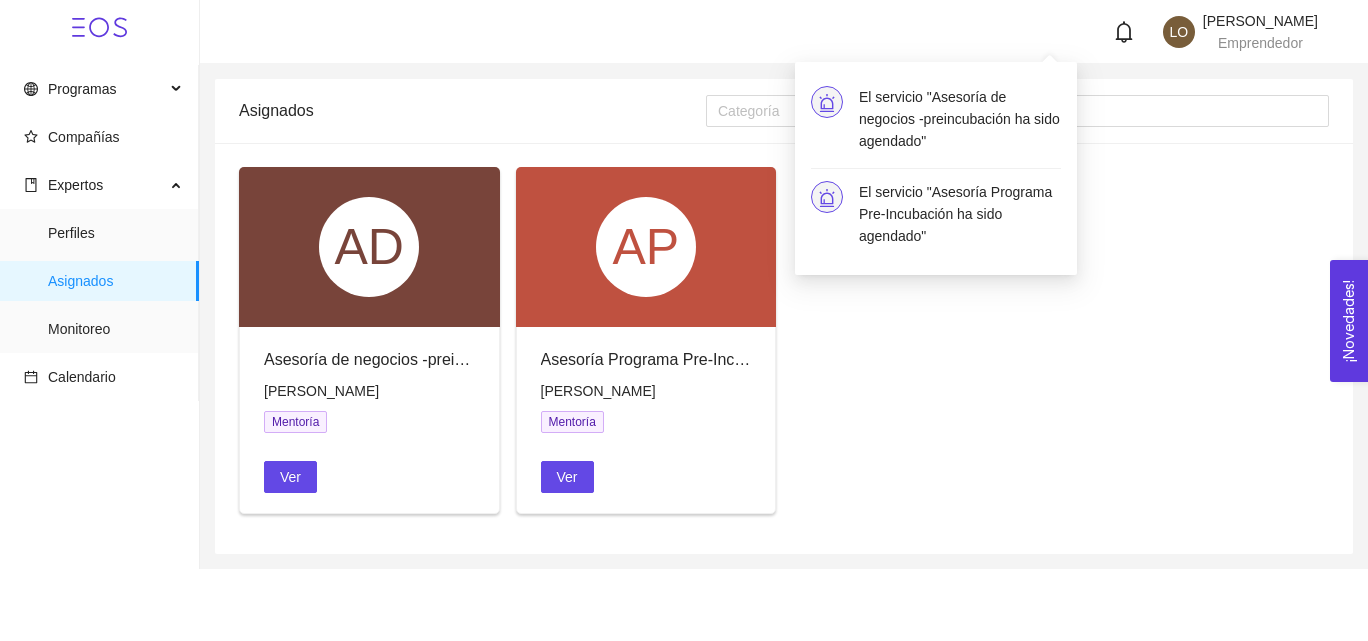 click on "El servicio "Asesoría de negocios -preincubación ha sido agendado"" at bounding box center [960, 119] 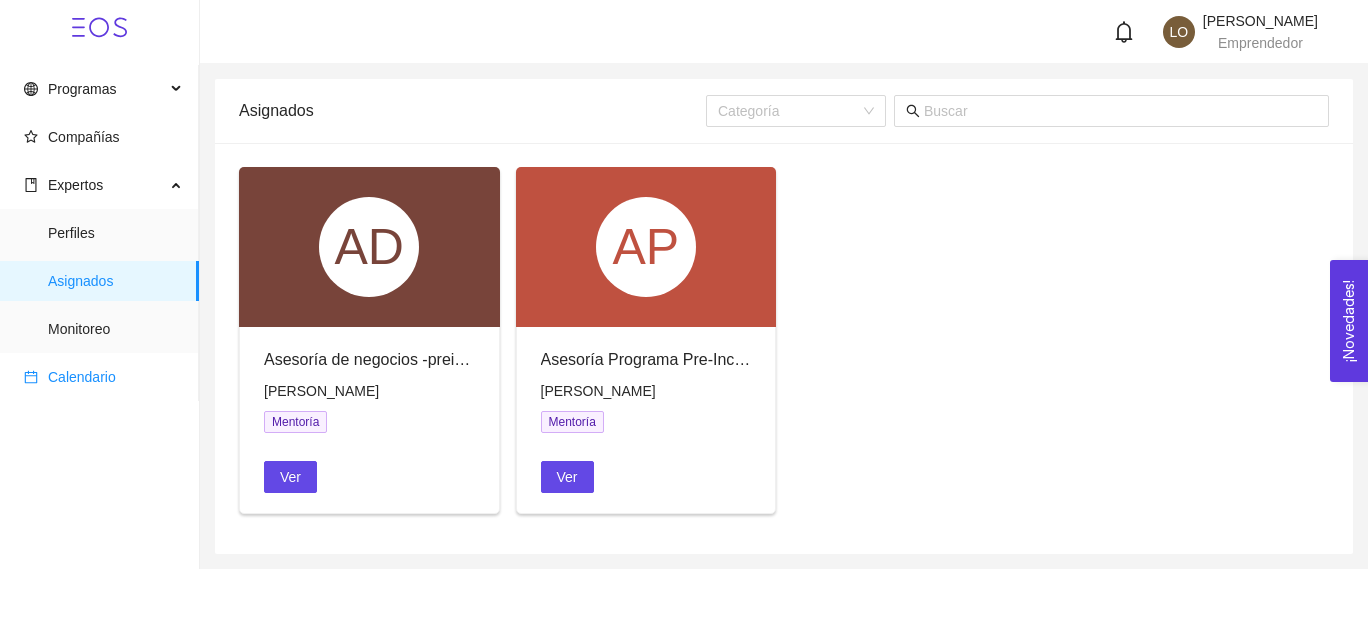 click on "Calendario" at bounding box center (82, 377) 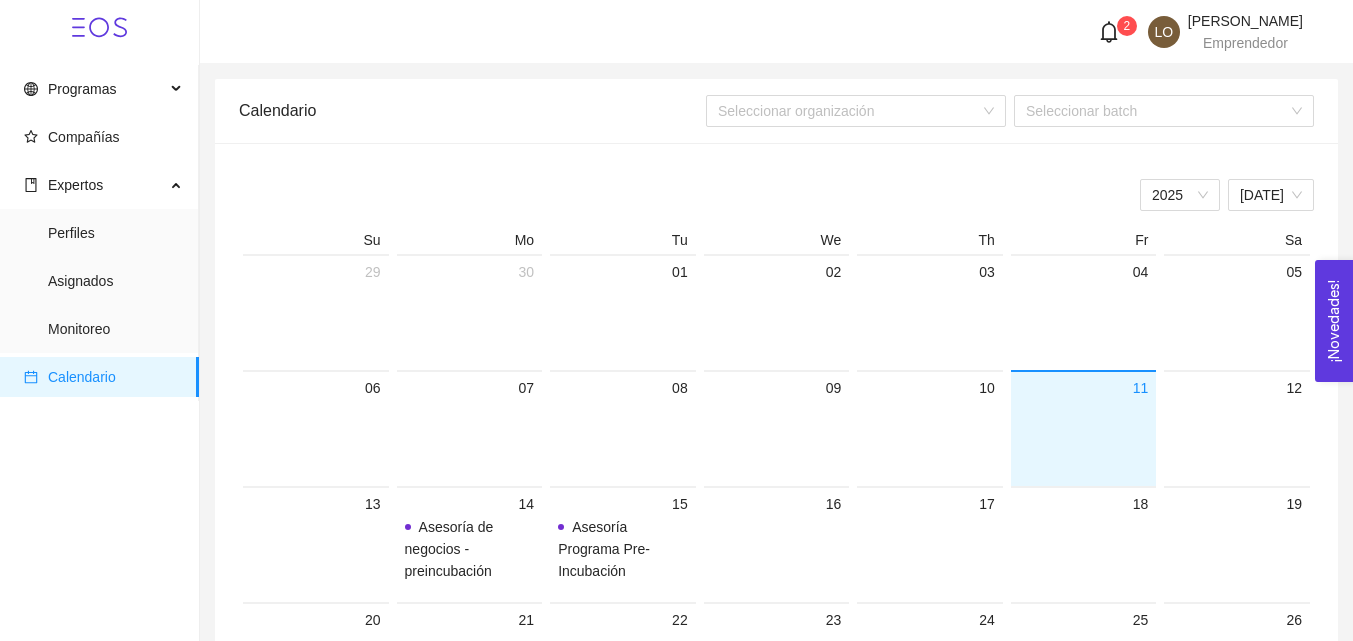 click 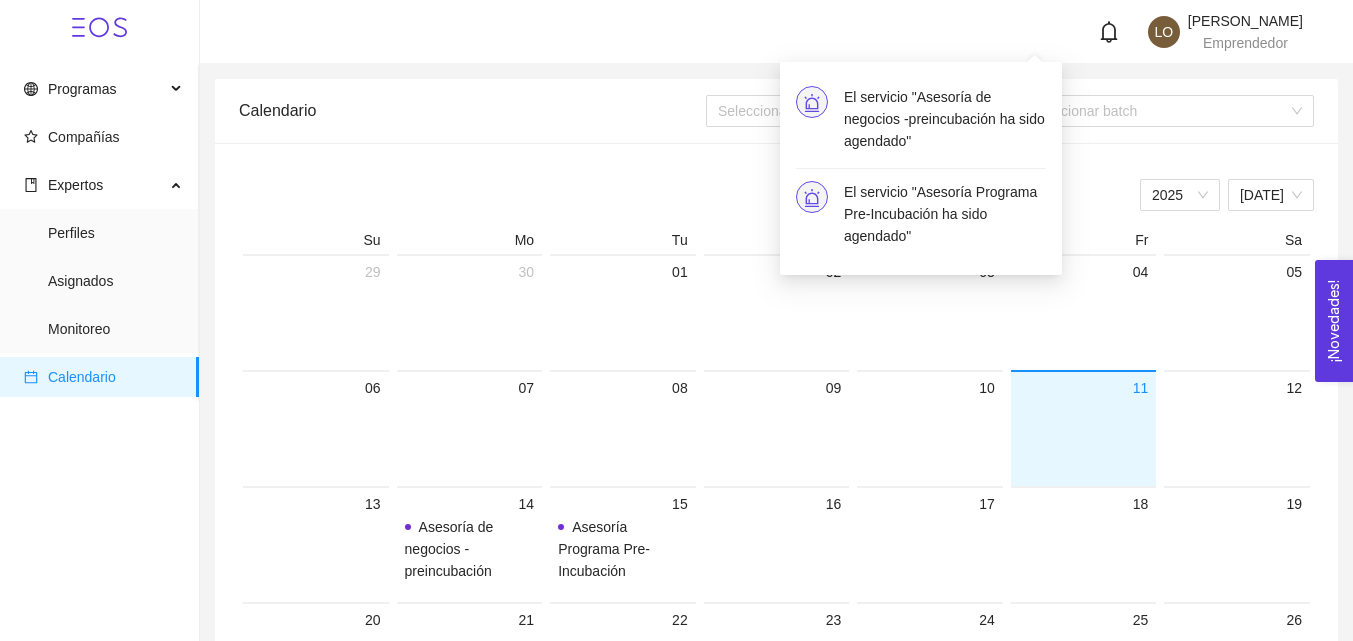 click 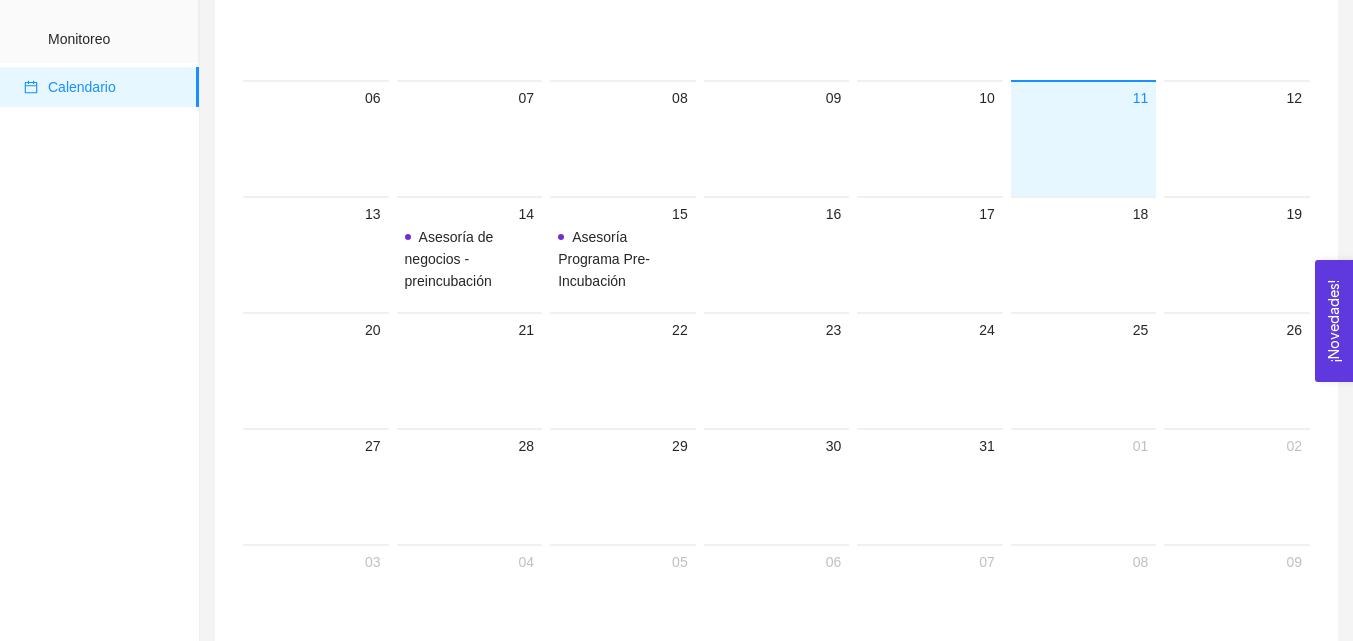 scroll, scrollTop: 285, scrollLeft: 0, axis: vertical 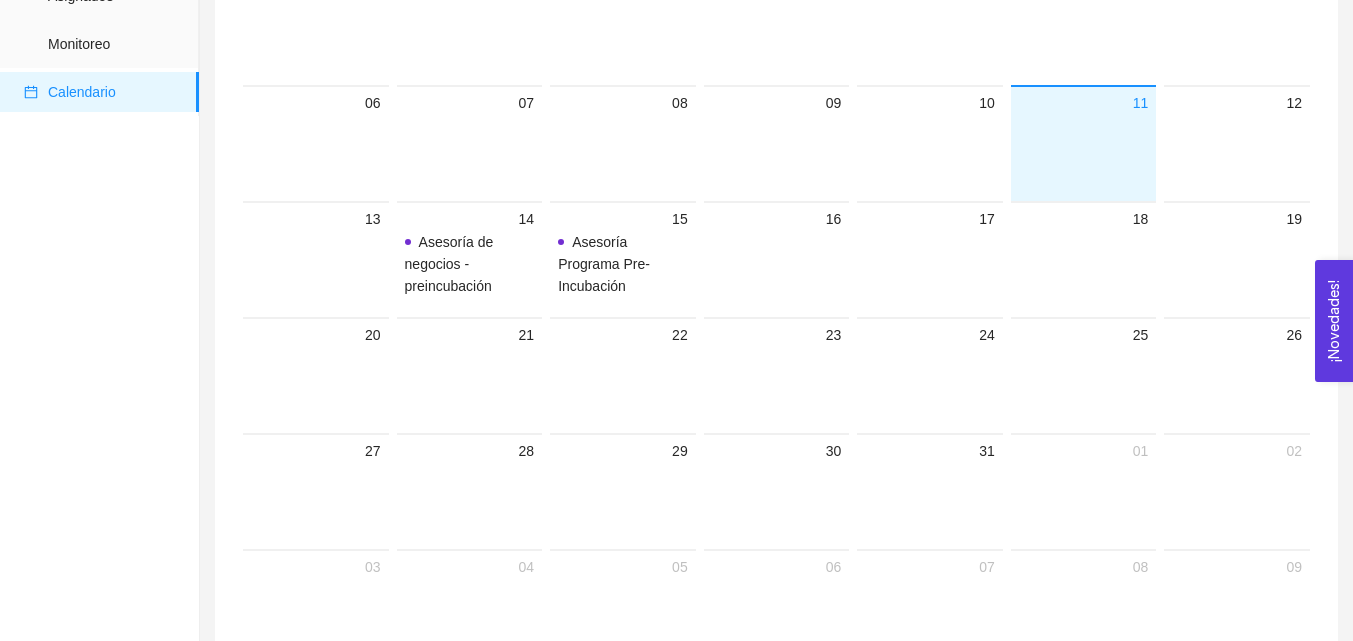 click on "Asesoría de negocios -preincubación" at bounding box center [449, 264] 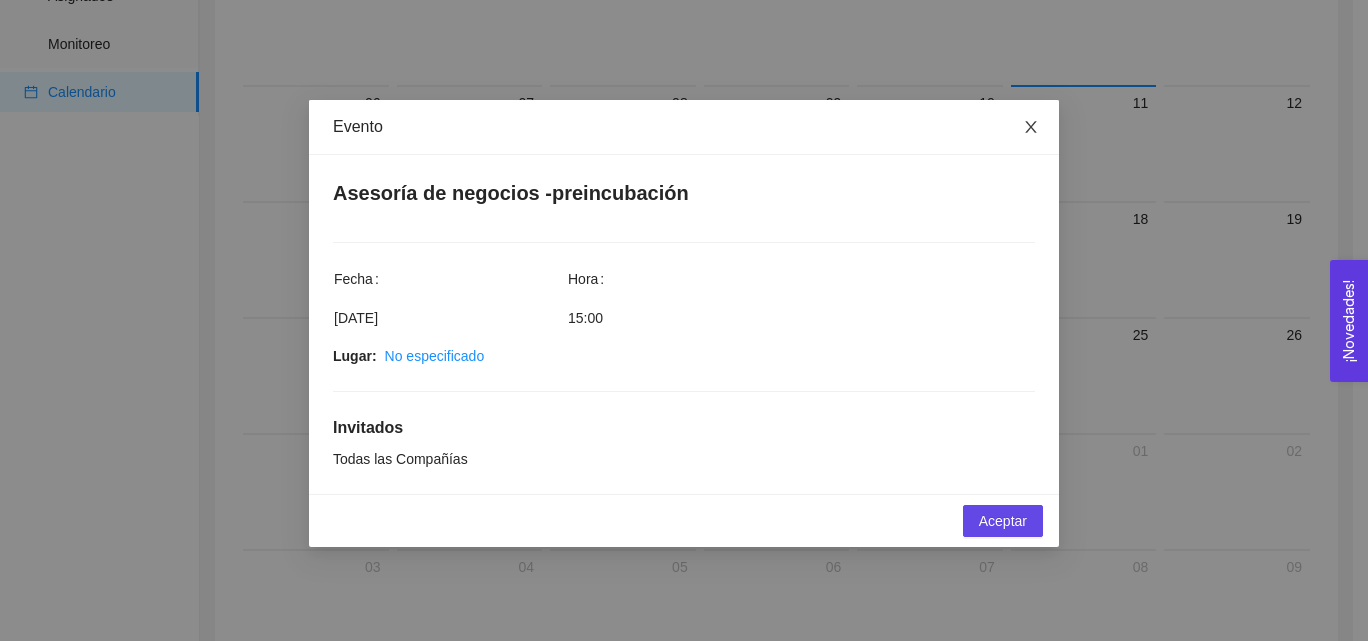 click 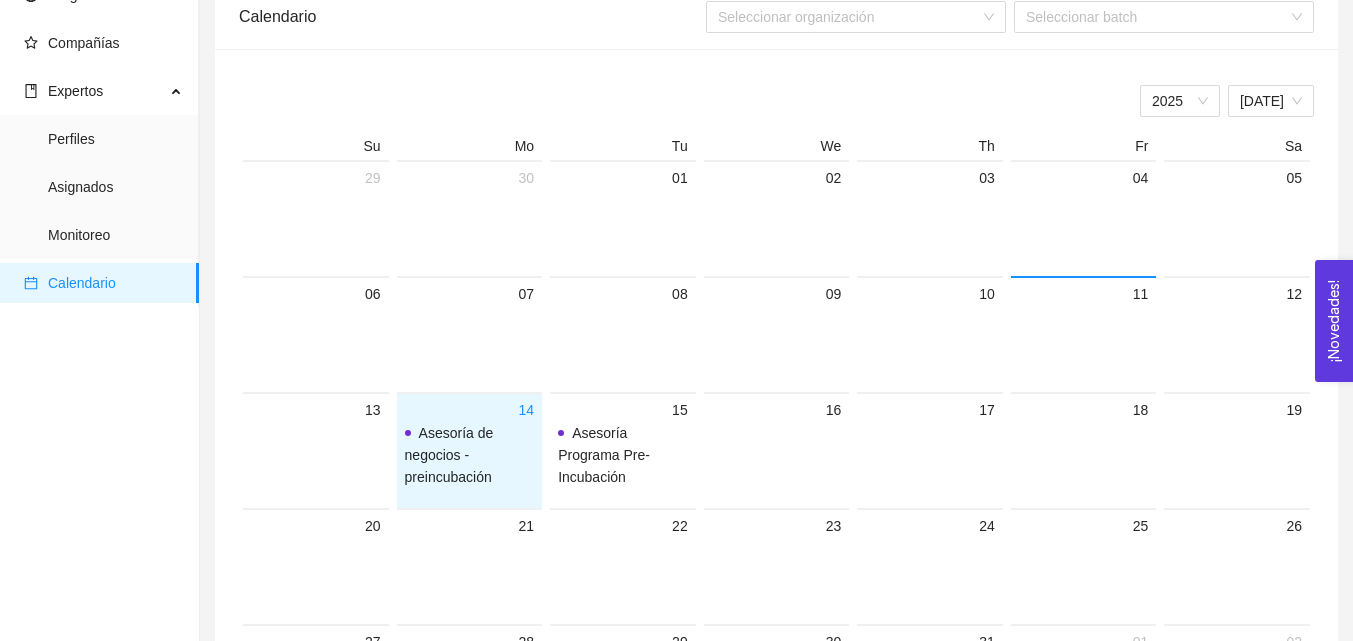scroll, scrollTop: 96, scrollLeft: 0, axis: vertical 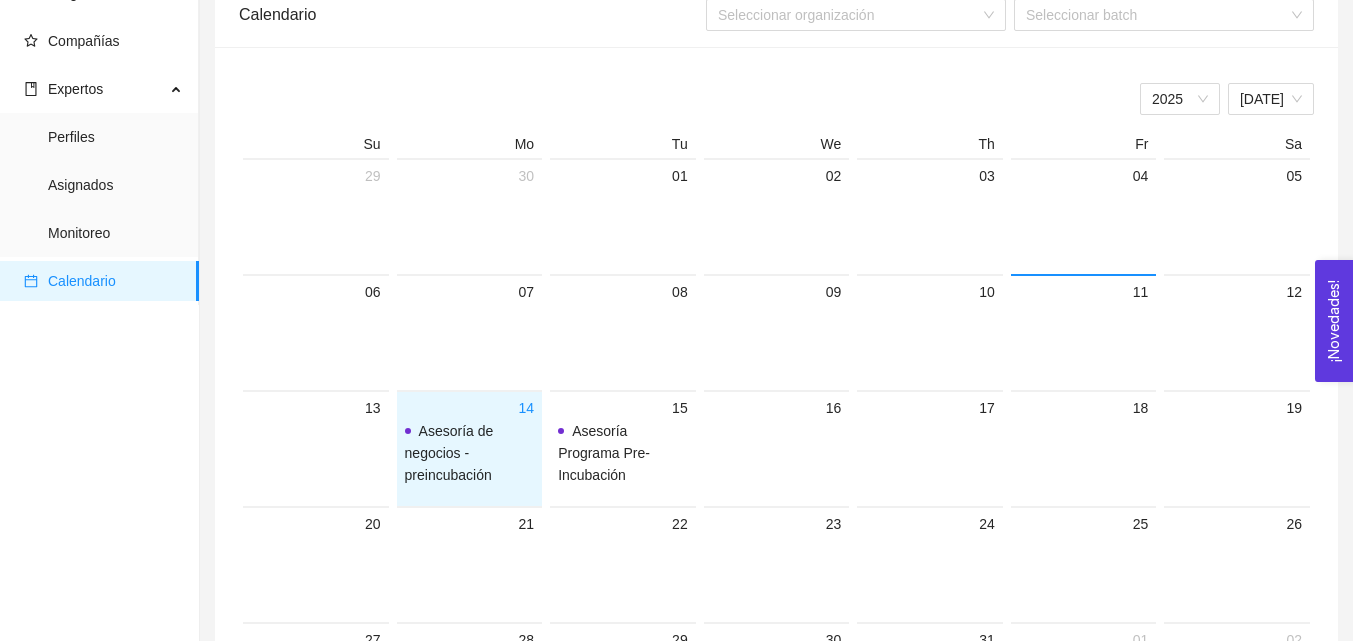 click on "[DATE]" at bounding box center (1271, 99) 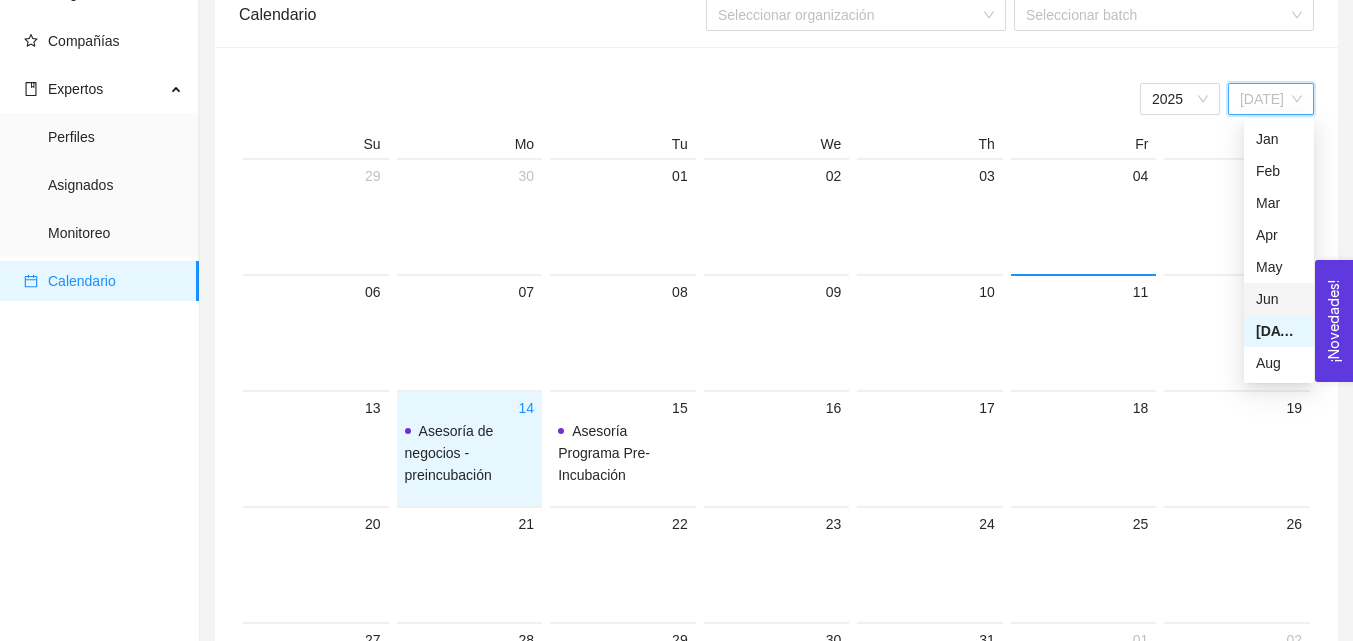 click on "Jun" at bounding box center [1279, 299] 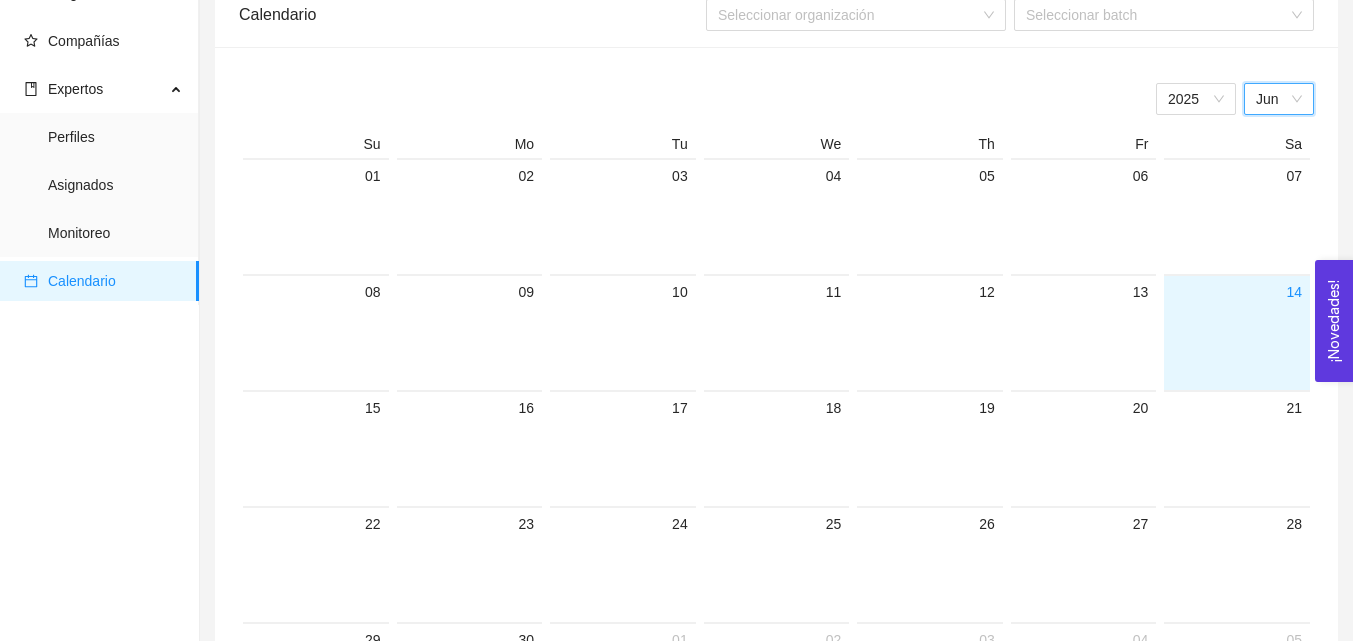 click on "Jun" at bounding box center (1279, 99) 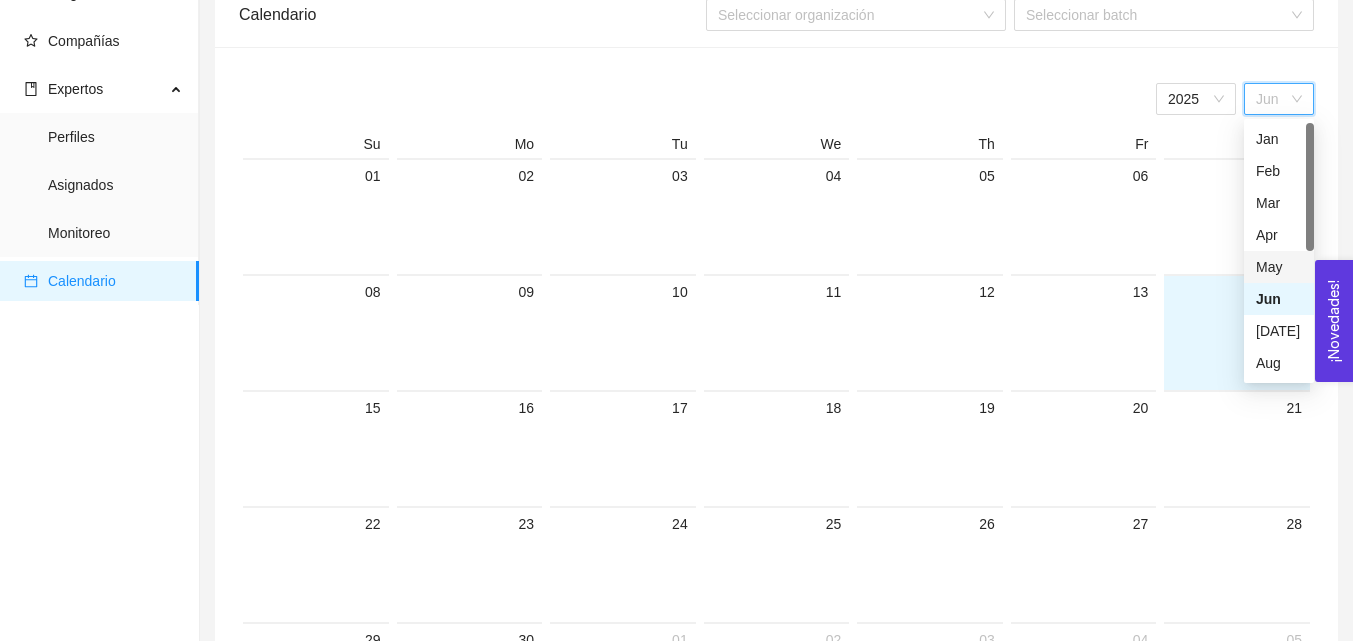 click on "May" at bounding box center (1279, 267) 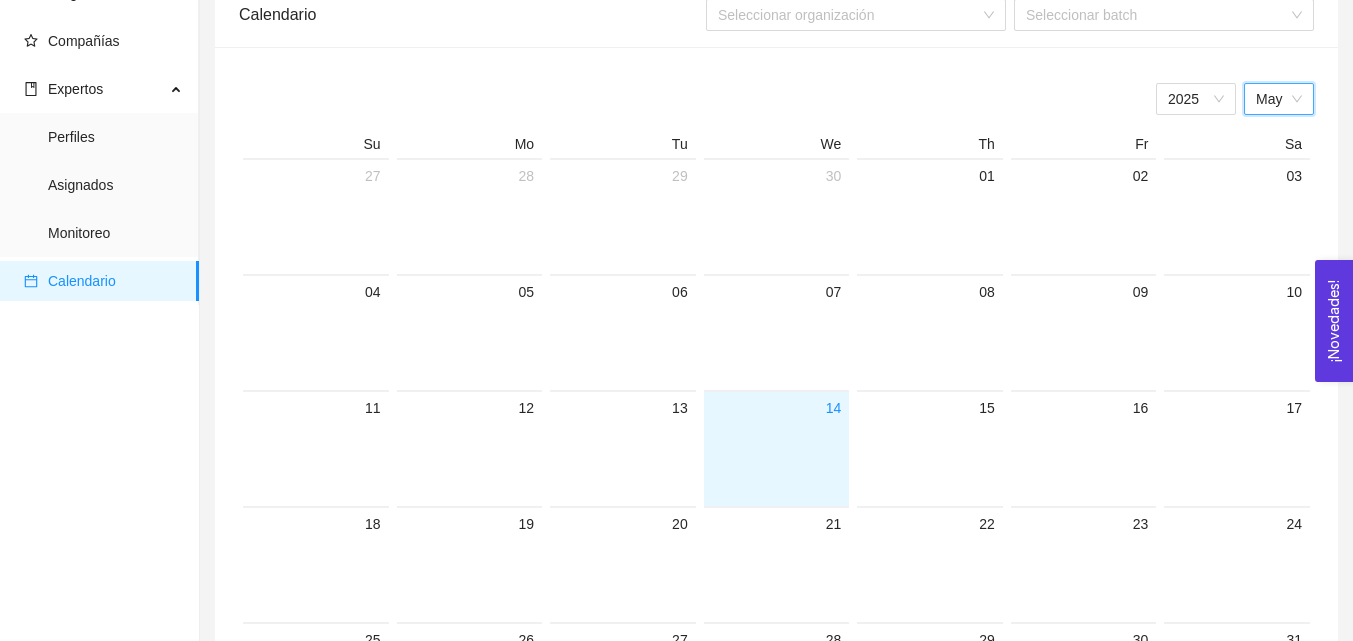 click on "May" at bounding box center [1279, 99] 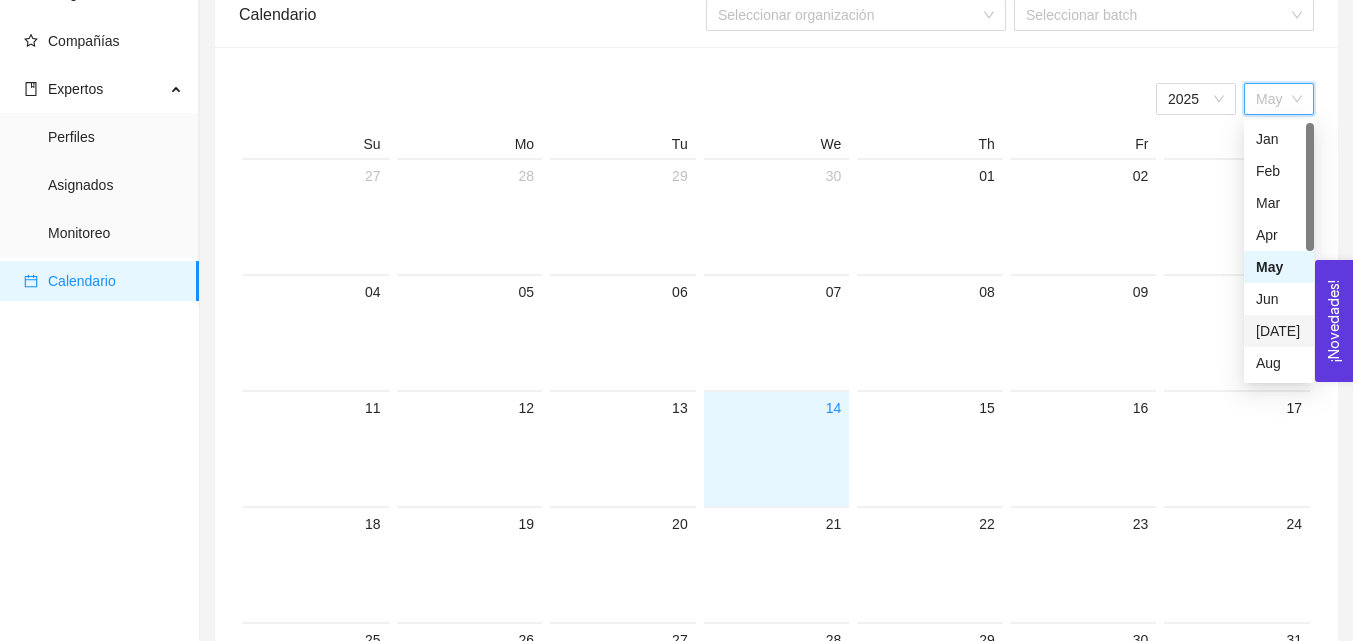 click on "[DATE]" at bounding box center (1279, 331) 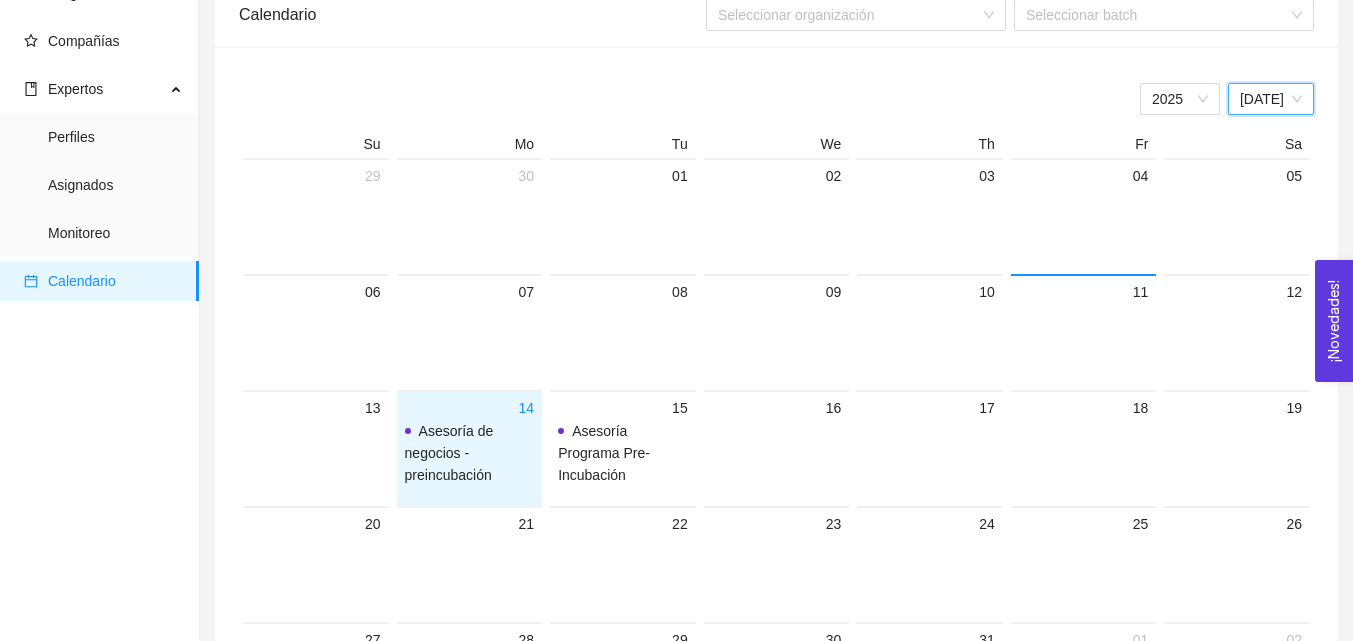 click on "[DATE]" at bounding box center [1271, 99] 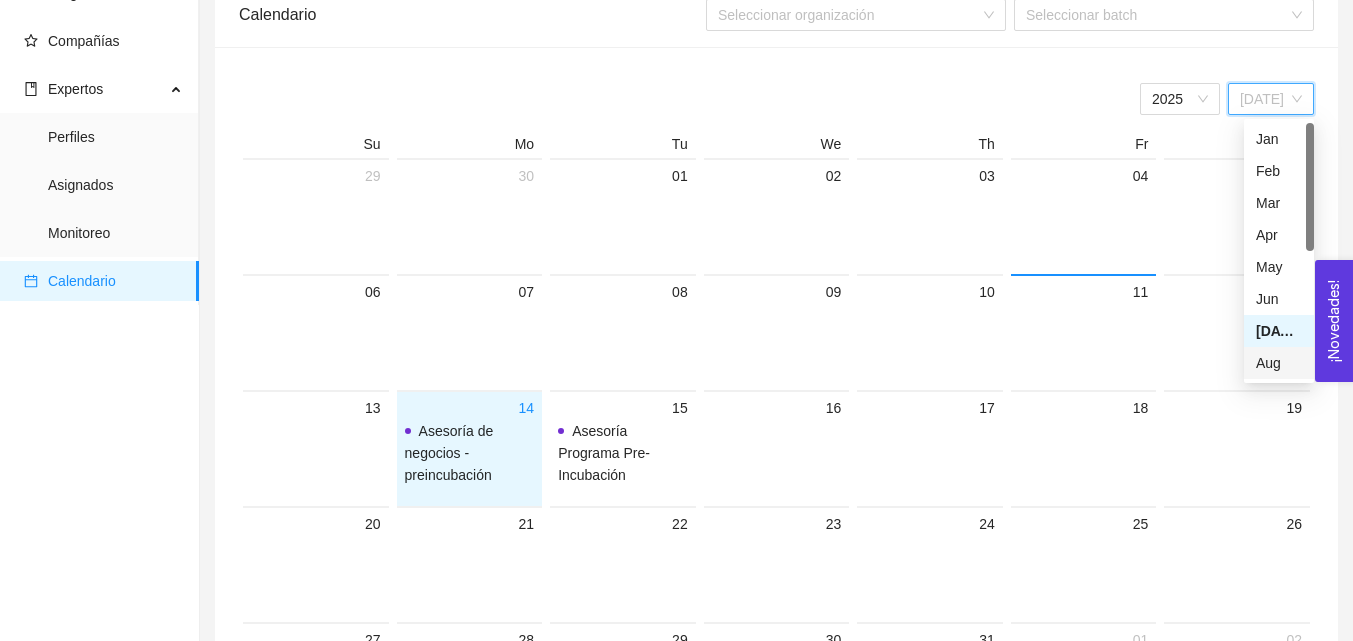 click on "Aug" at bounding box center [1279, 363] 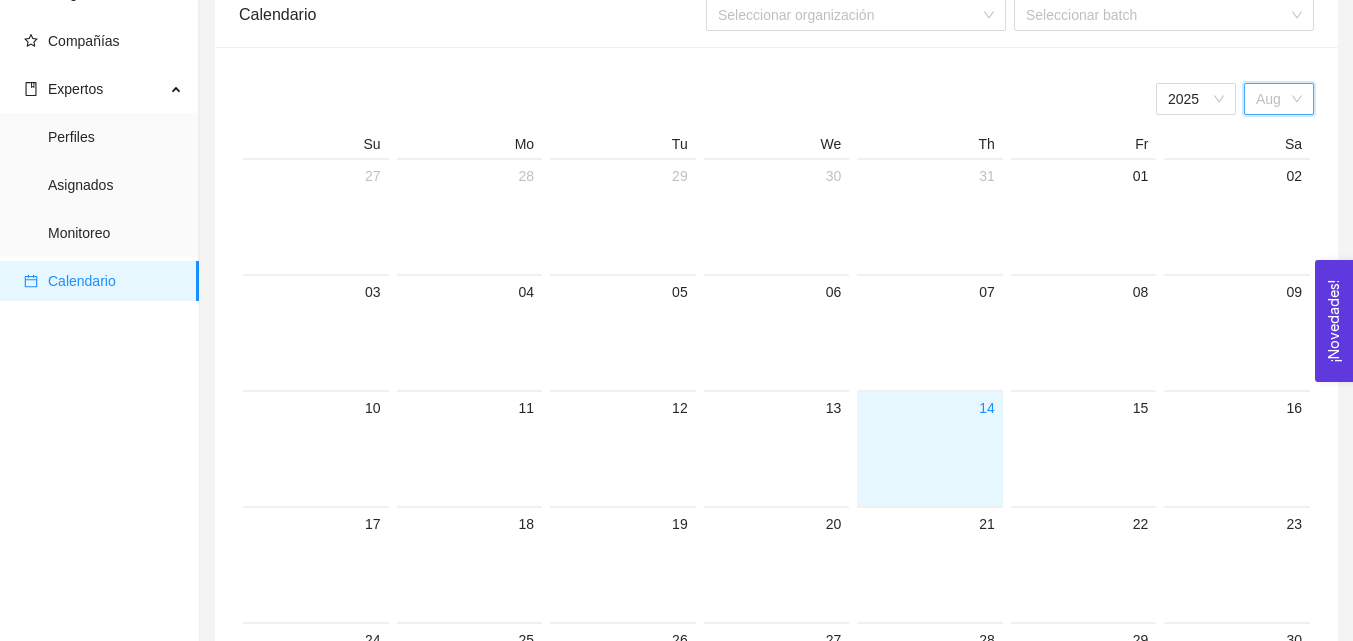 click on "Aug" at bounding box center (1279, 99) 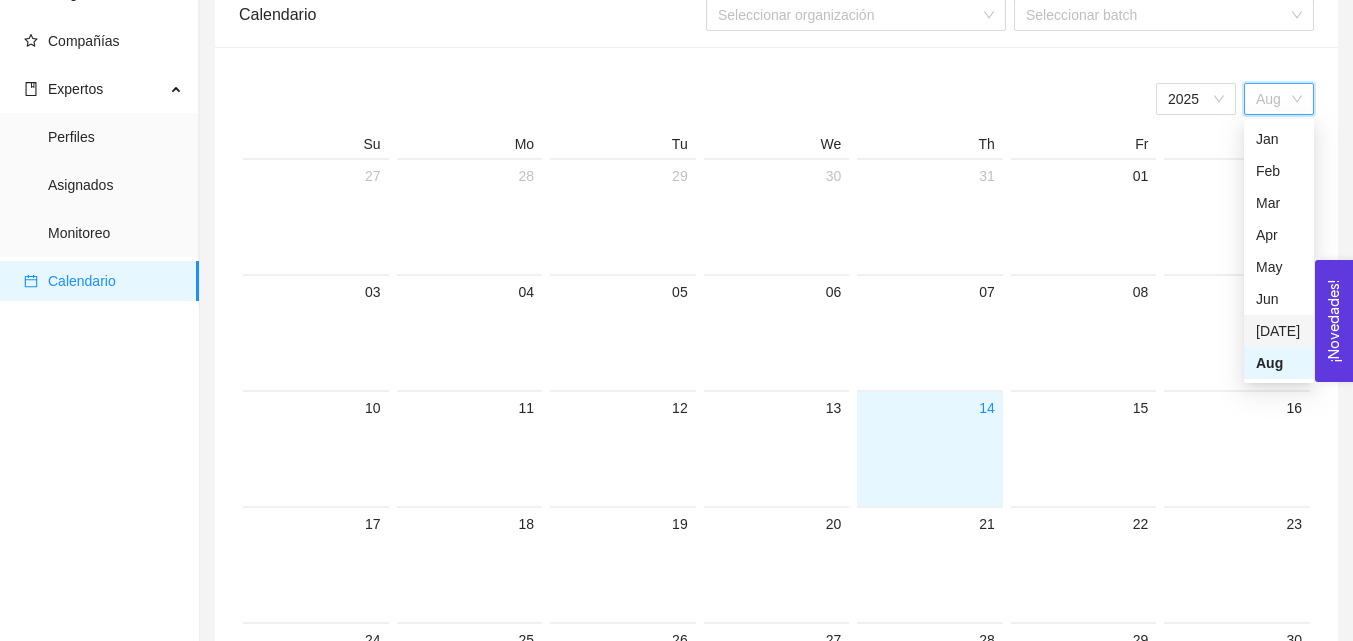 click on "[DATE]" at bounding box center [1279, 331] 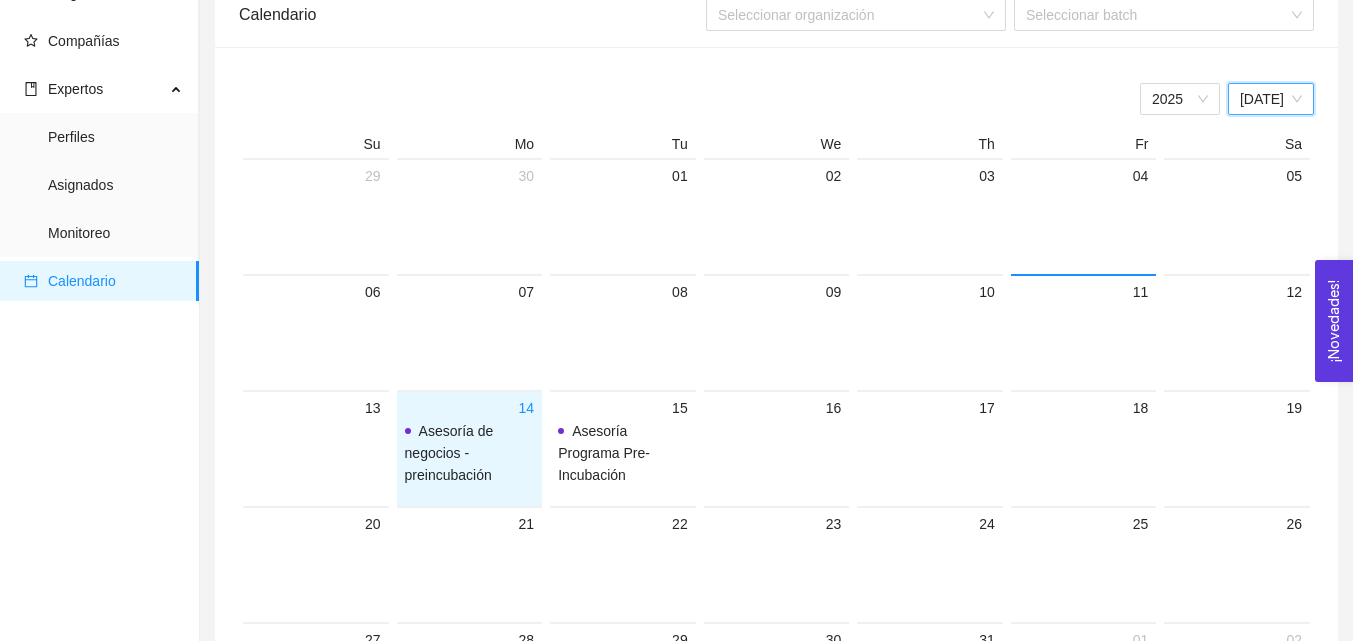 click on "15" at bounding box center [623, 408] 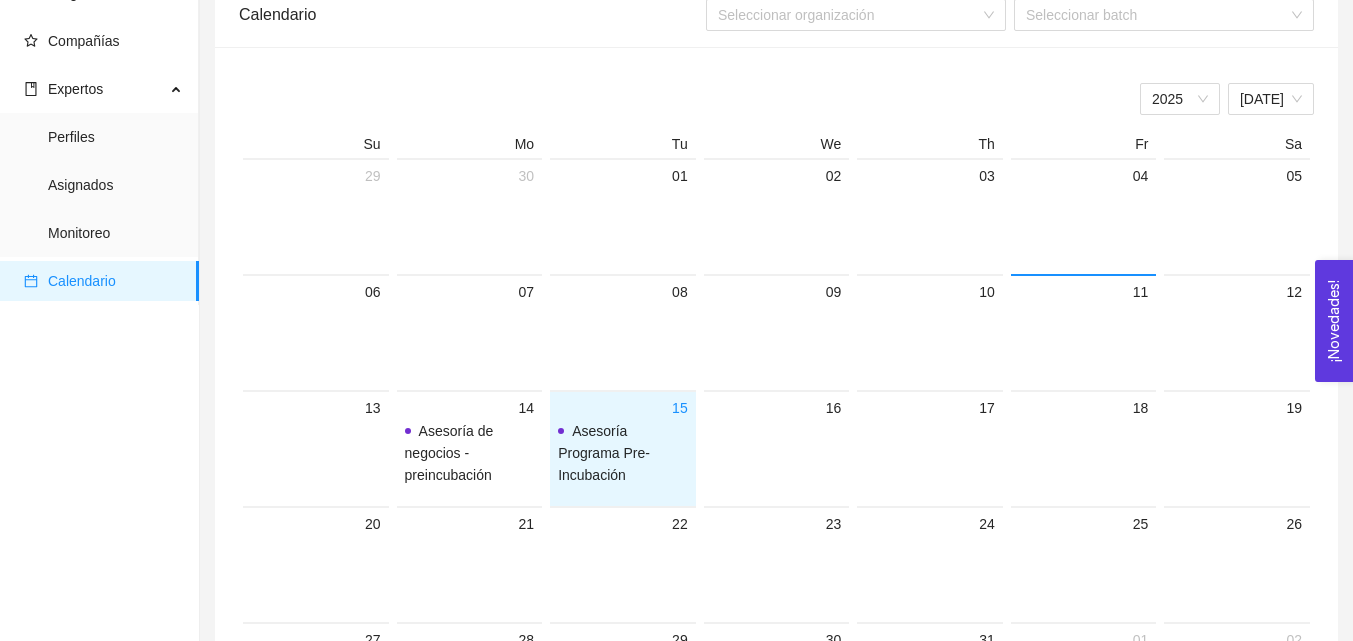 click on "Asesoría Programa Pre-Incubación" at bounding box center [623, 453] 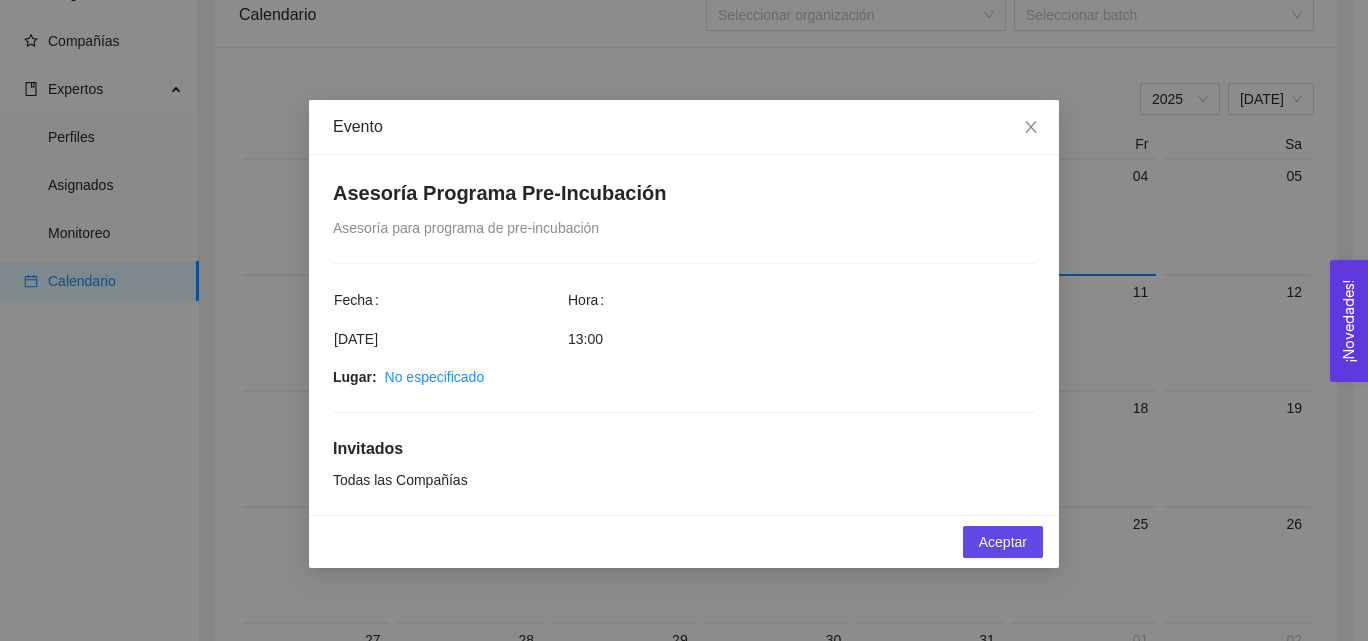 click on "13:00" at bounding box center (801, 339) 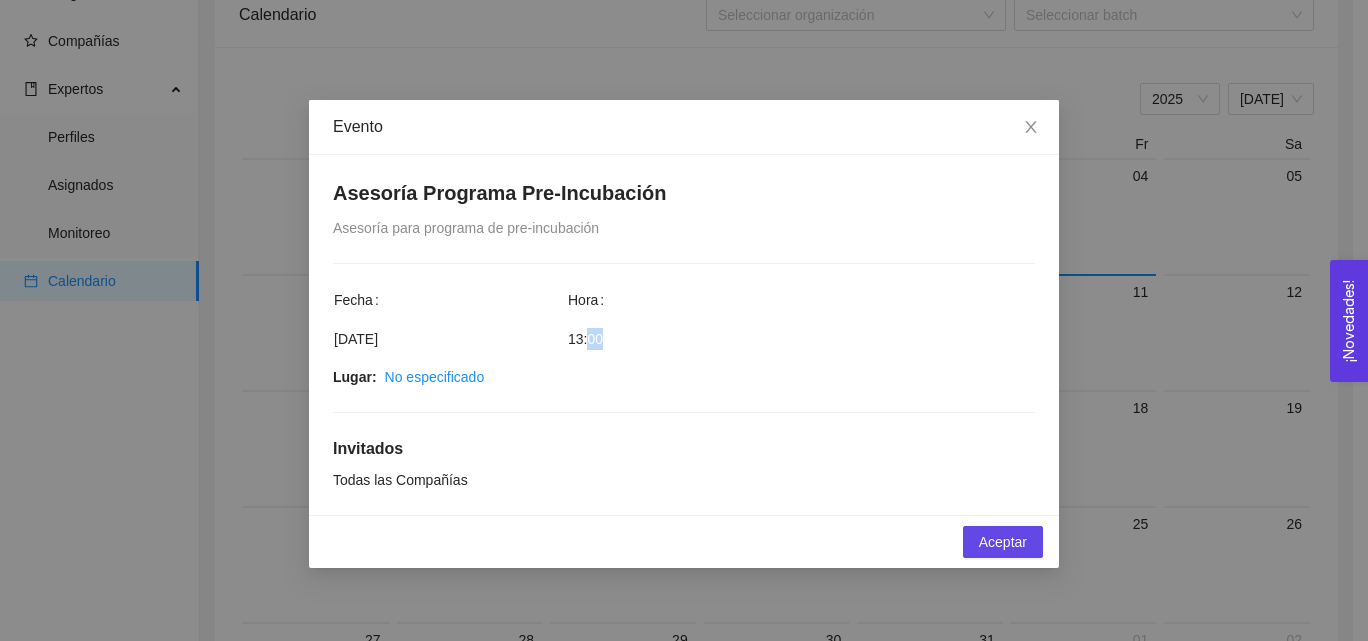 click on "13:00" at bounding box center [801, 339] 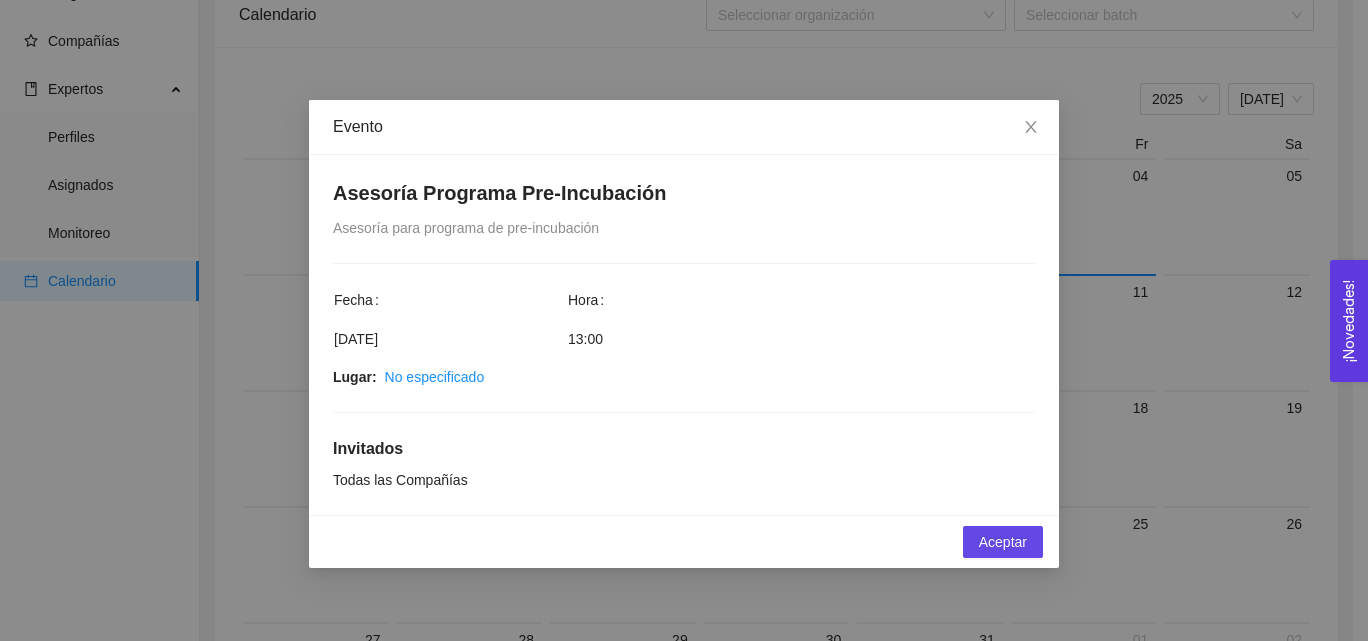 click on "Hora" at bounding box center [801, 307] 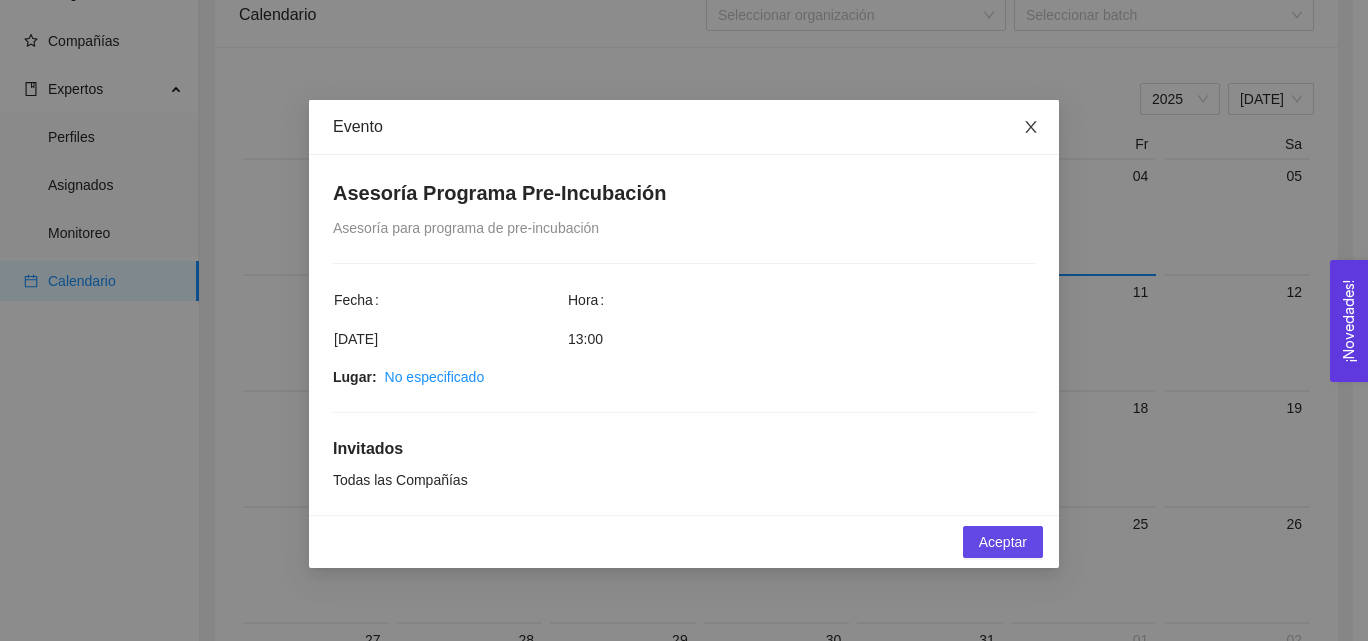 click 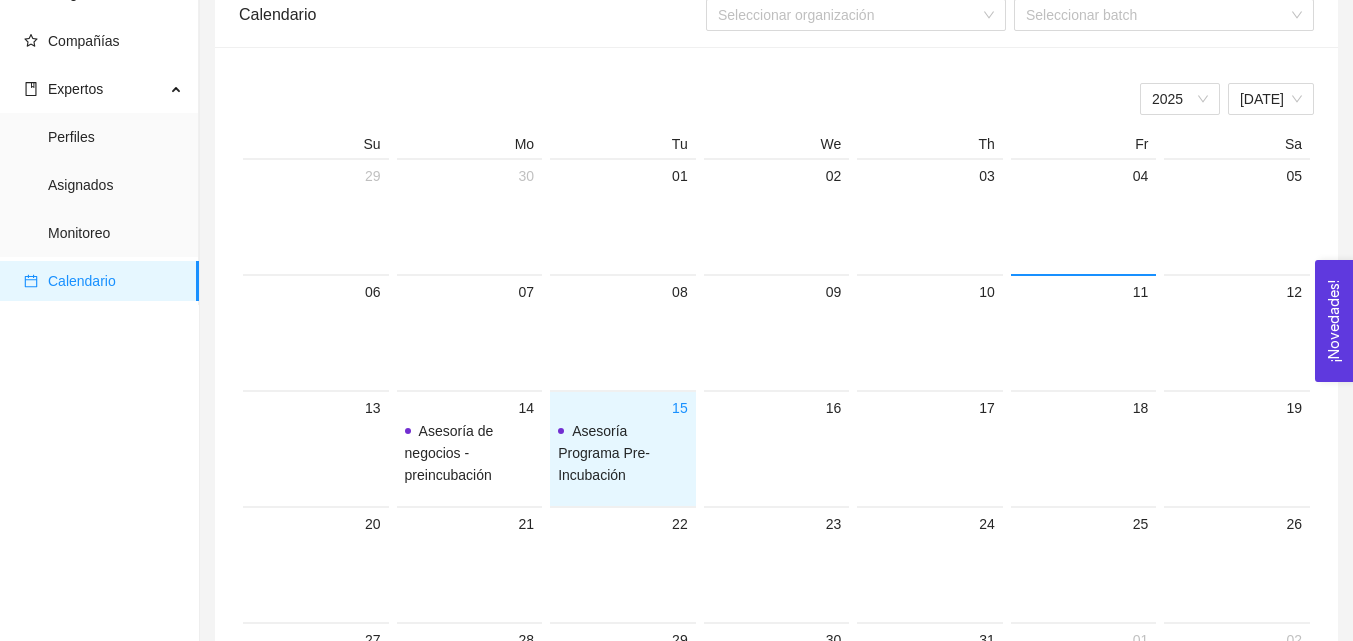 click on "Asesoría de negocios -preincubación" at bounding box center (449, 453) 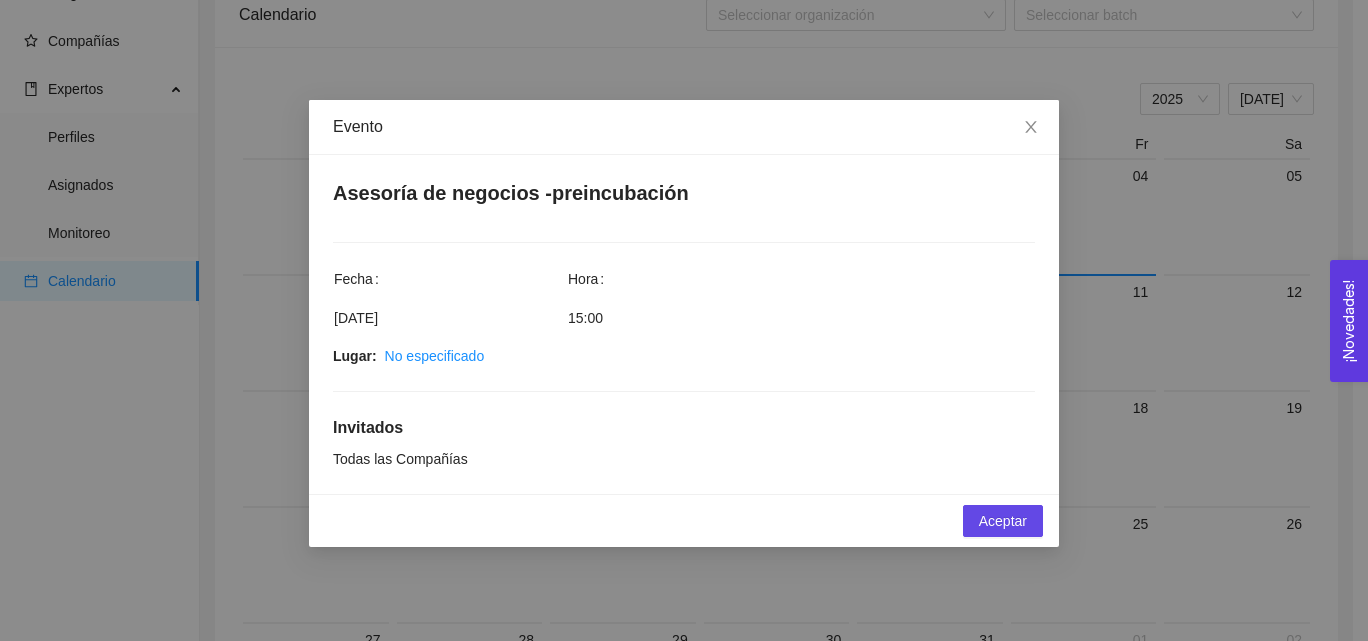 click on "15:00" at bounding box center [801, 325] 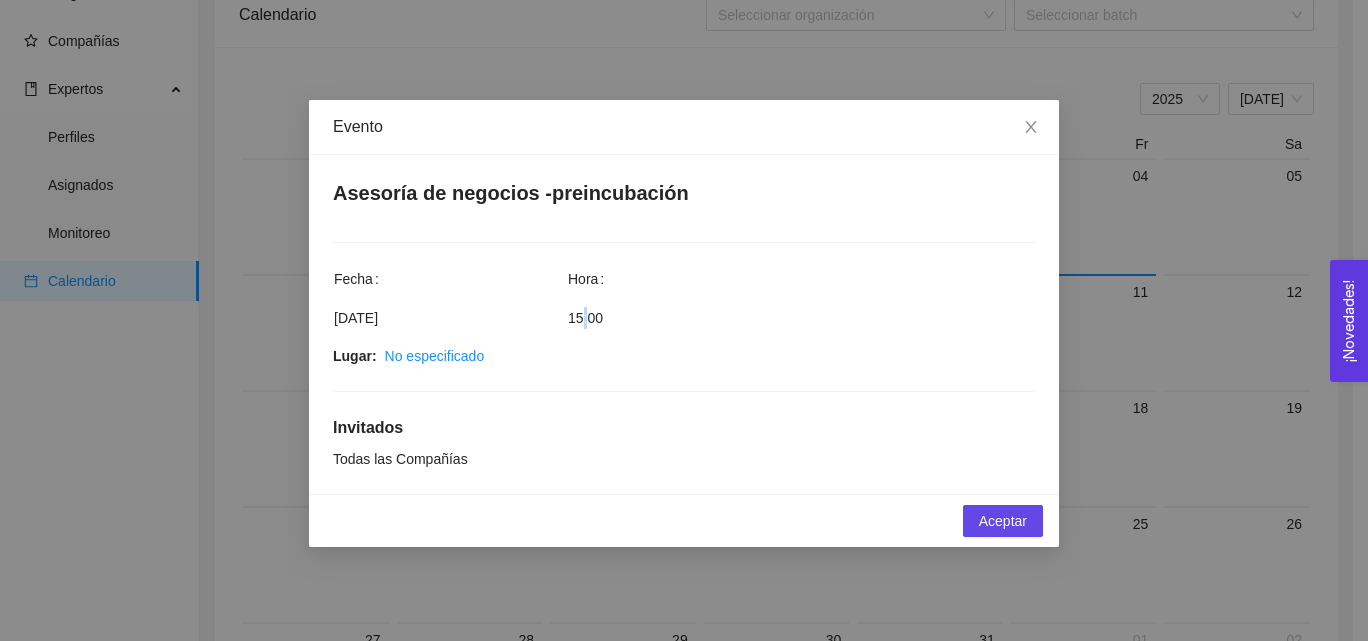 click on "15:00" at bounding box center [801, 325] 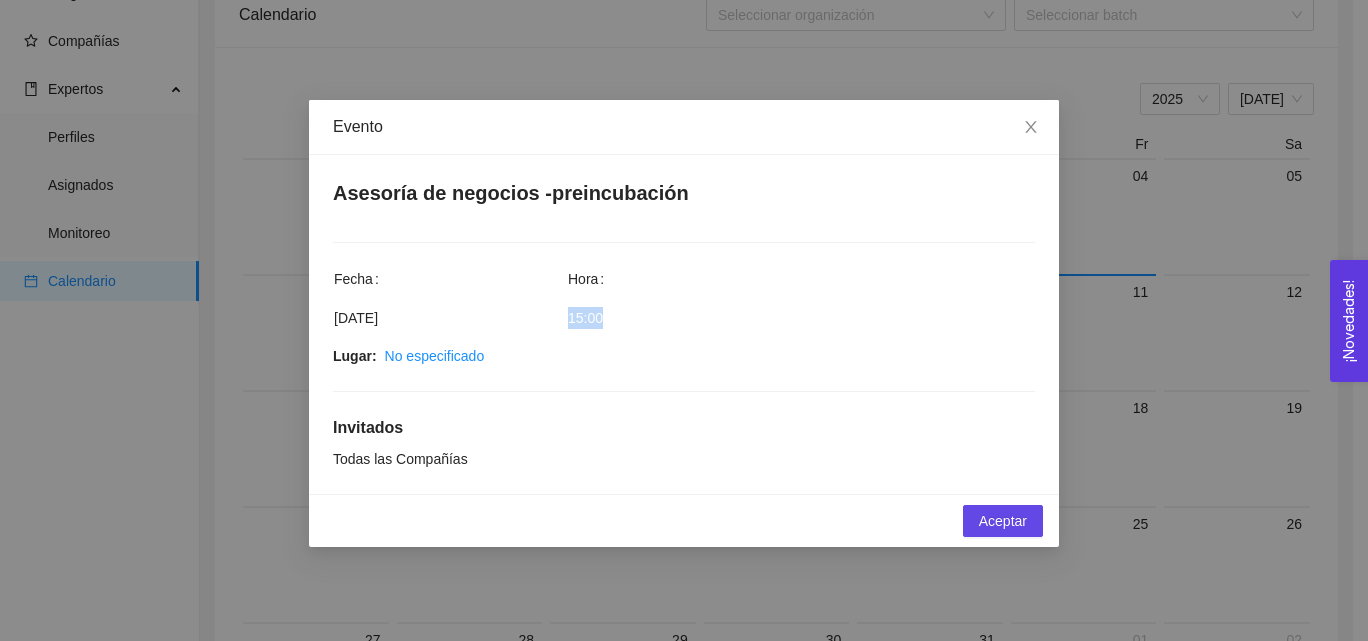 click on "15:00" at bounding box center (801, 325) 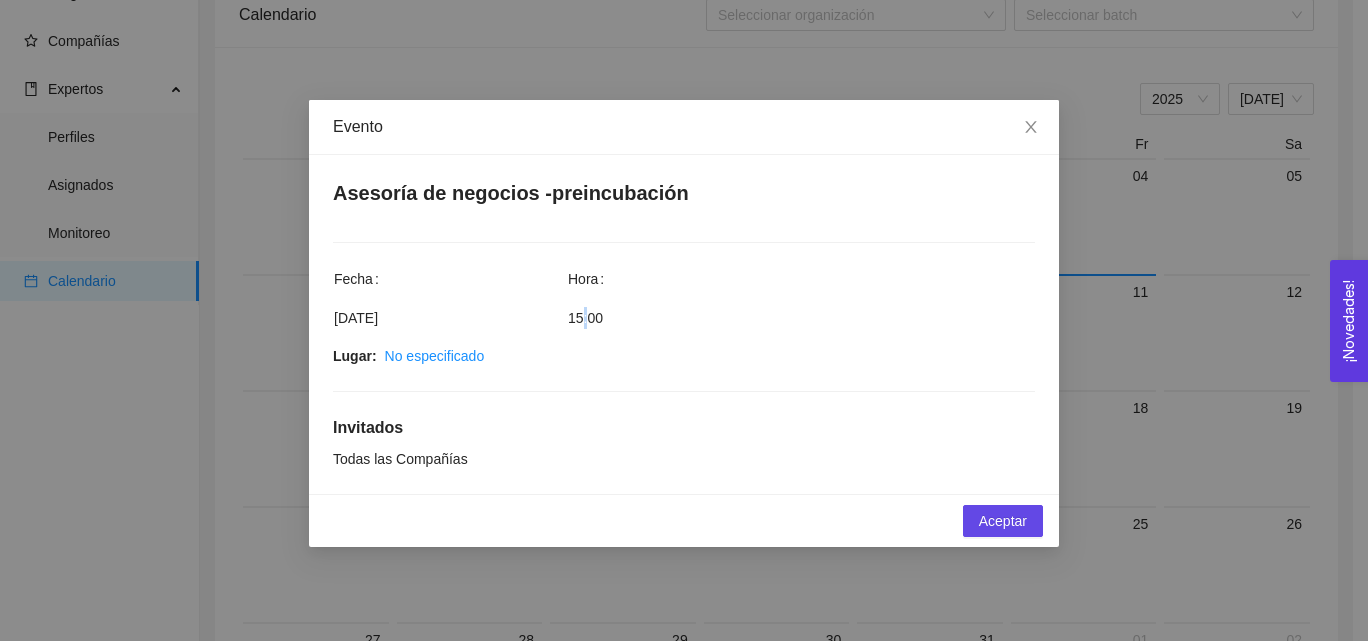 click on "15:00" at bounding box center (801, 325) 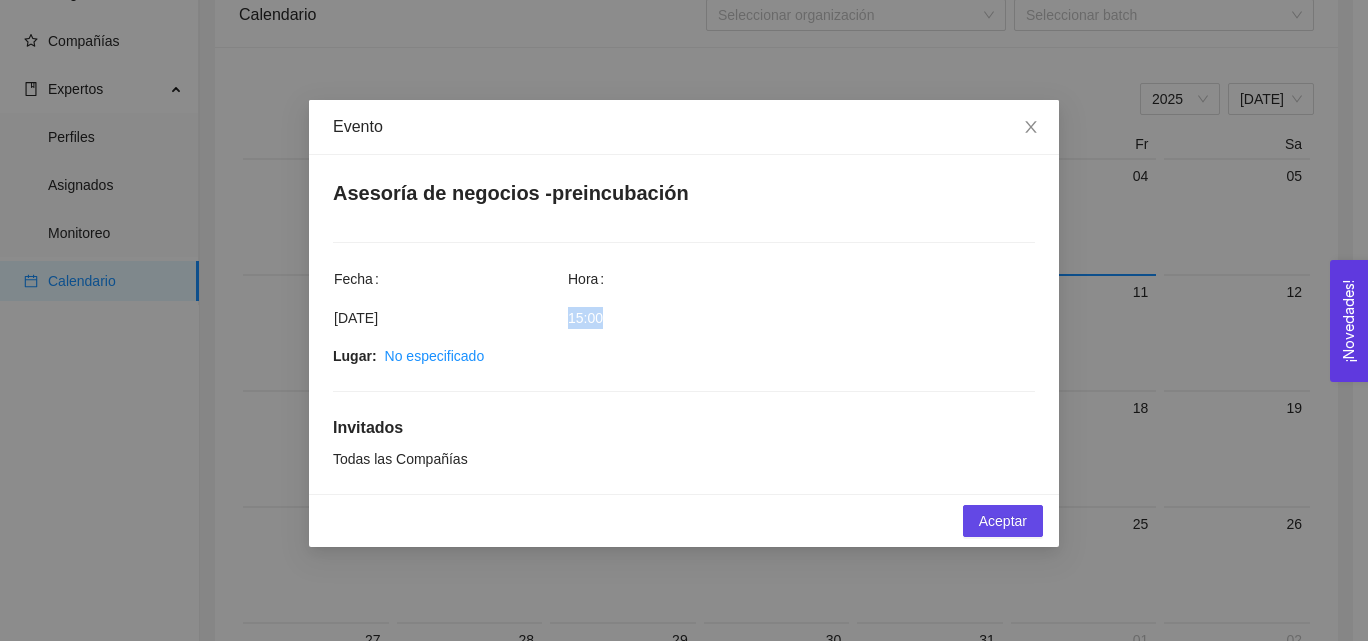 click on "15:00" at bounding box center [801, 325] 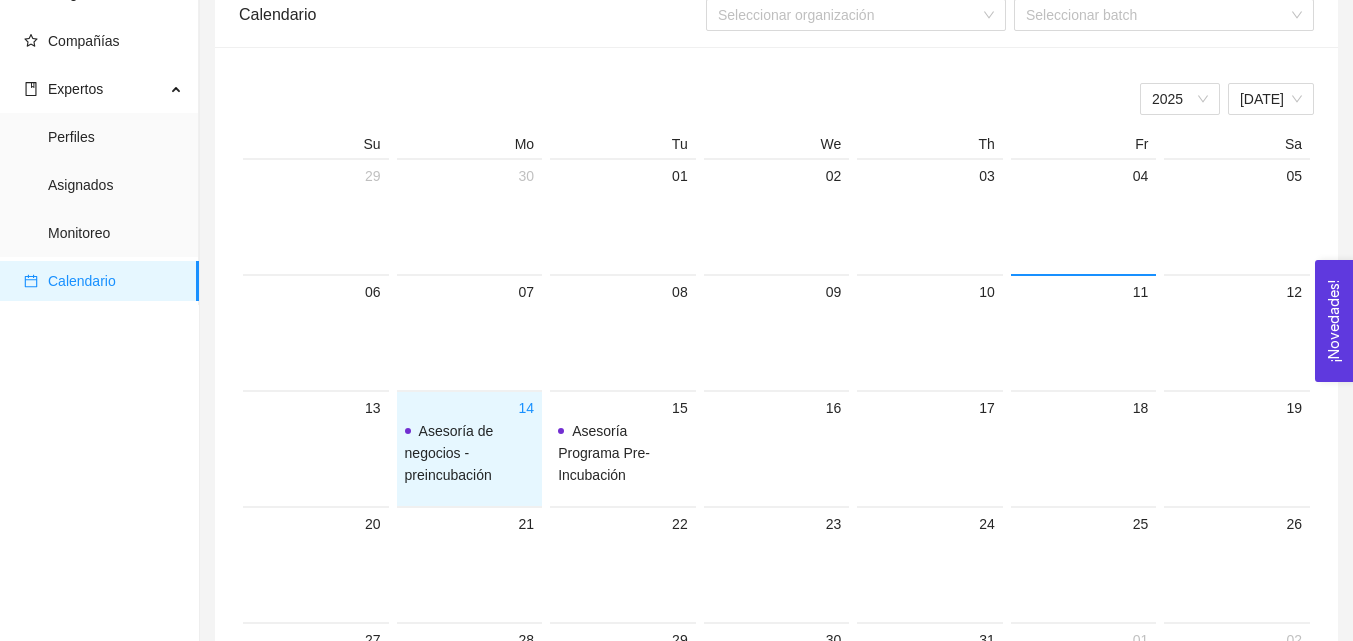 click on "Asesoría de negocios -preincubación" at bounding box center [449, 453] 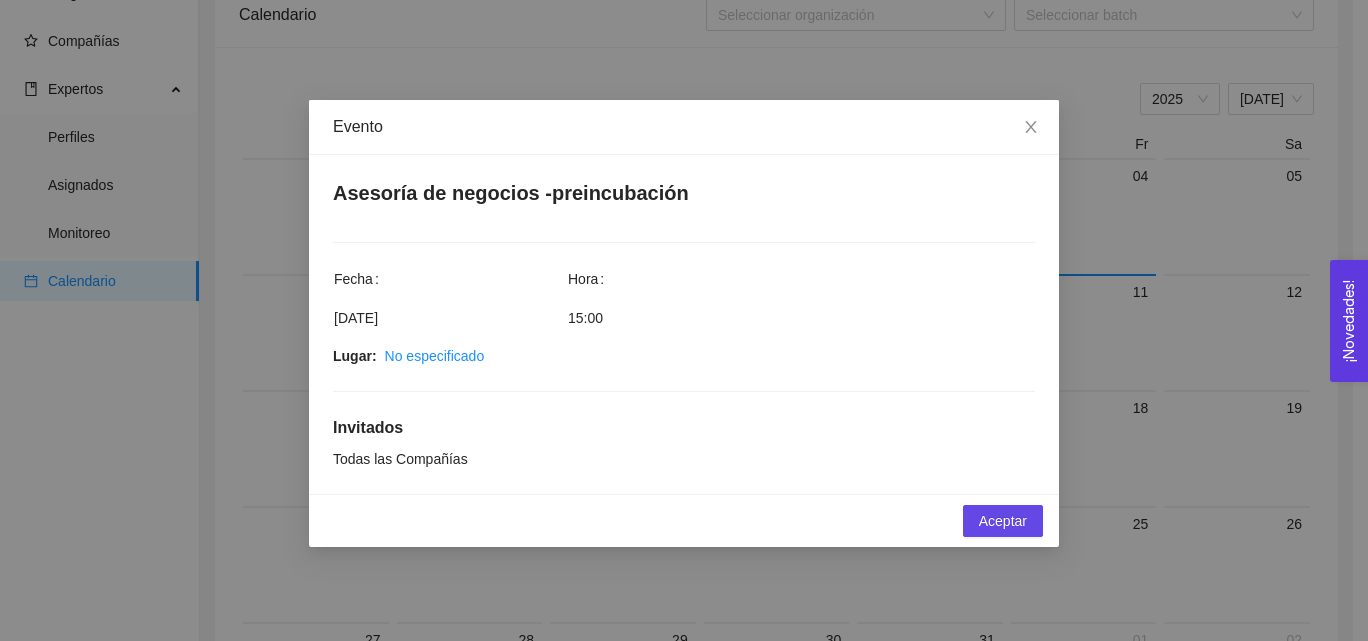 click on "Todas las Compañías" at bounding box center (400, 459) 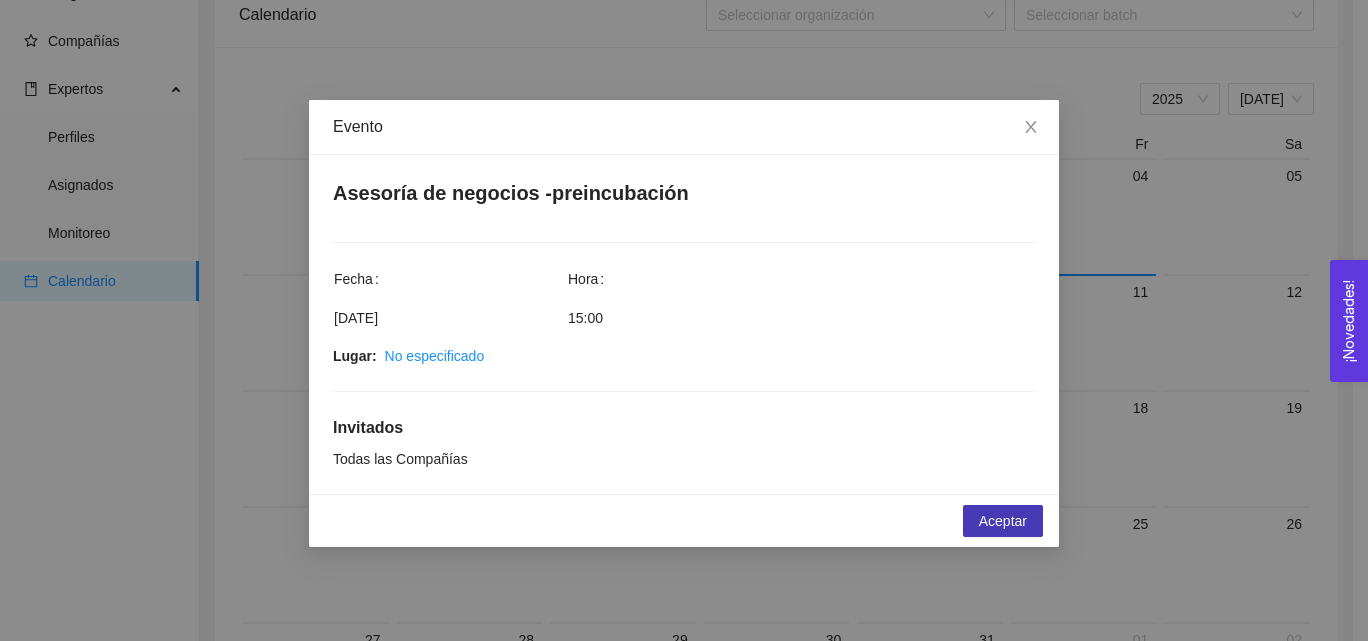 click on "Aceptar" at bounding box center [1003, 521] 